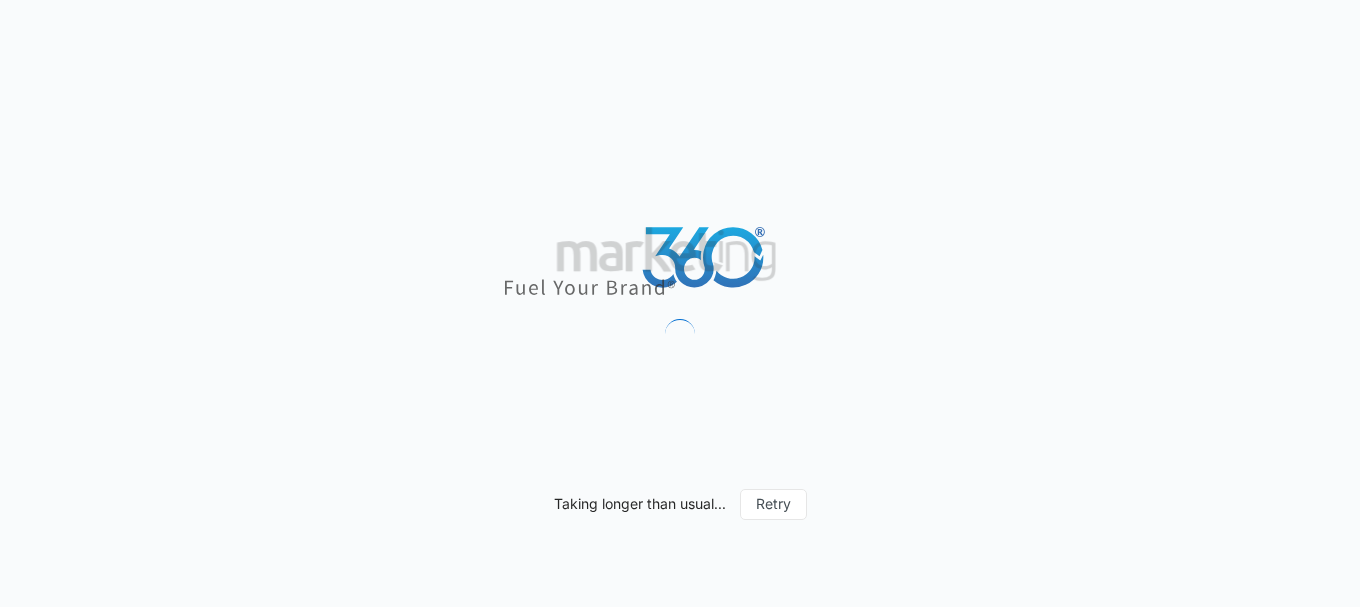 scroll, scrollTop: 0, scrollLeft: 0, axis: both 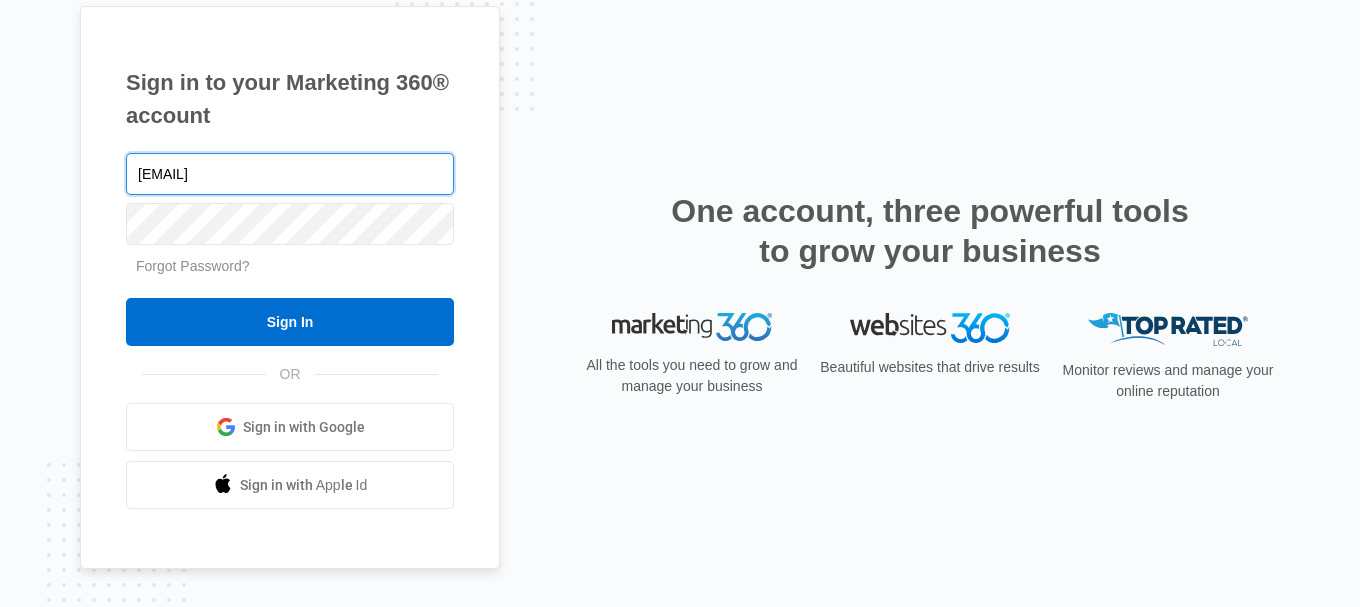 type on "[EMAIL]" 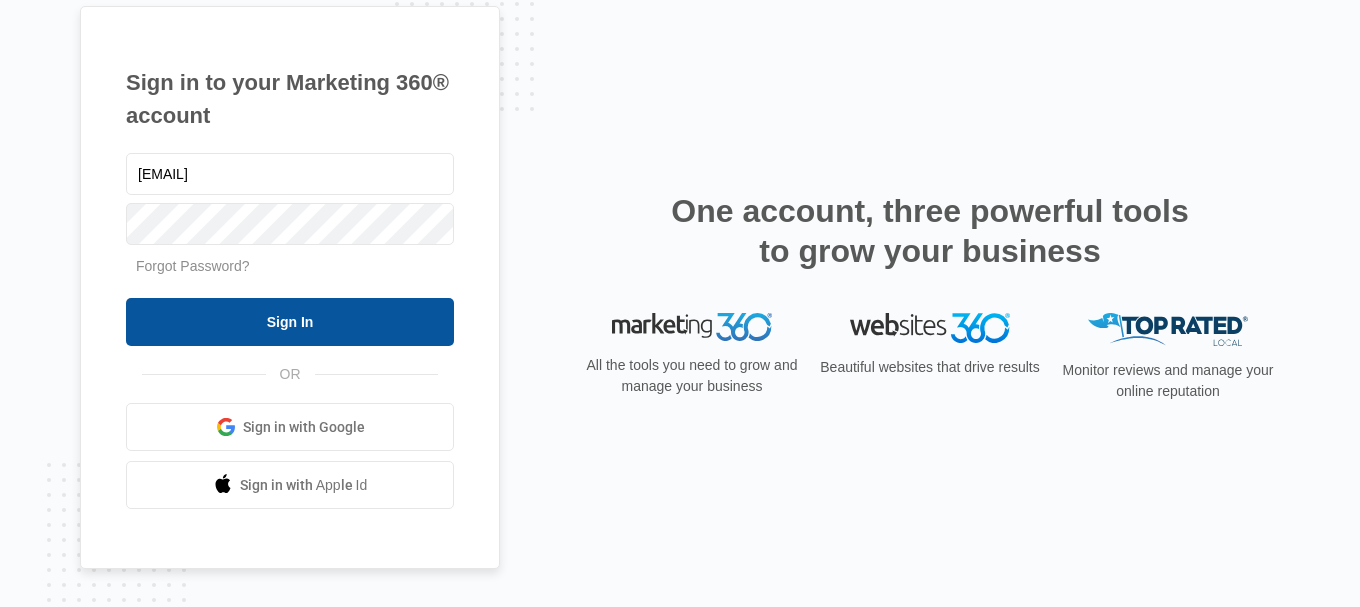 click on "Sign In" at bounding box center [290, 322] 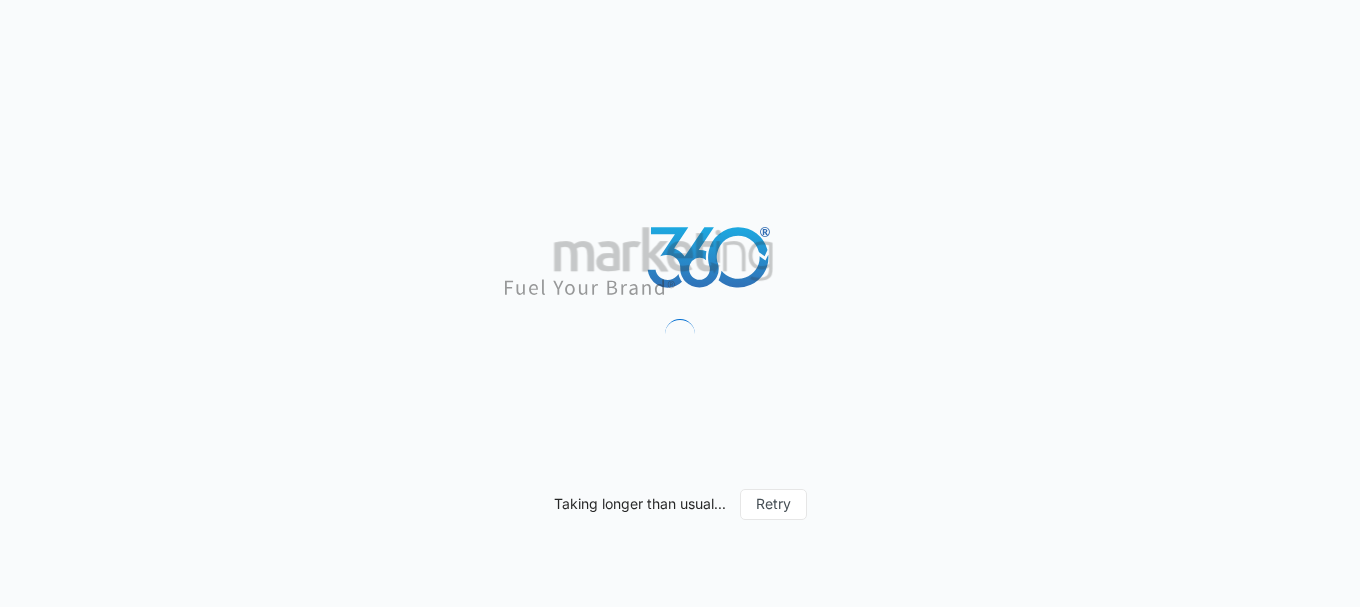 scroll, scrollTop: 0, scrollLeft: 0, axis: both 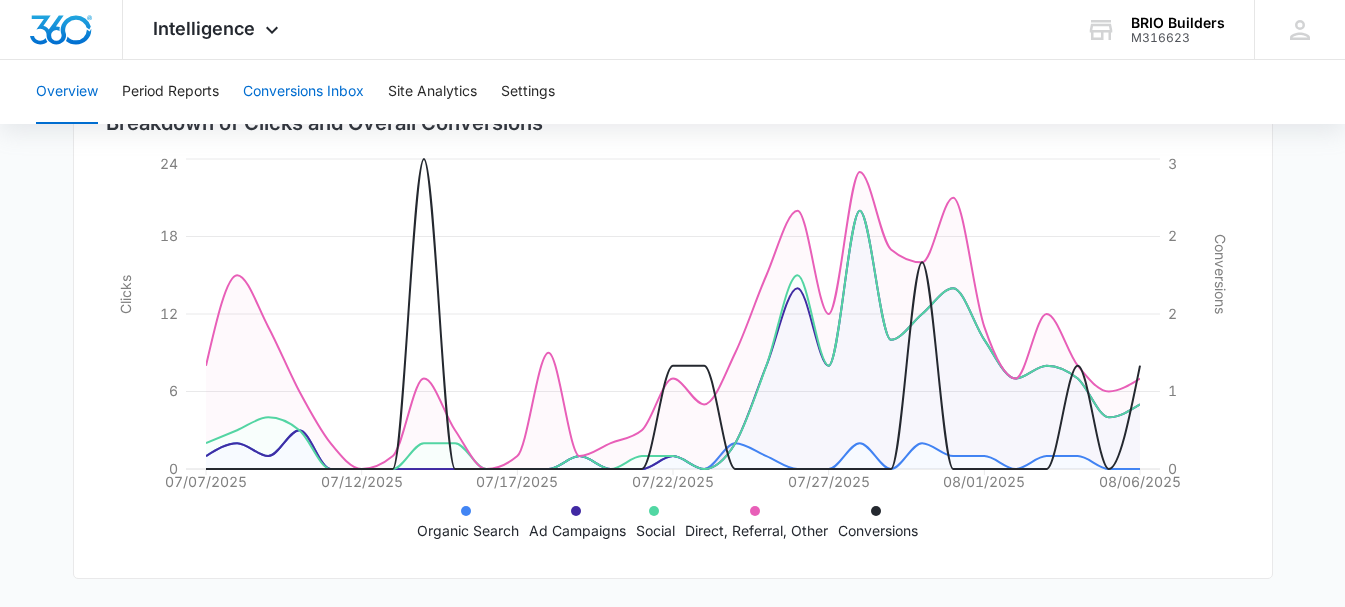 click on "Conversions Inbox" at bounding box center (303, 92) 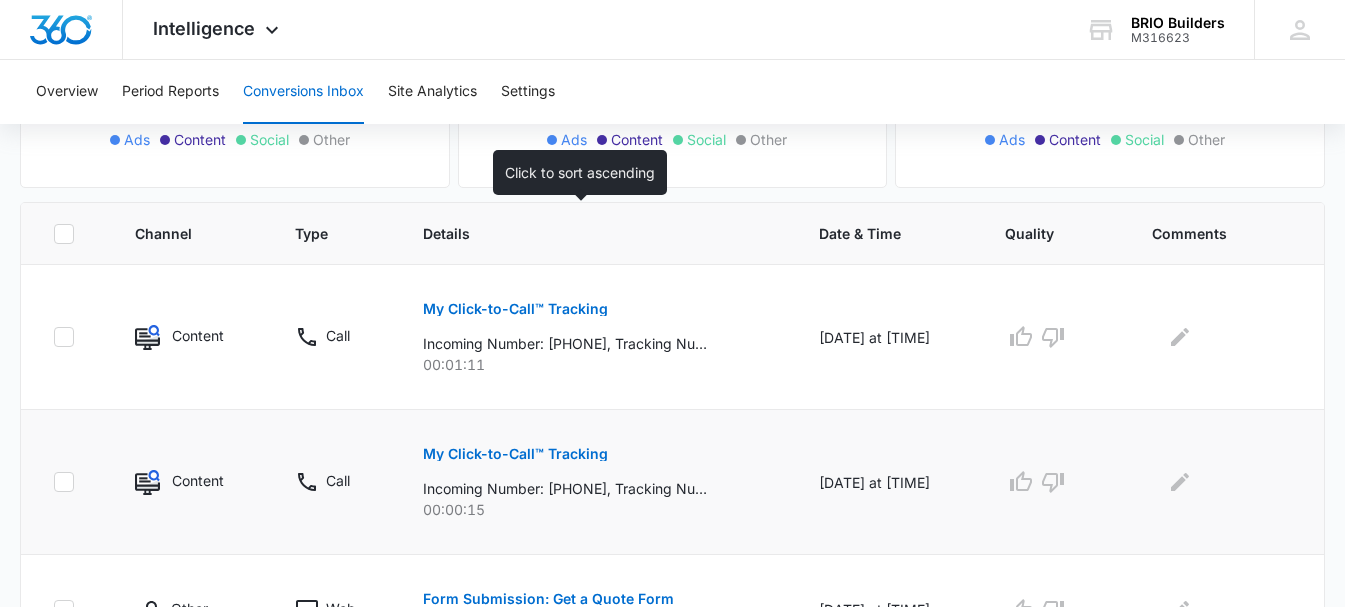 scroll, scrollTop: 400, scrollLeft: 0, axis: vertical 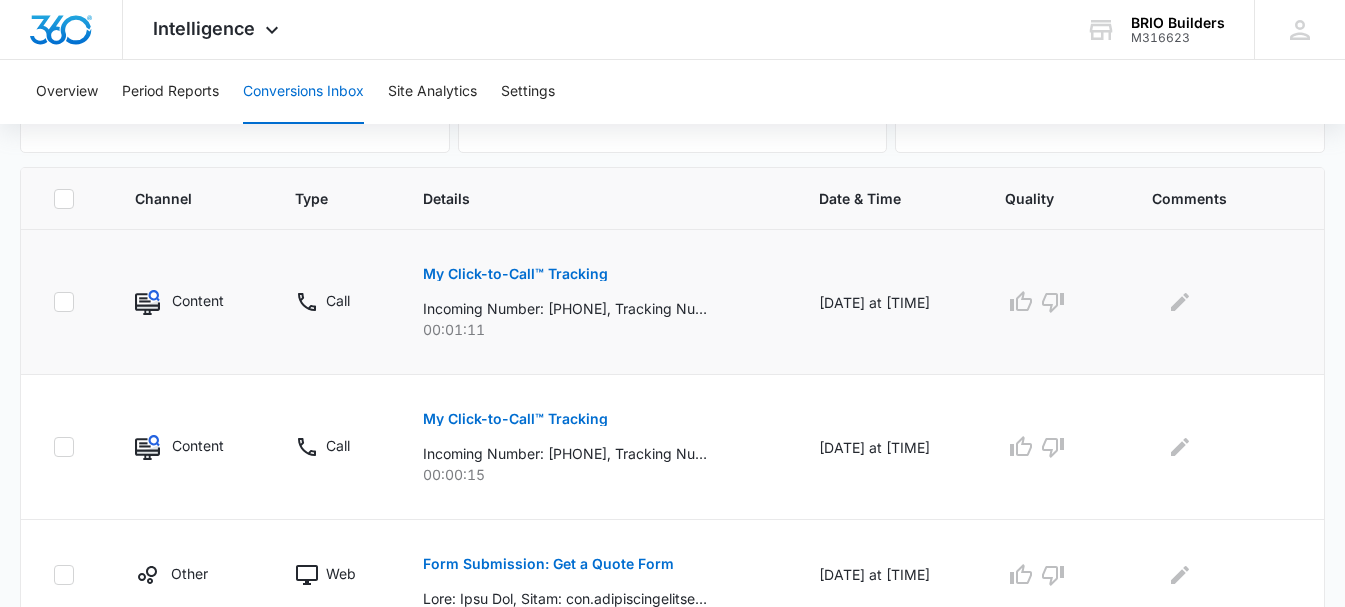 click on "Content" at bounding box center [198, 300] 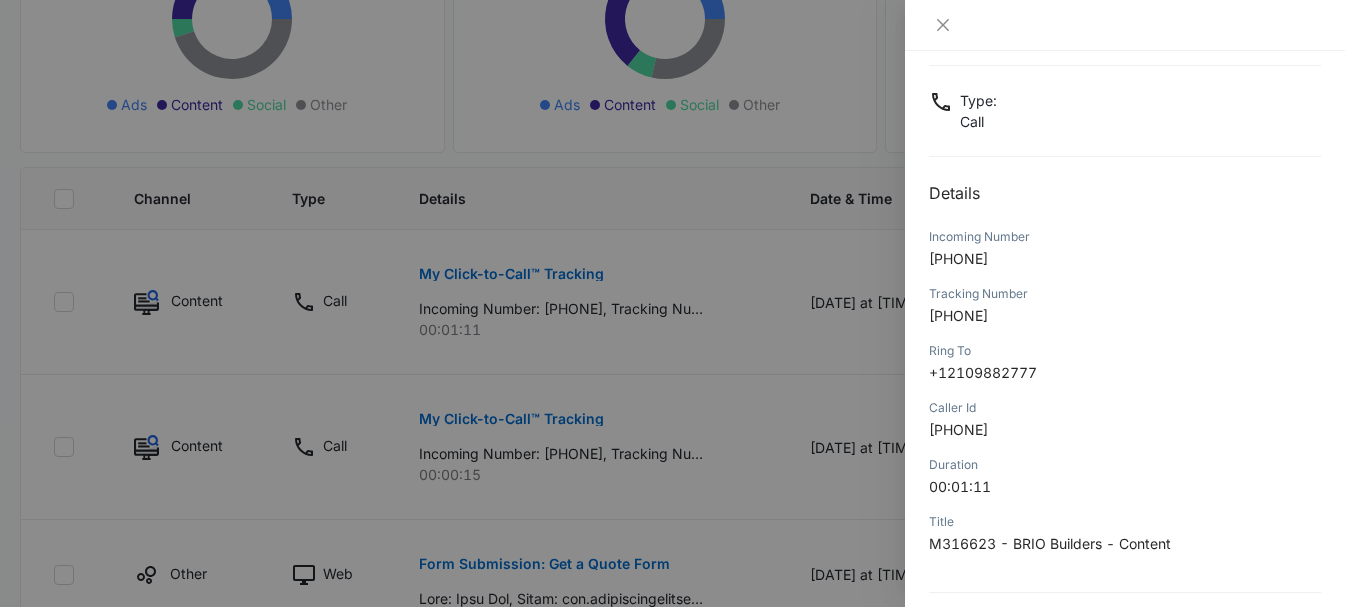 scroll, scrollTop: 280, scrollLeft: 0, axis: vertical 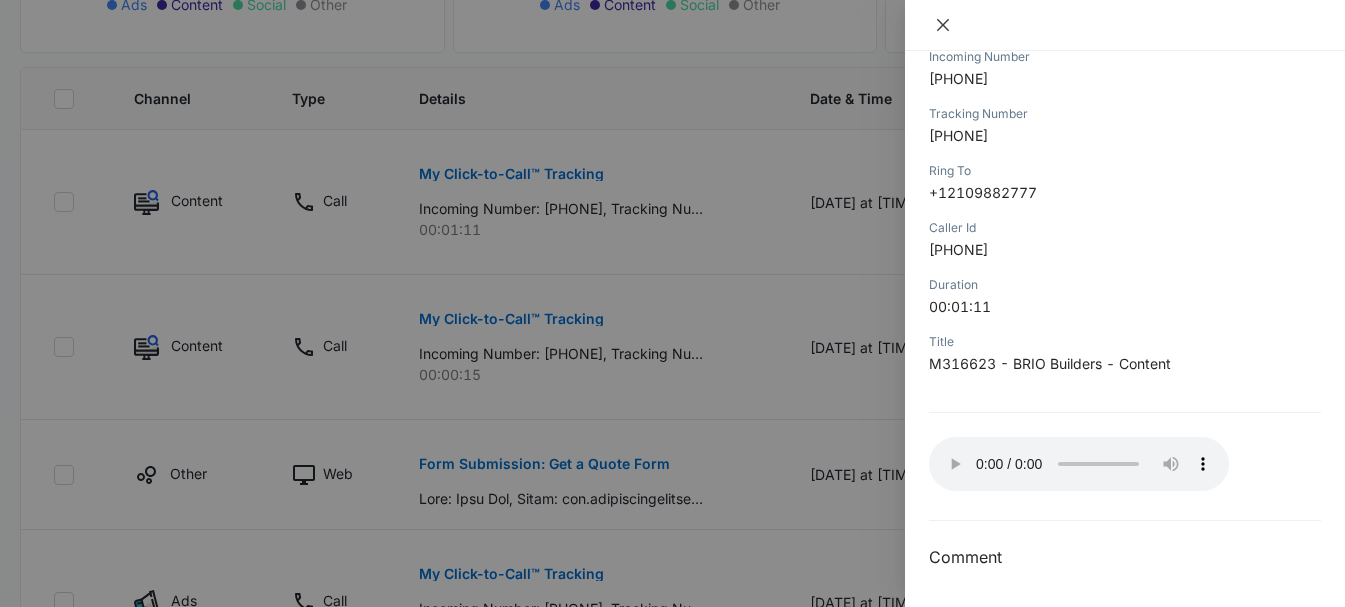 click 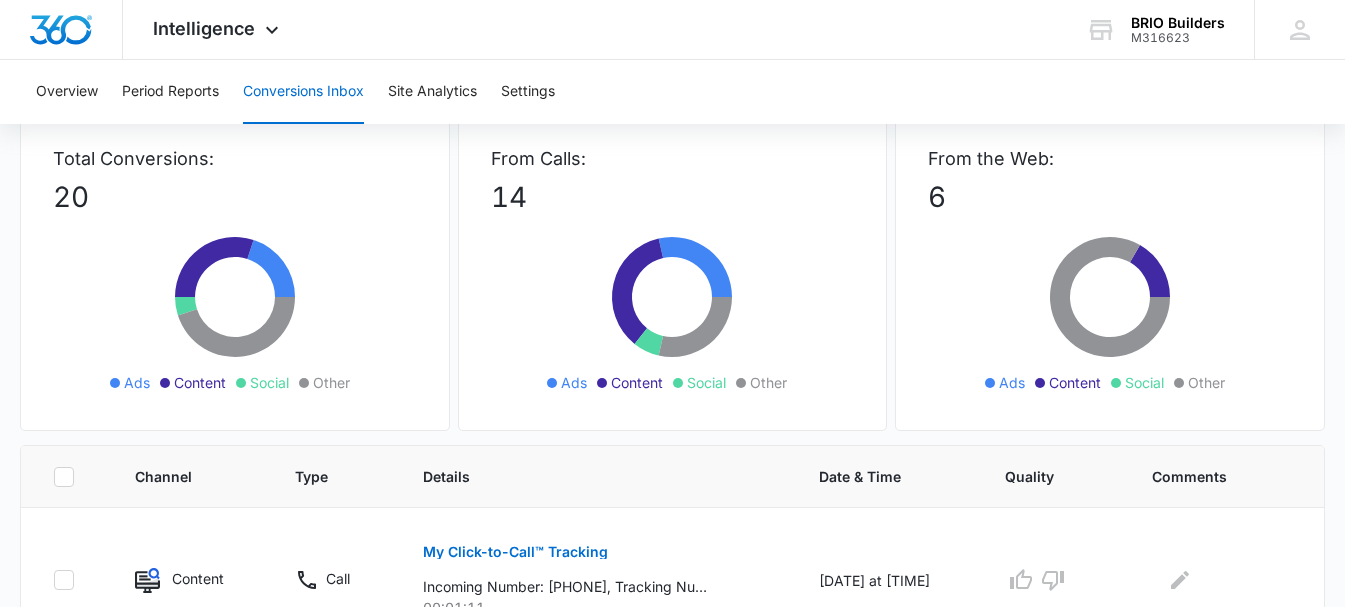 scroll, scrollTop: 0, scrollLeft: 0, axis: both 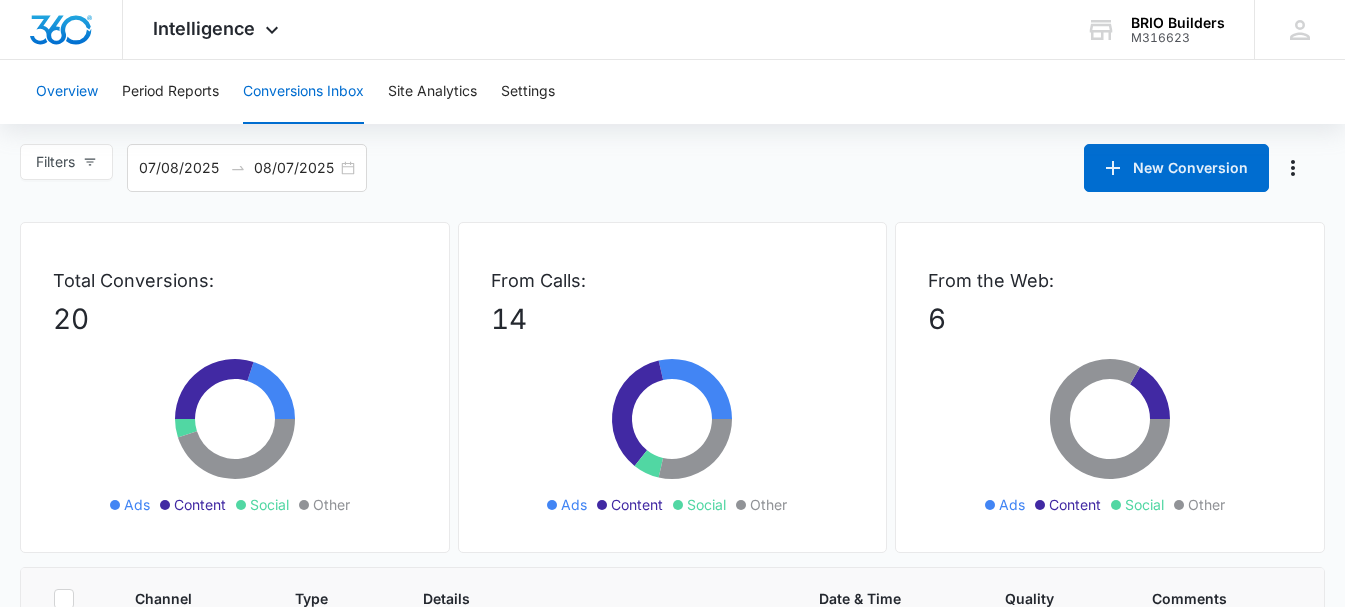 click on "Overview" at bounding box center [67, 92] 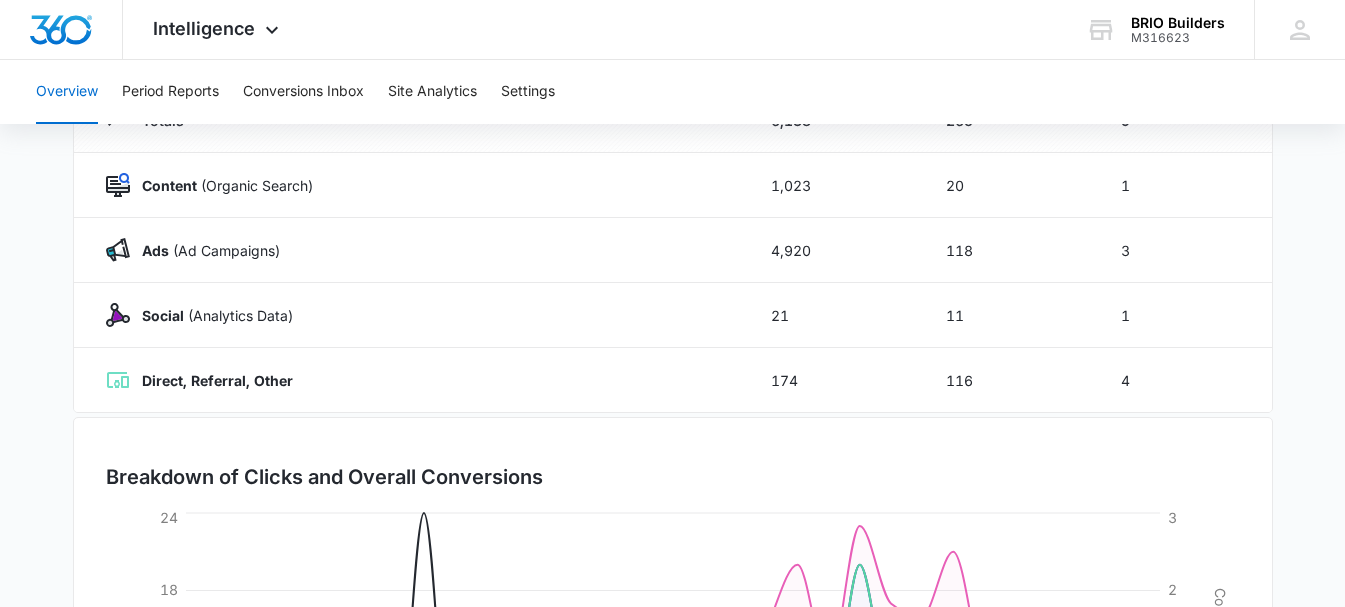scroll, scrollTop: 231, scrollLeft: 0, axis: vertical 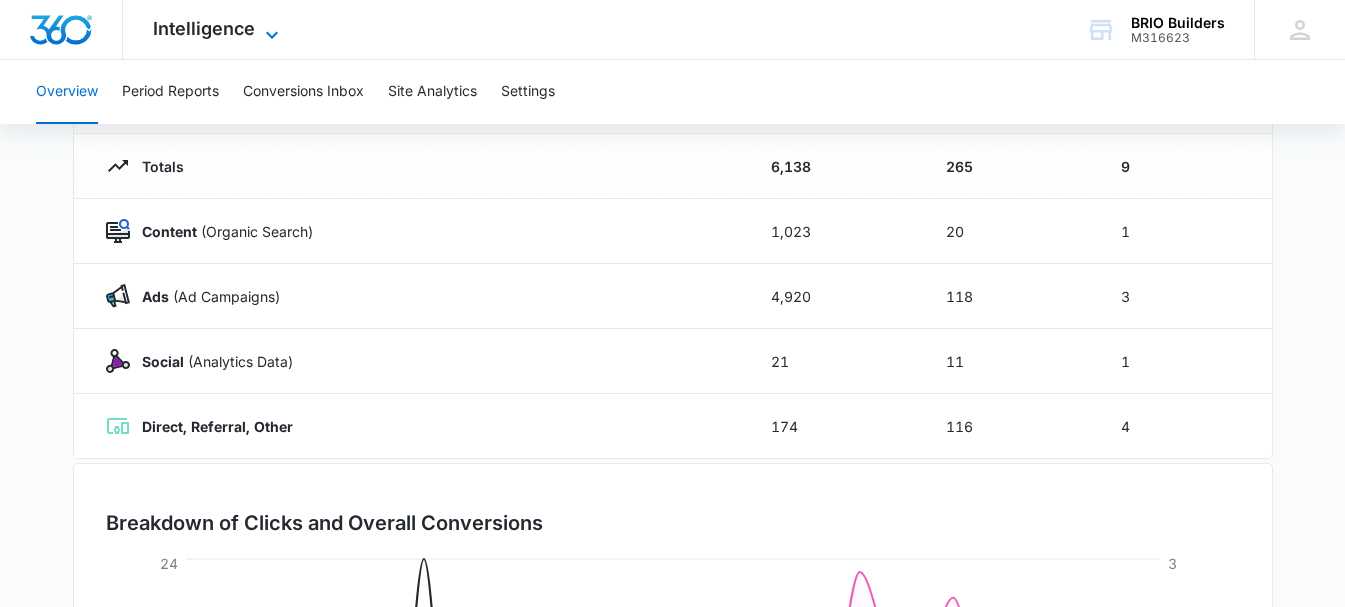 click on "Intelligence" at bounding box center (204, 28) 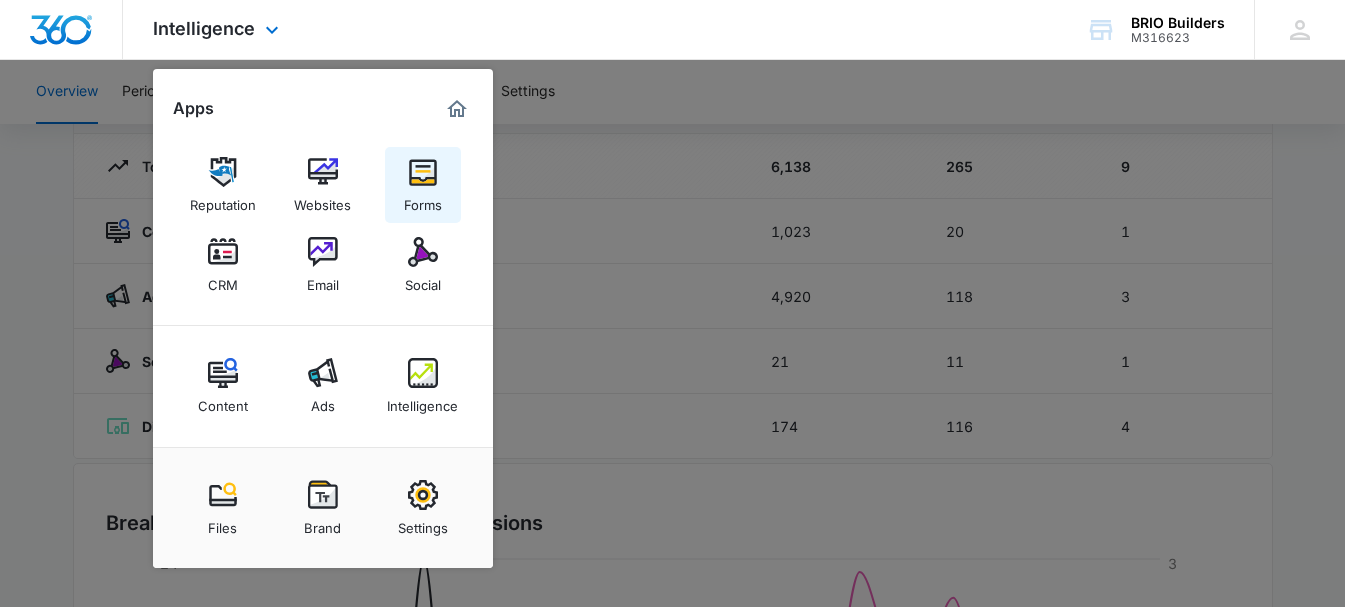 click at bounding box center (423, 172) 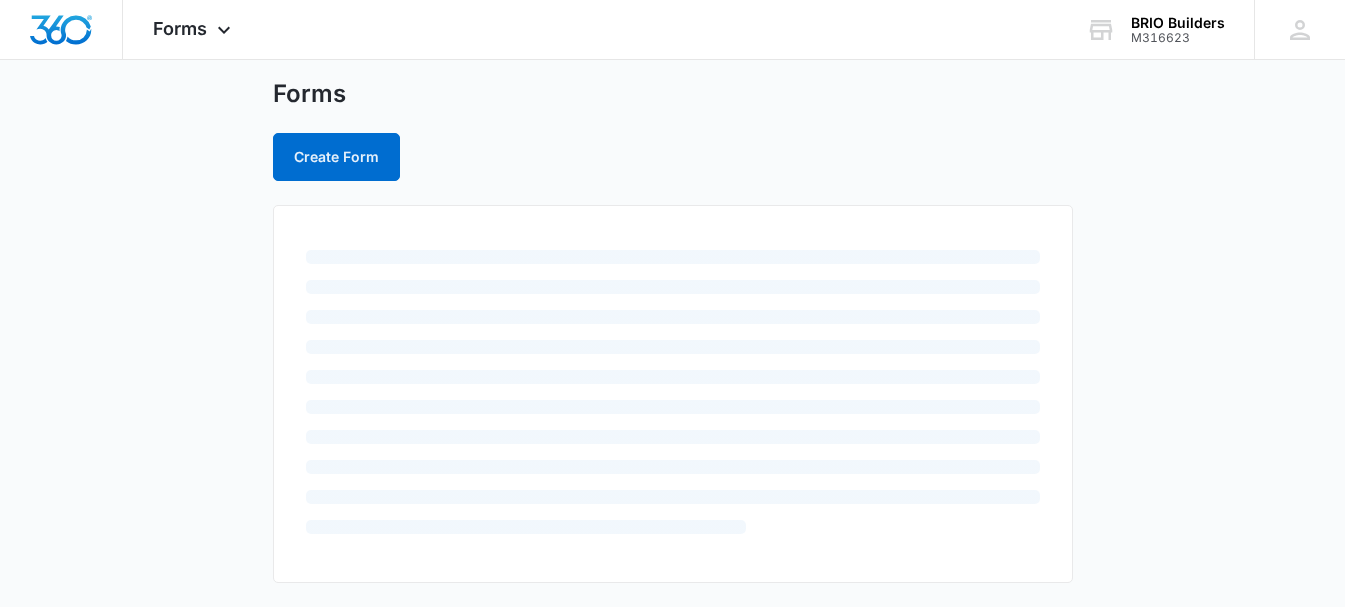 scroll, scrollTop: 0, scrollLeft: 0, axis: both 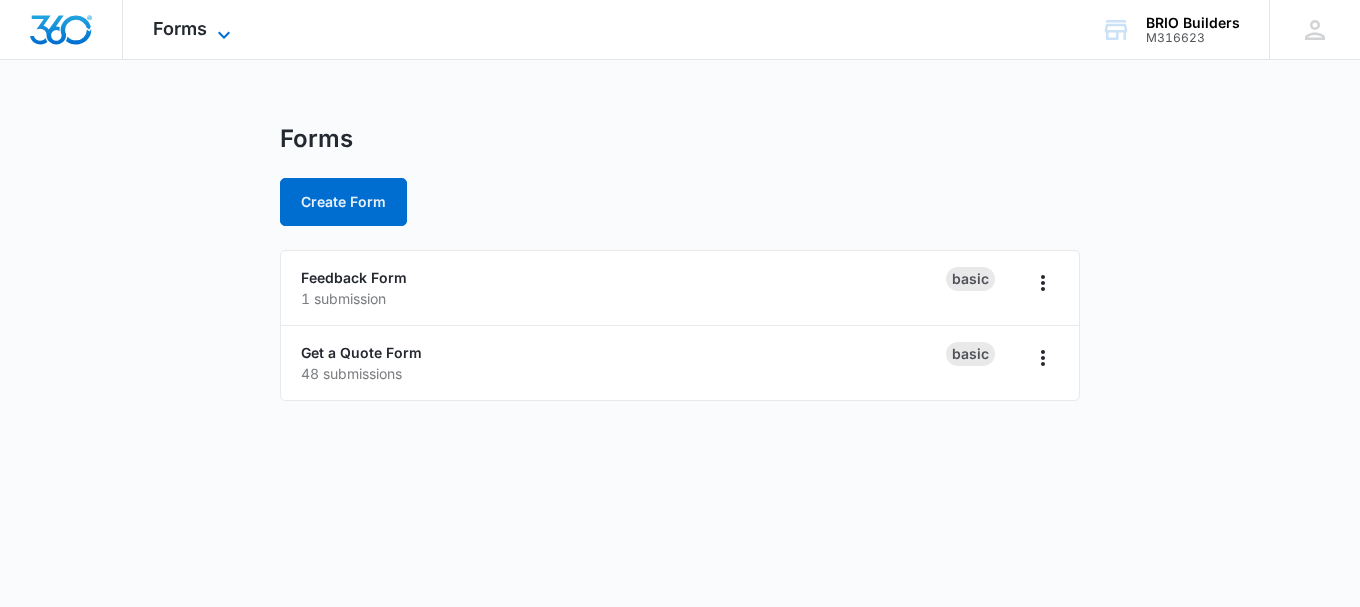 click on "Forms" at bounding box center [180, 28] 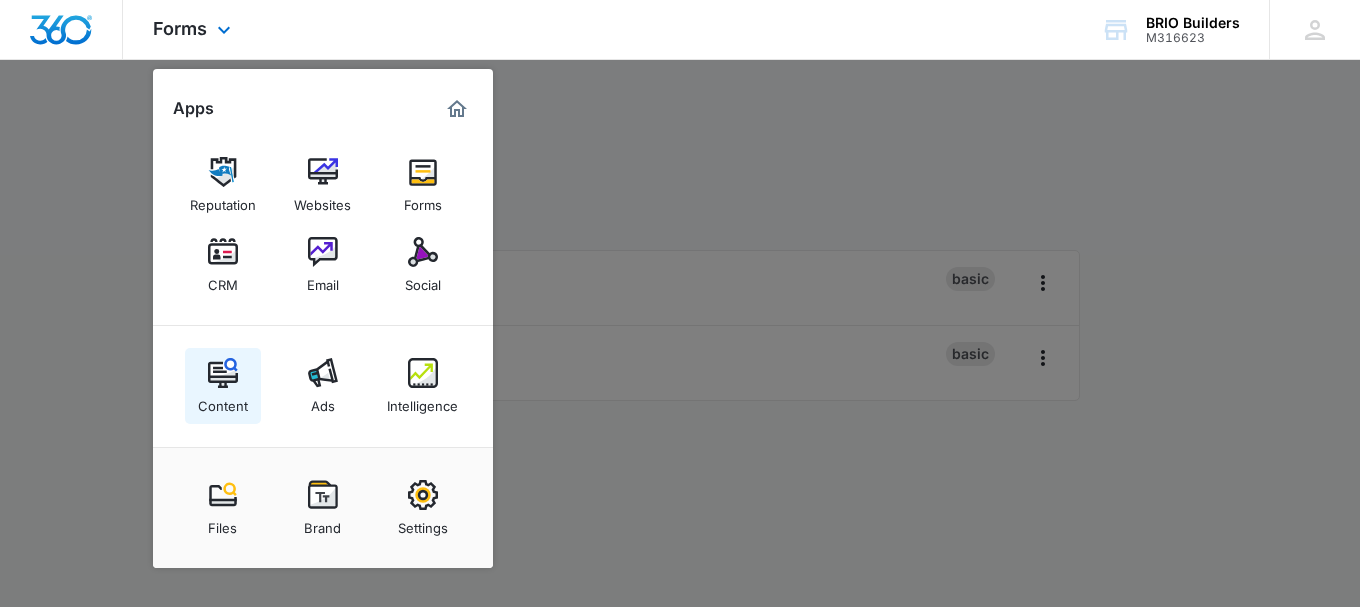 click at bounding box center [223, 373] 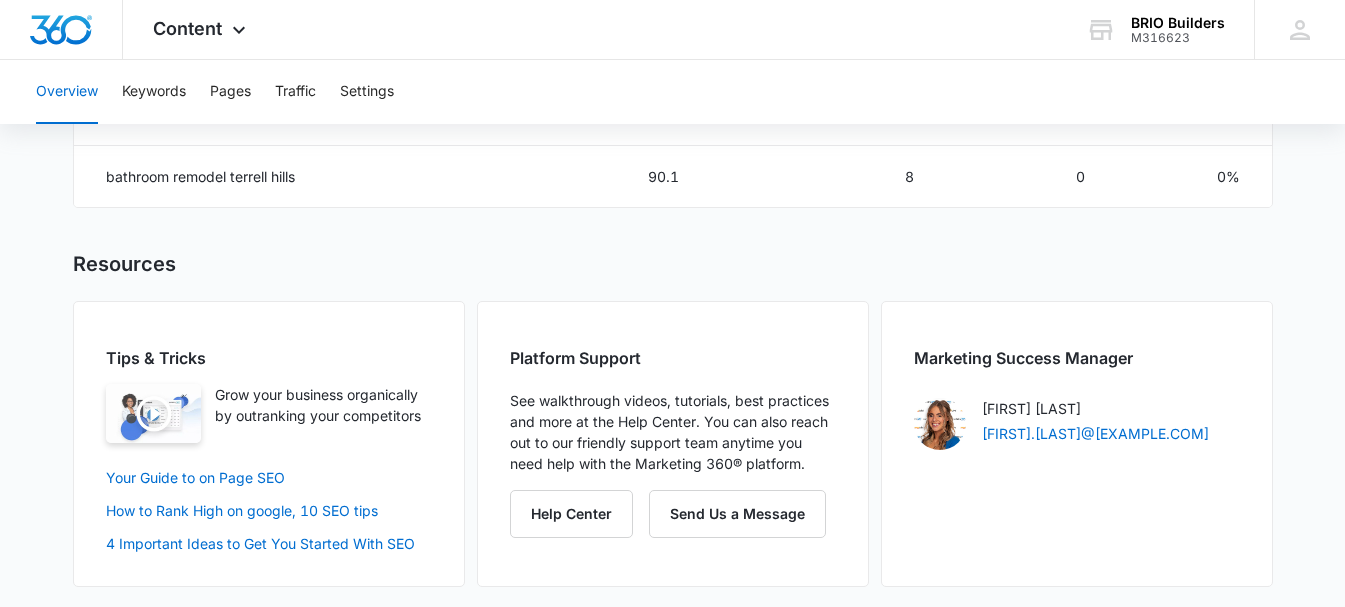scroll, scrollTop: 1519, scrollLeft: 0, axis: vertical 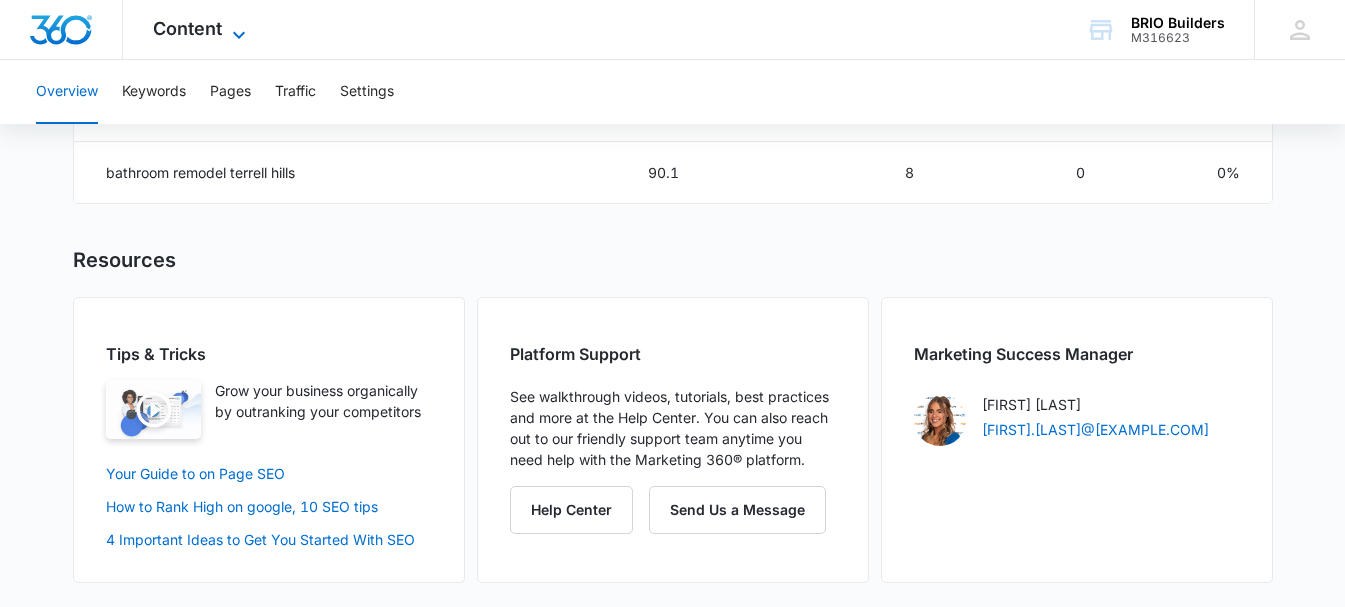 click on "Content" at bounding box center (187, 28) 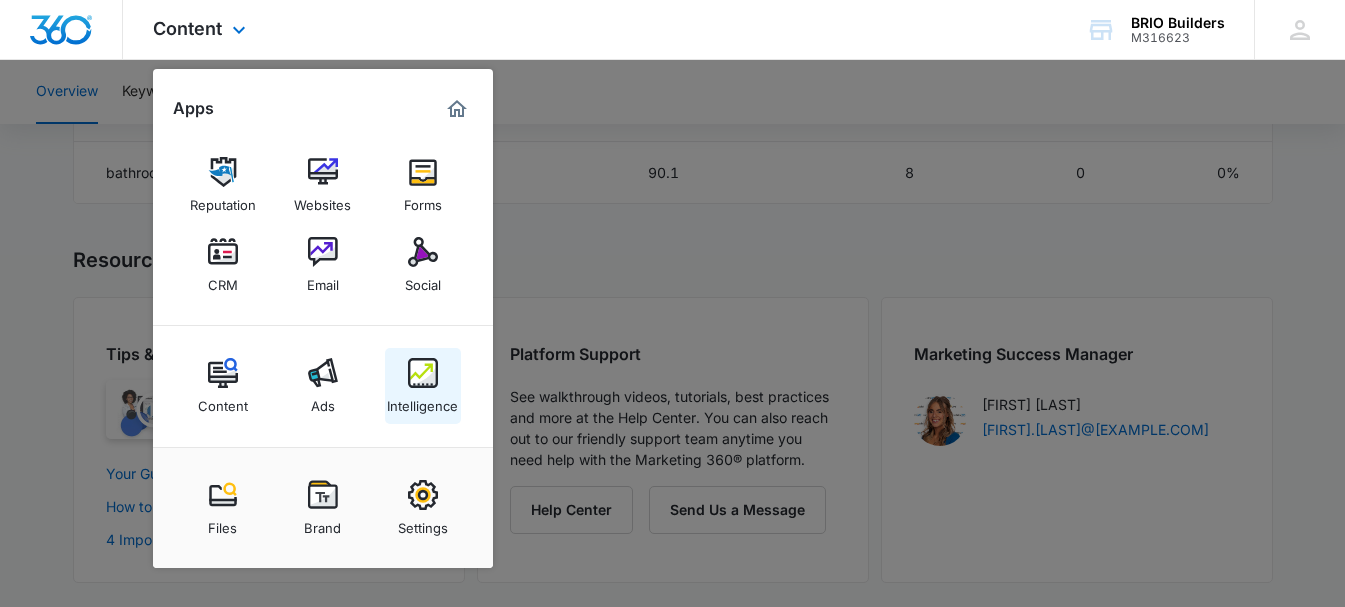 click at bounding box center (423, 373) 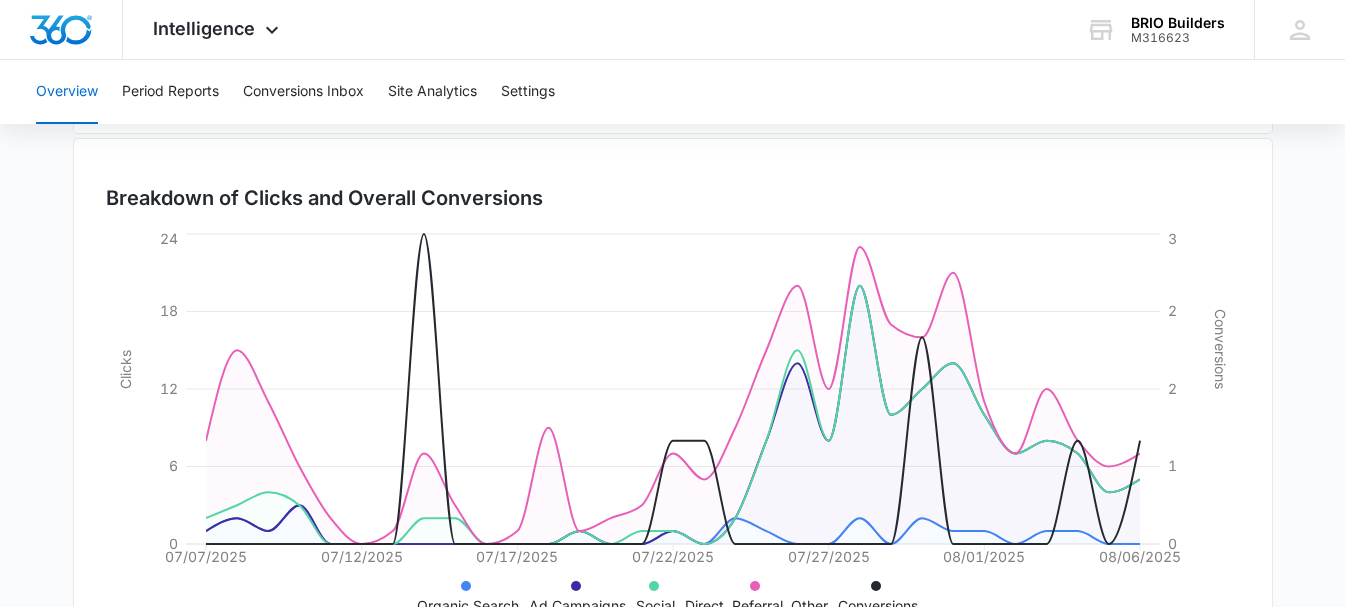 scroll, scrollTop: 631, scrollLeft: 0, axis: vertical 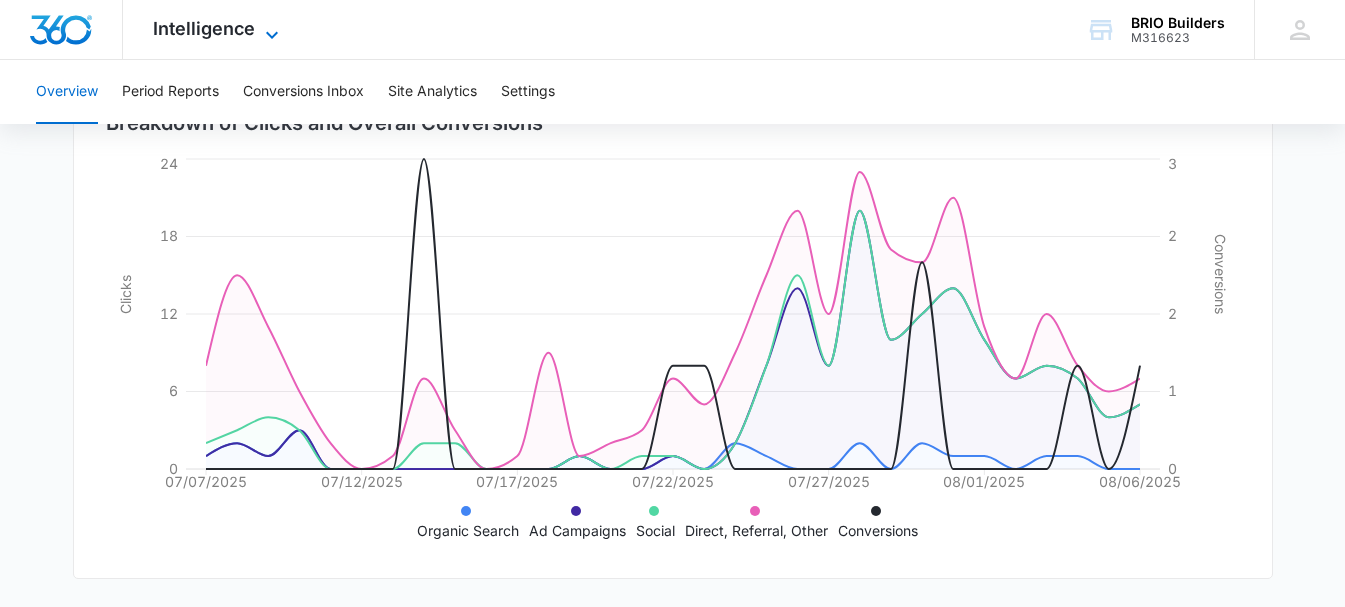 click on "Intelligence" at bounding box center [204, 28] 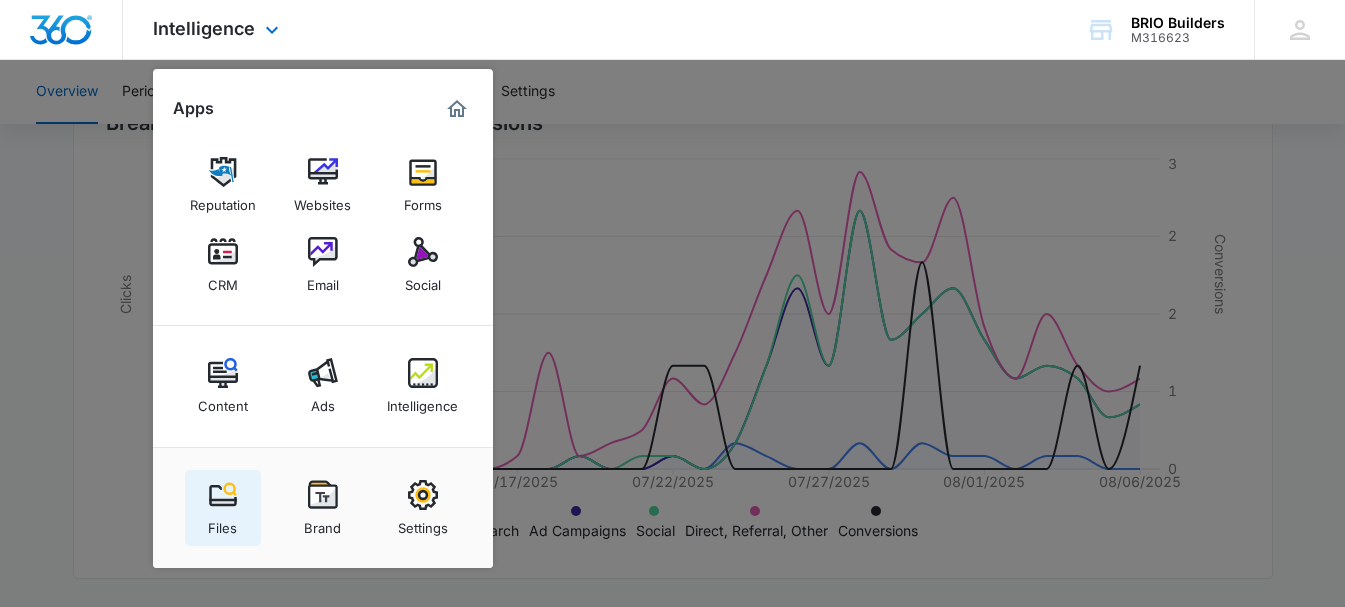 click at bounding box center [223, 495] 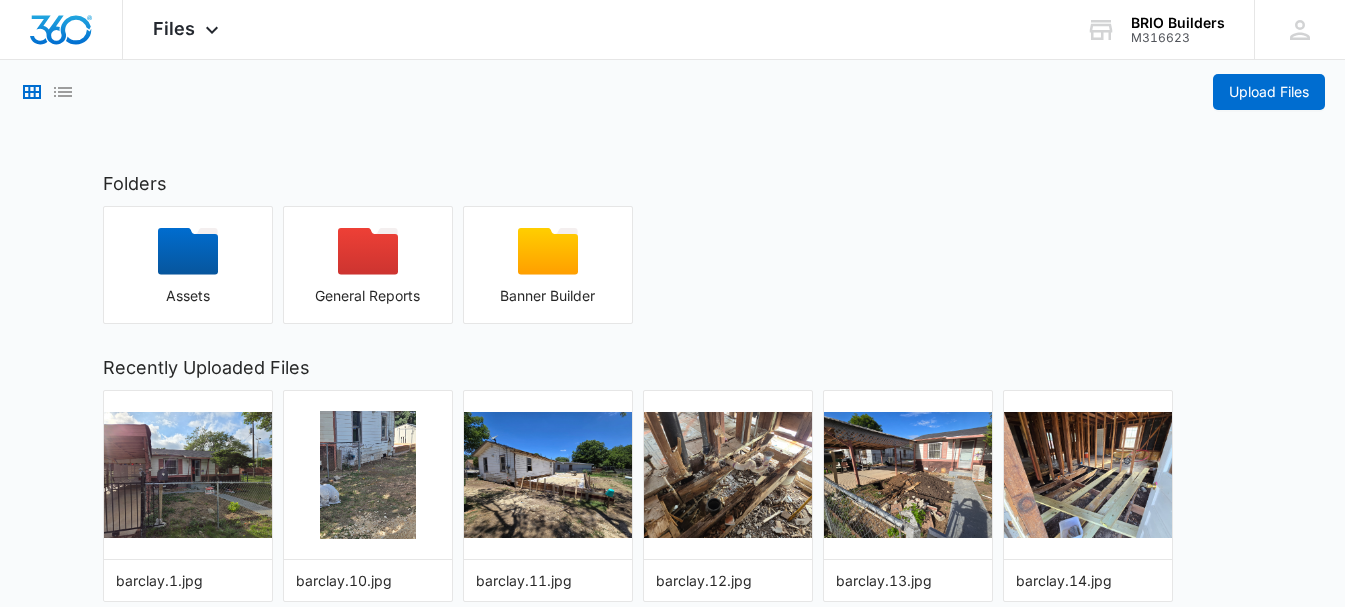 scroll, scrollTop: 0, scrollLeft: 0, axis: both 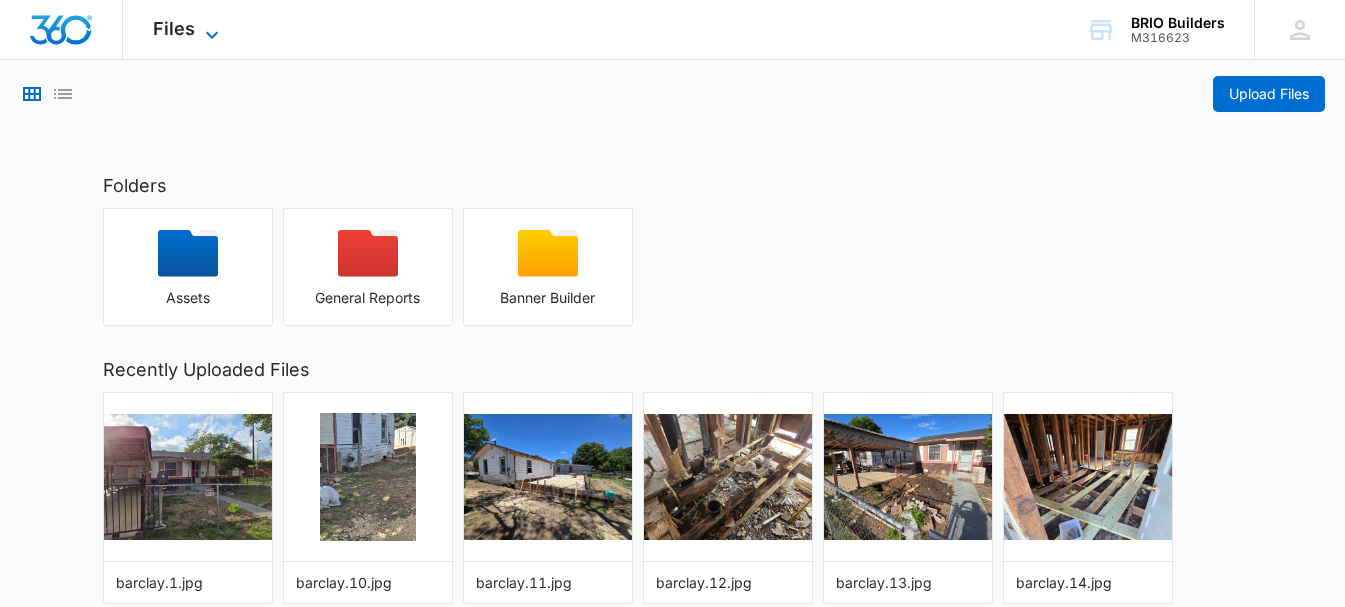 click on "Files" at bounding box center [174, 28] 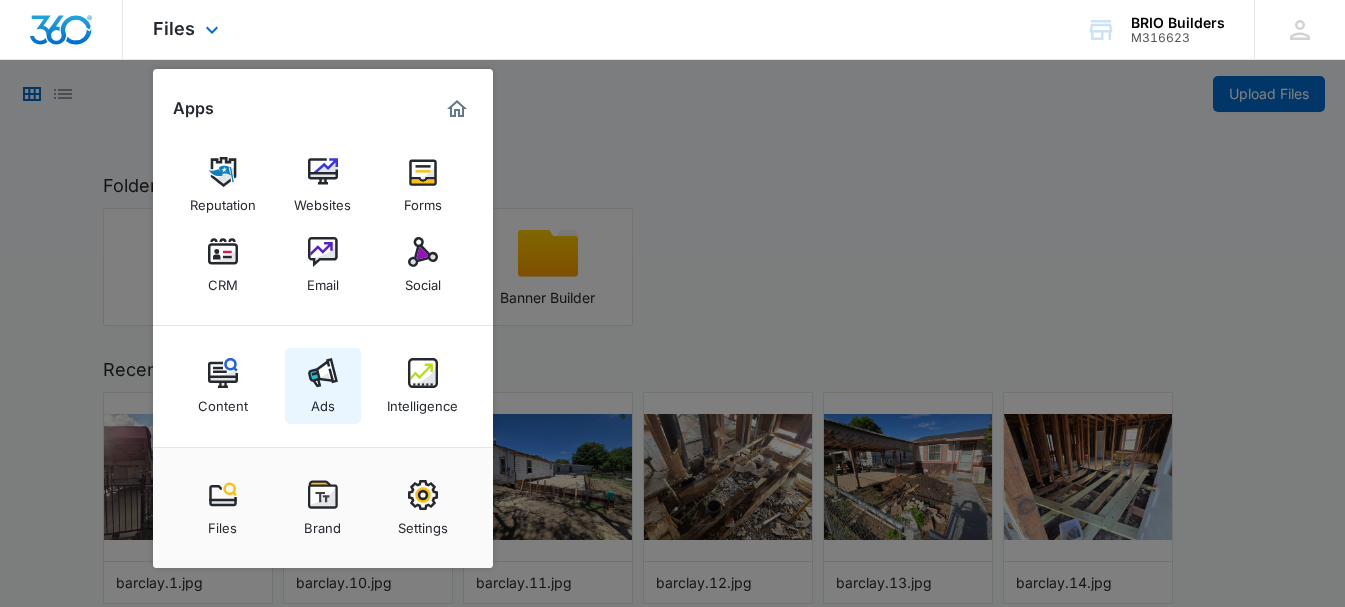 click on "Ads" at bounding box center [323, 401] 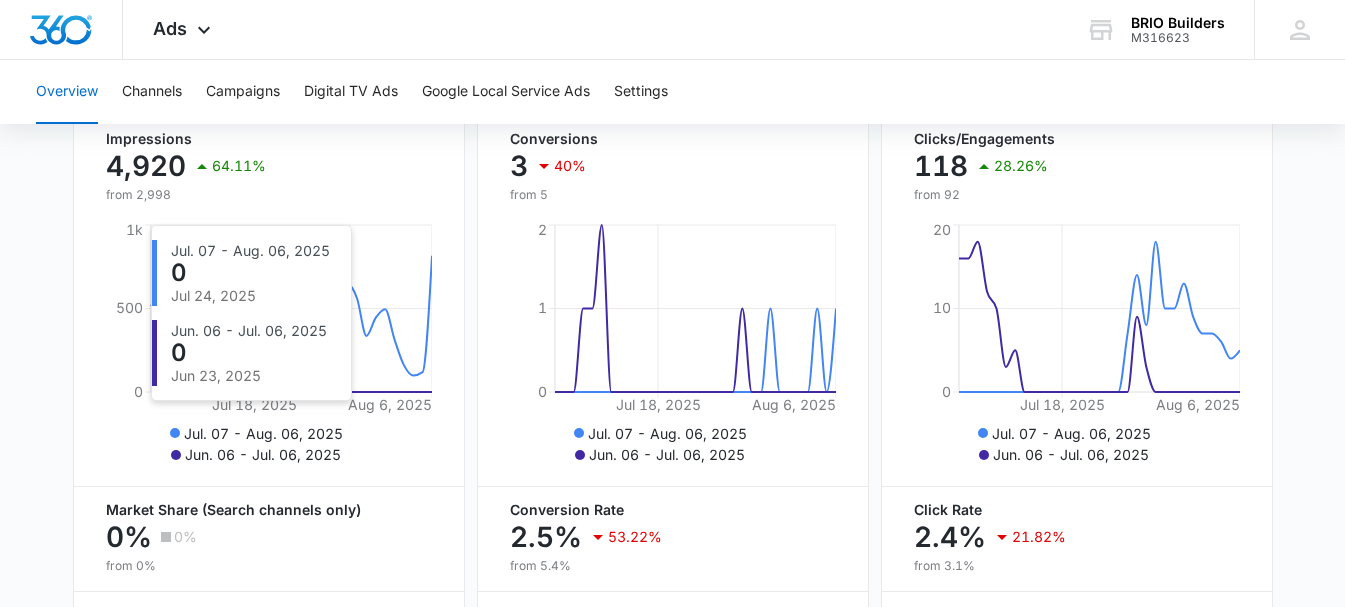 scroll, scrollTop: 732, scrollLeft: 0, axis: vertical 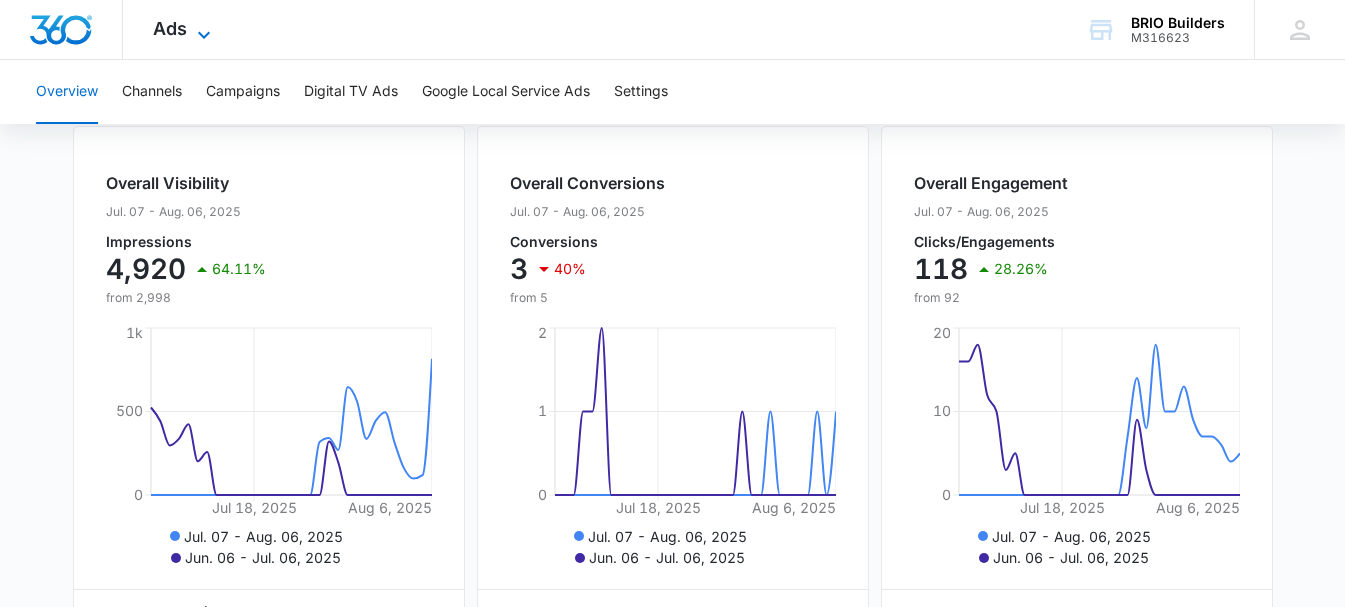 click on "Ads" at bounding box center [170, 28] 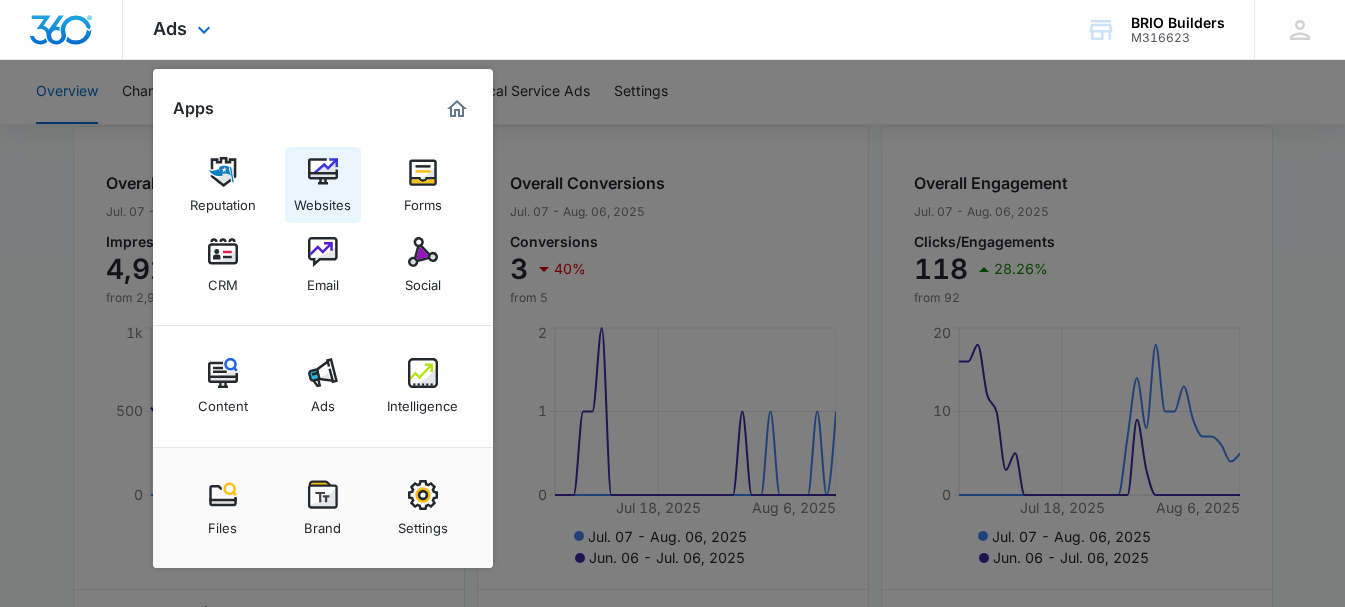click at bounding box center (323, 172) 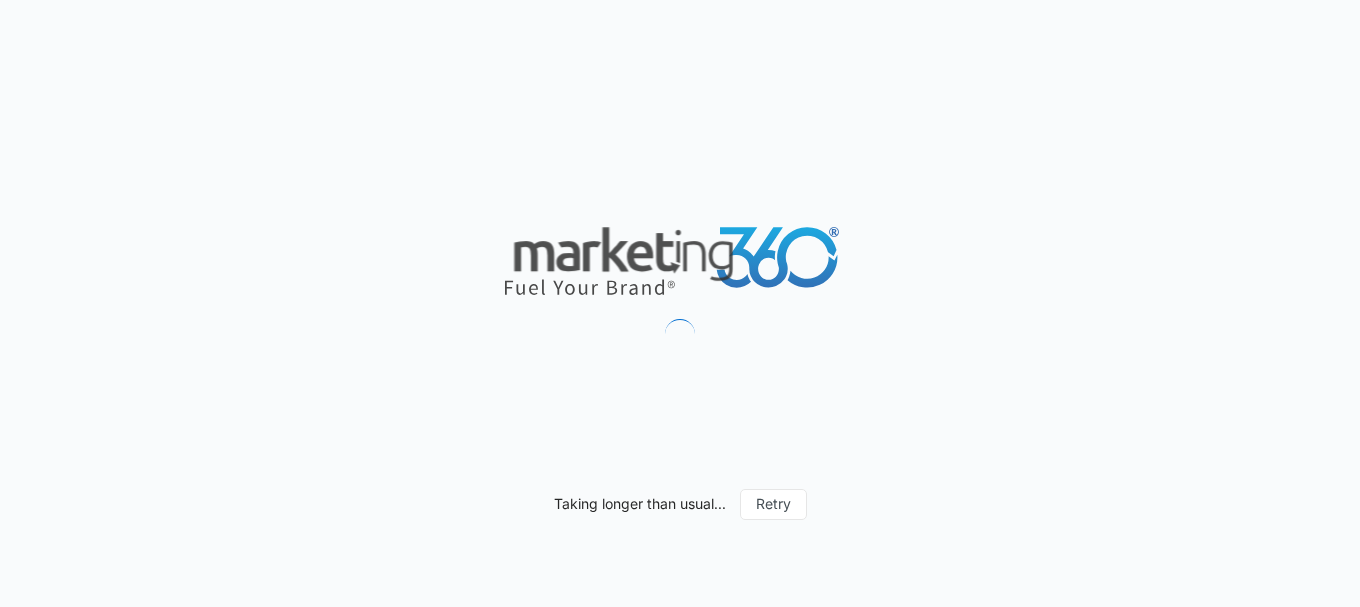 scroll, scrollTop: 0, scrollLeft: 0, axis: both 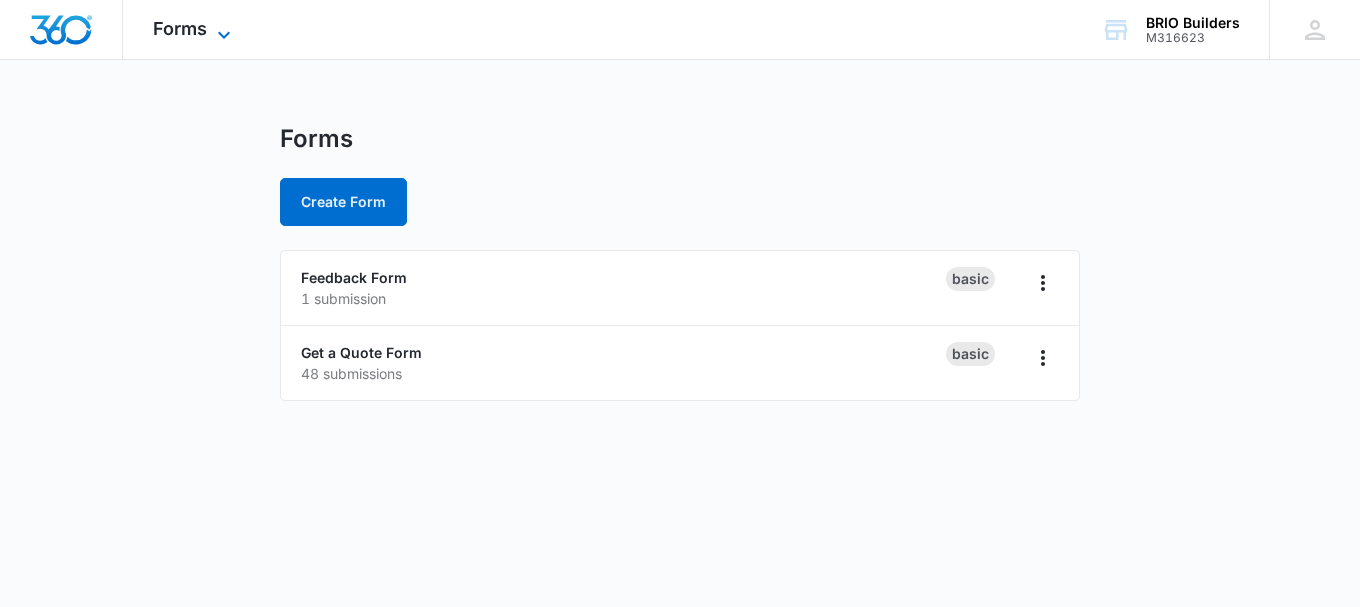click on "Forms" at bounding box center [180, 28] 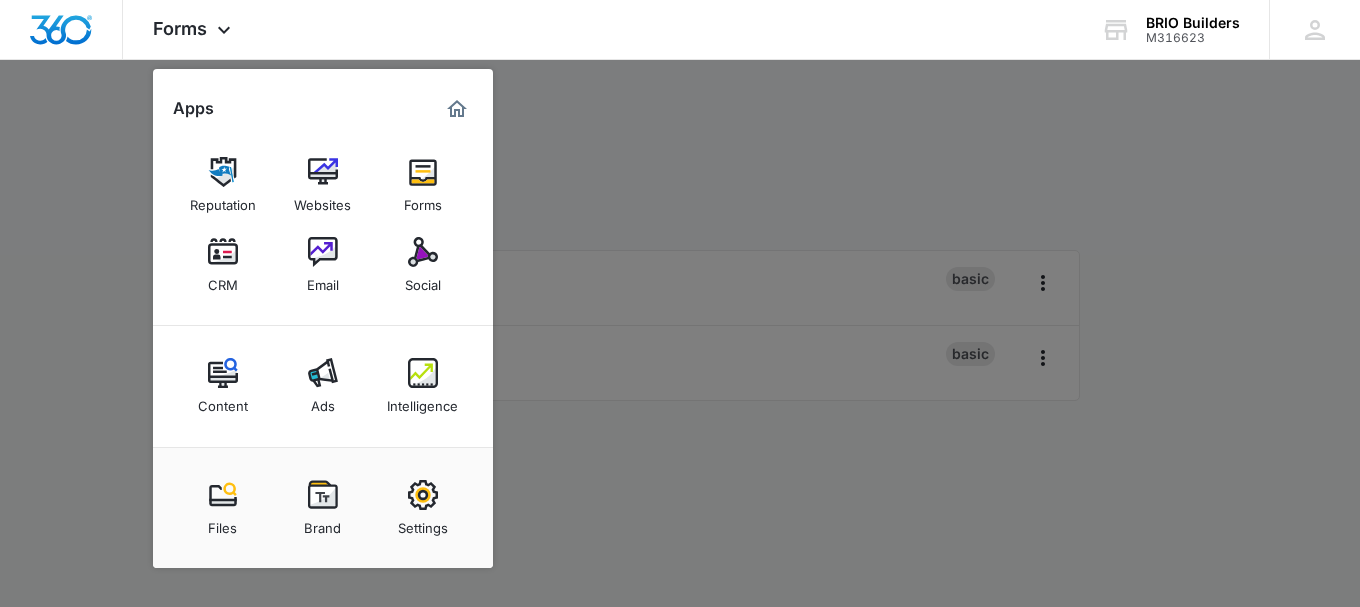 click at bounding box center (223, 373) 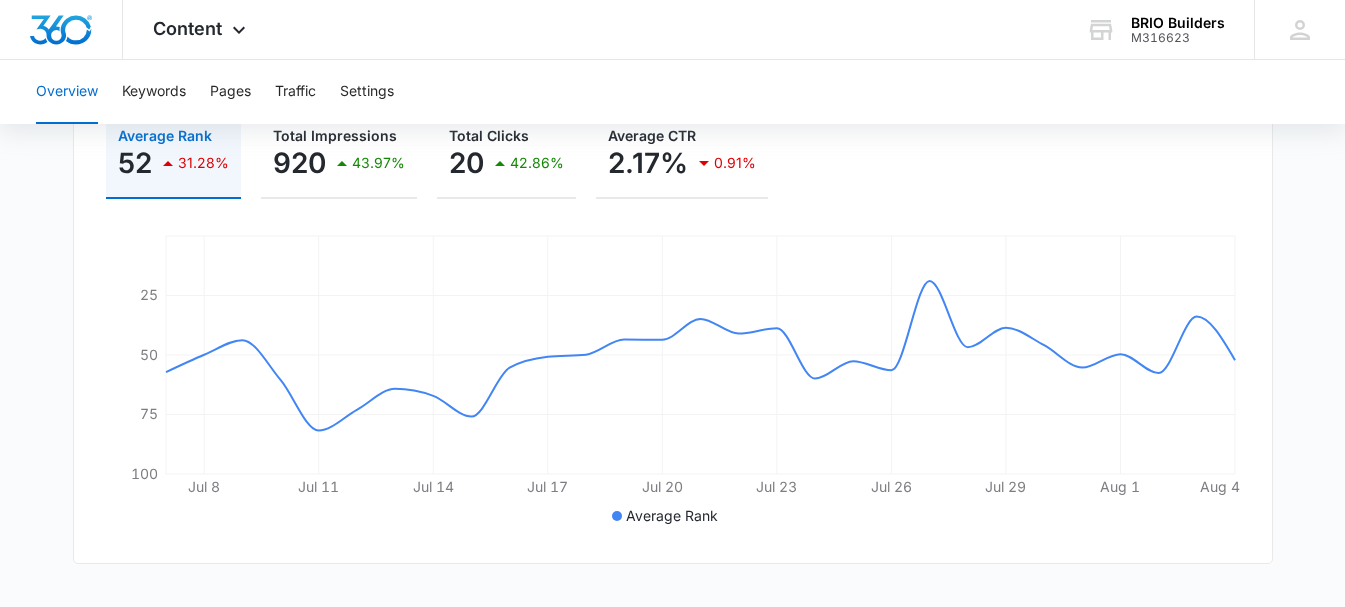 scroll, scrollTop: 319, scrollLeft: 0, axis: vertical 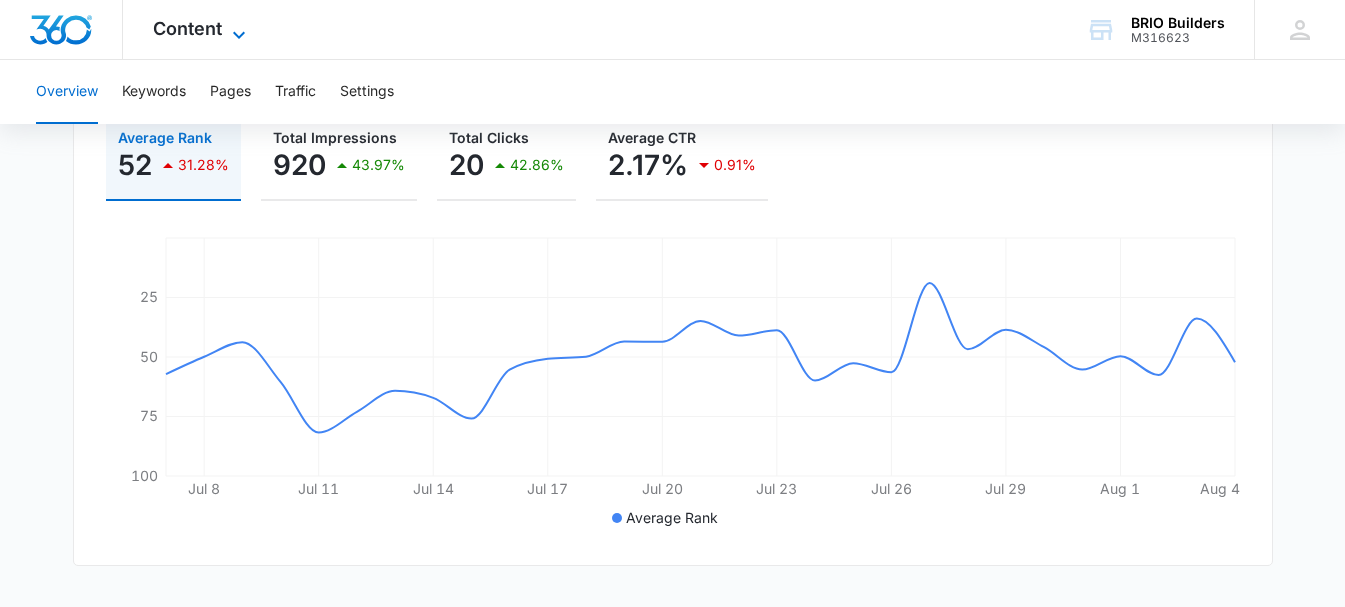 click on "Content" at bounding box center [187, 28] 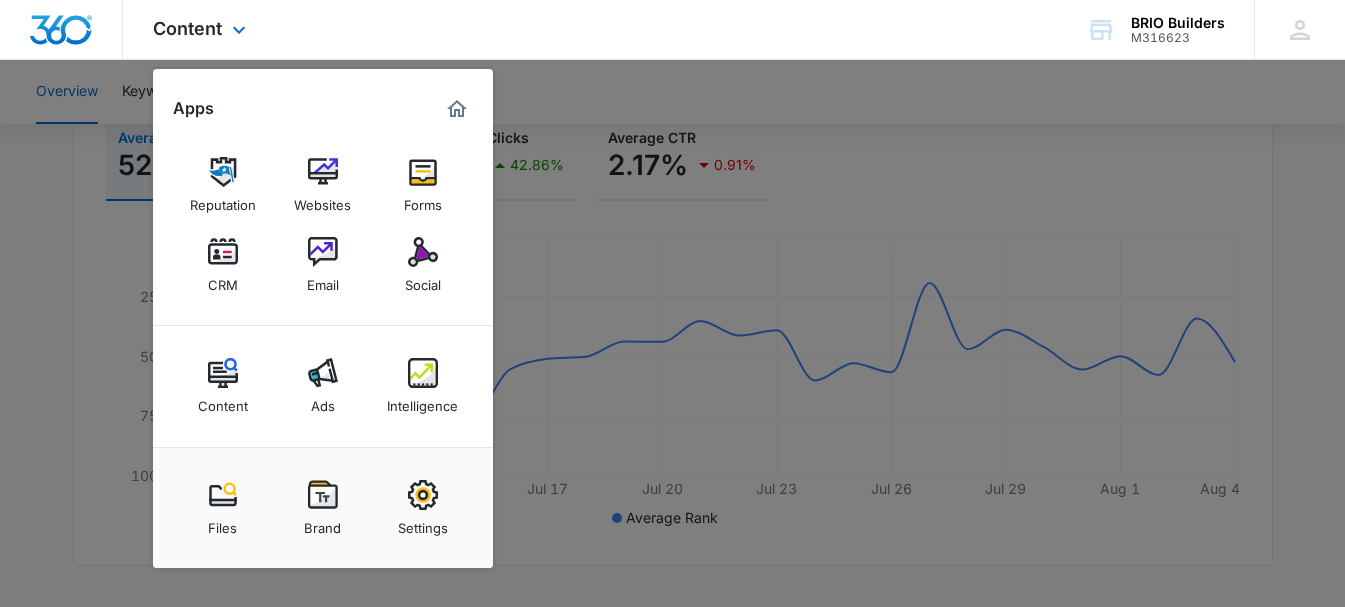 scroll, scrollTop: 419, scrollLeft: 0, axis: vertical 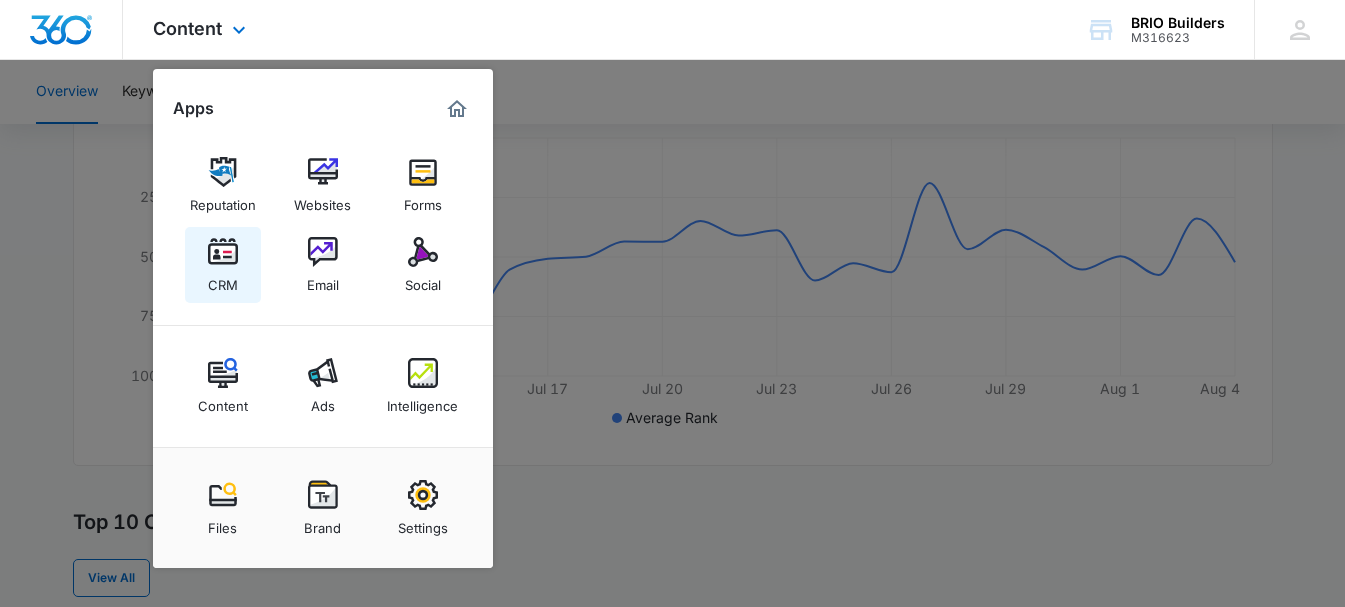click at bounding box center [223, 252] 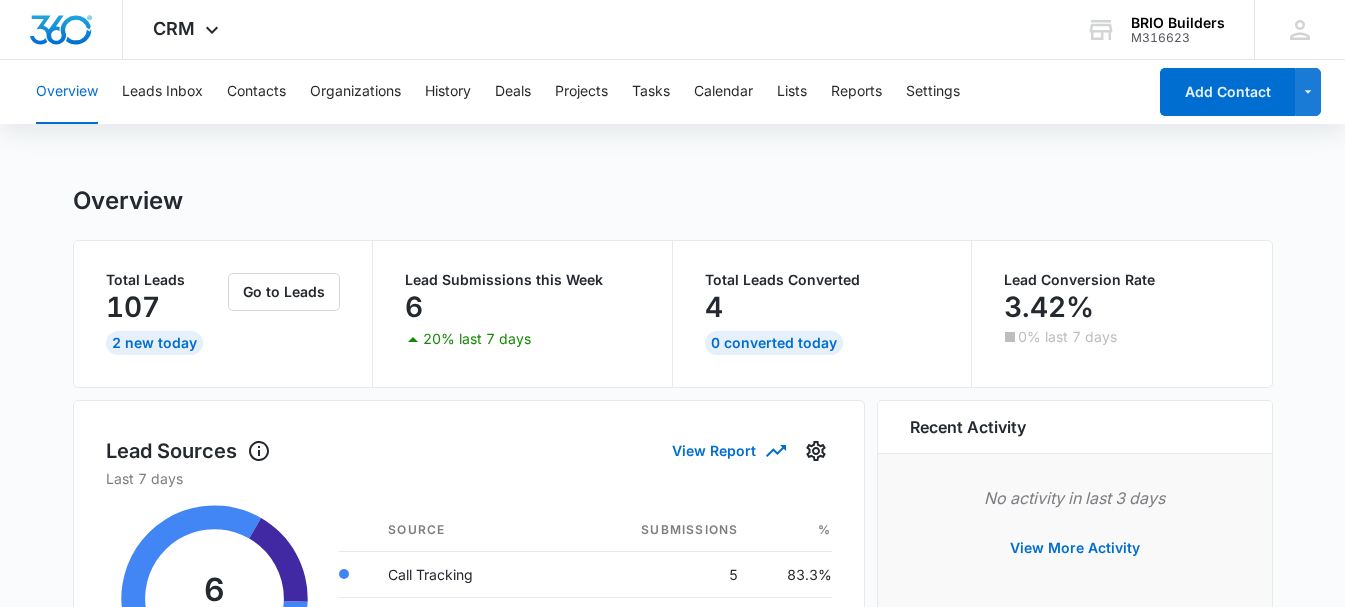 scroll, scrollTop: 0, scrollLeft: 0, axis: both 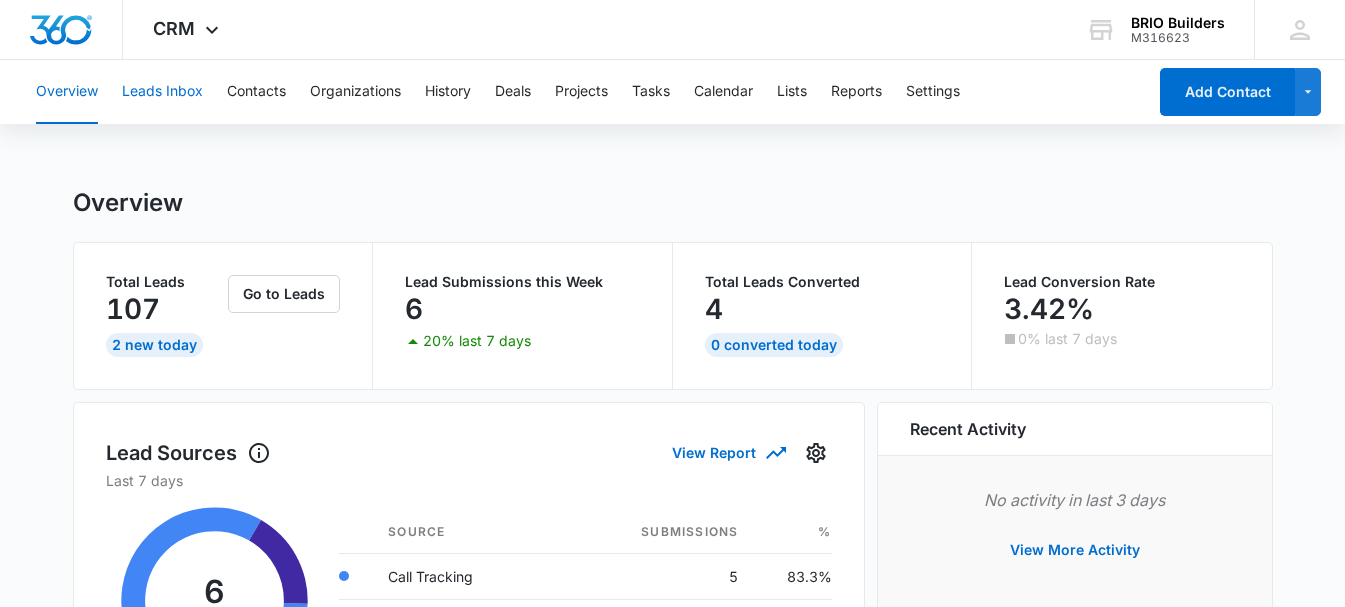 click on "Leads Inbox" at bounding box center (162, 92) 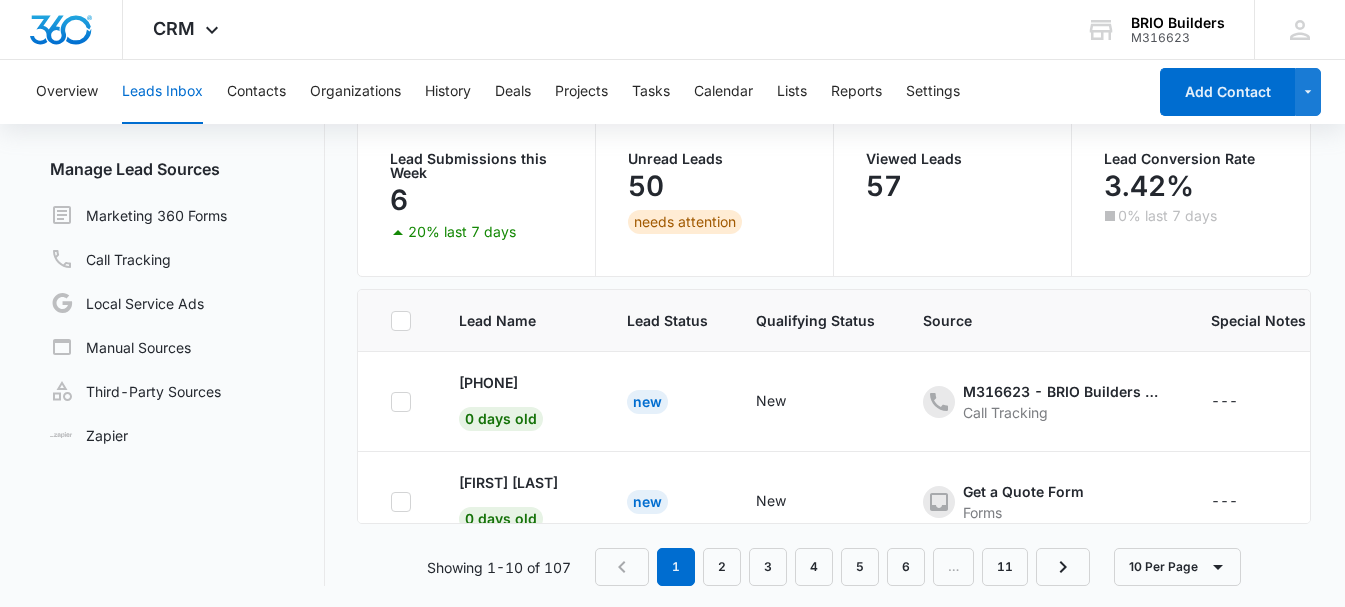scroll, scrollTop: 168, scrollLeft: 0, axis: vertical 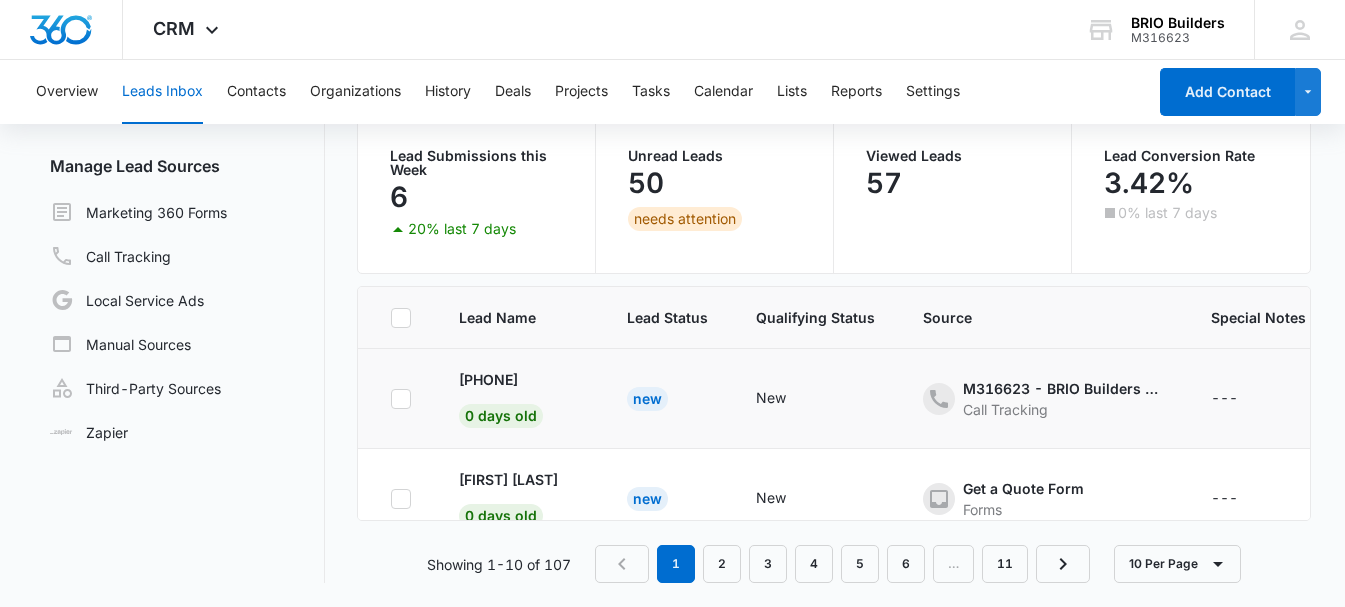 click on "Call Tracking" at bounding box center (1063, 409) 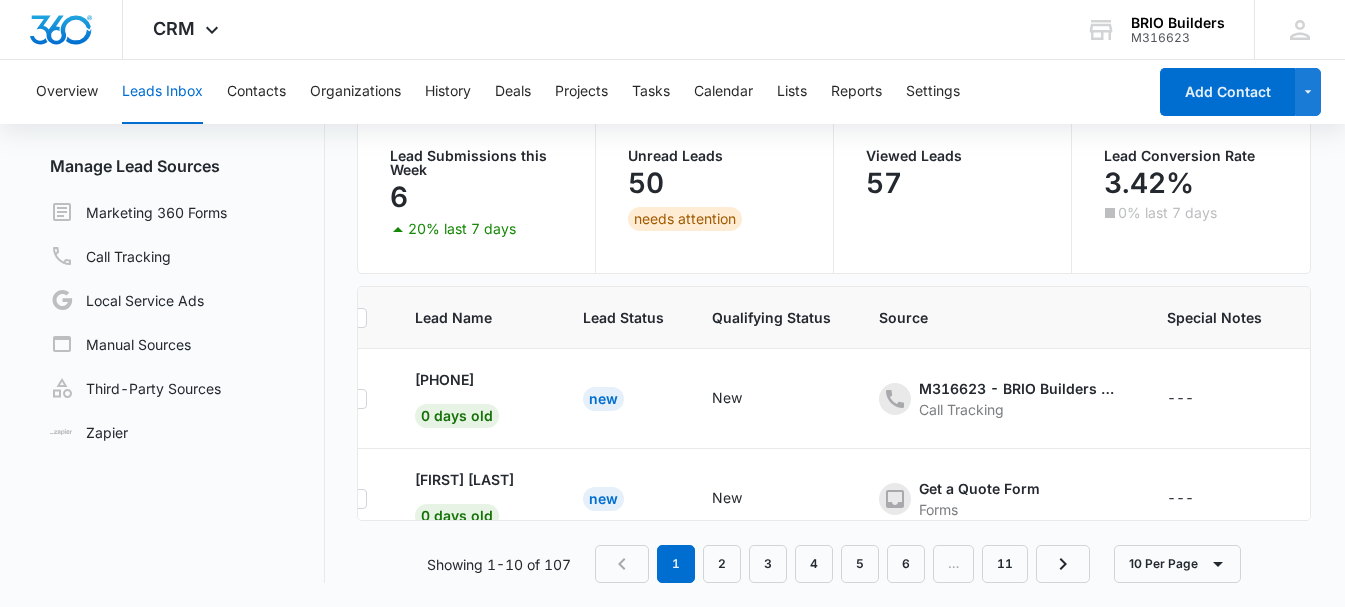 scroll, scrollTop: 0, scrollLeft: 0, axis: both 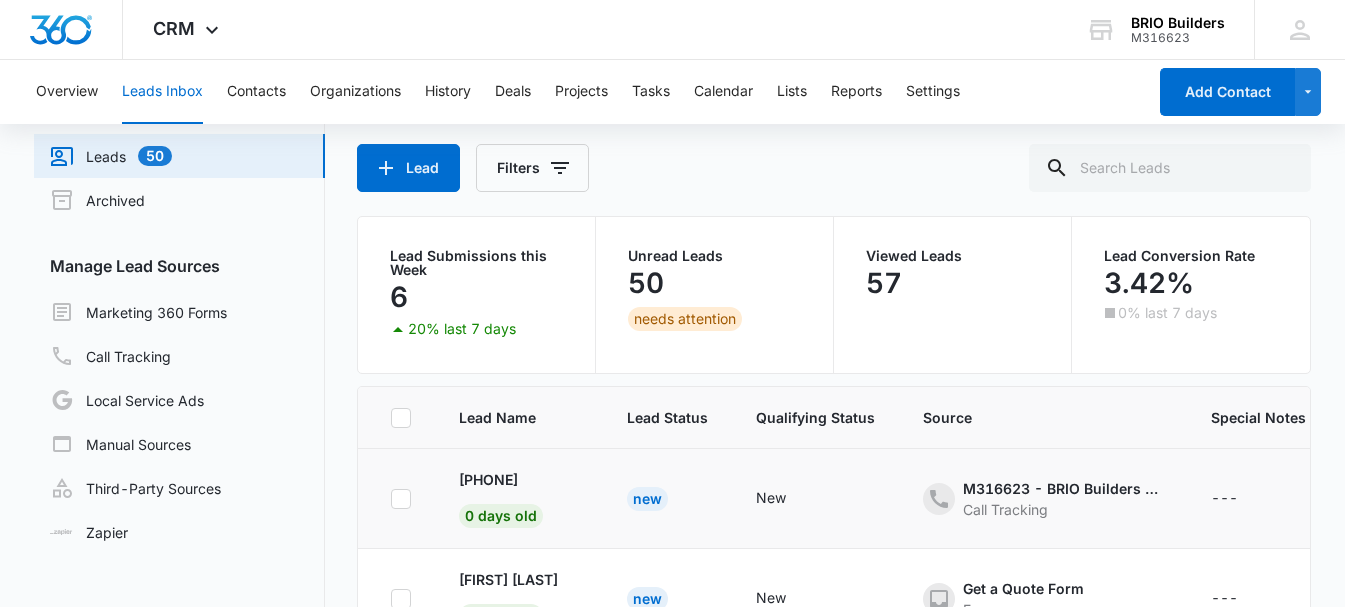 click on "New" at bounding box center (667, 499) 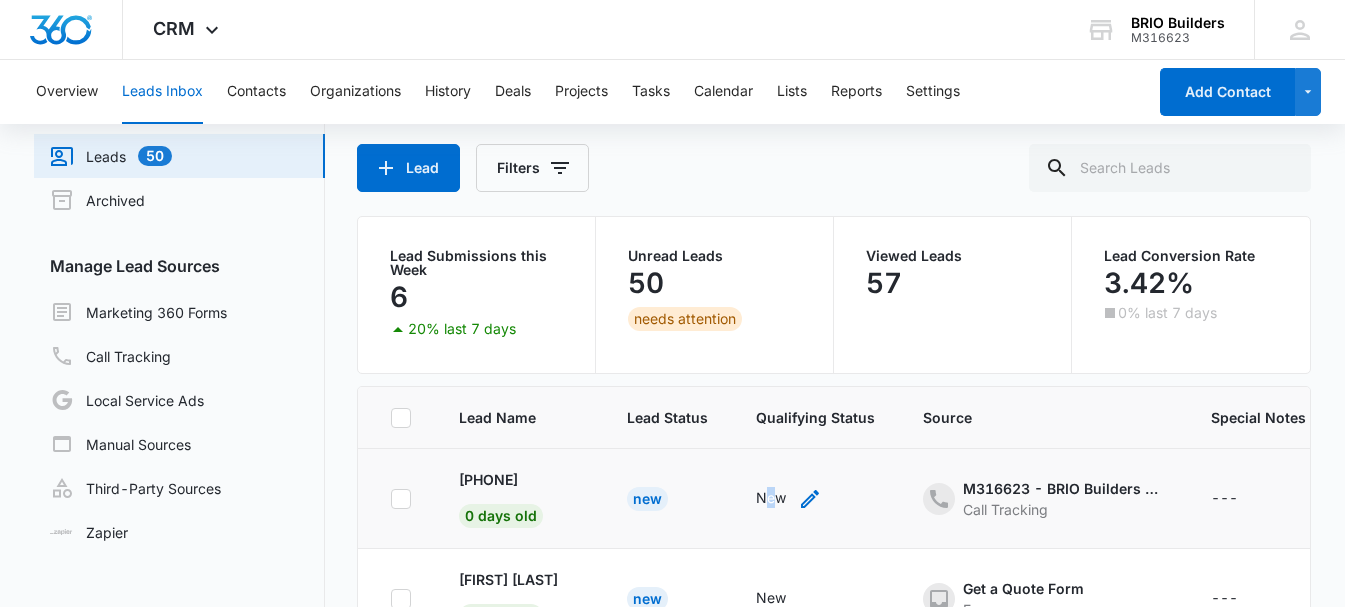 click on "New" at bounding box center [771, 497] 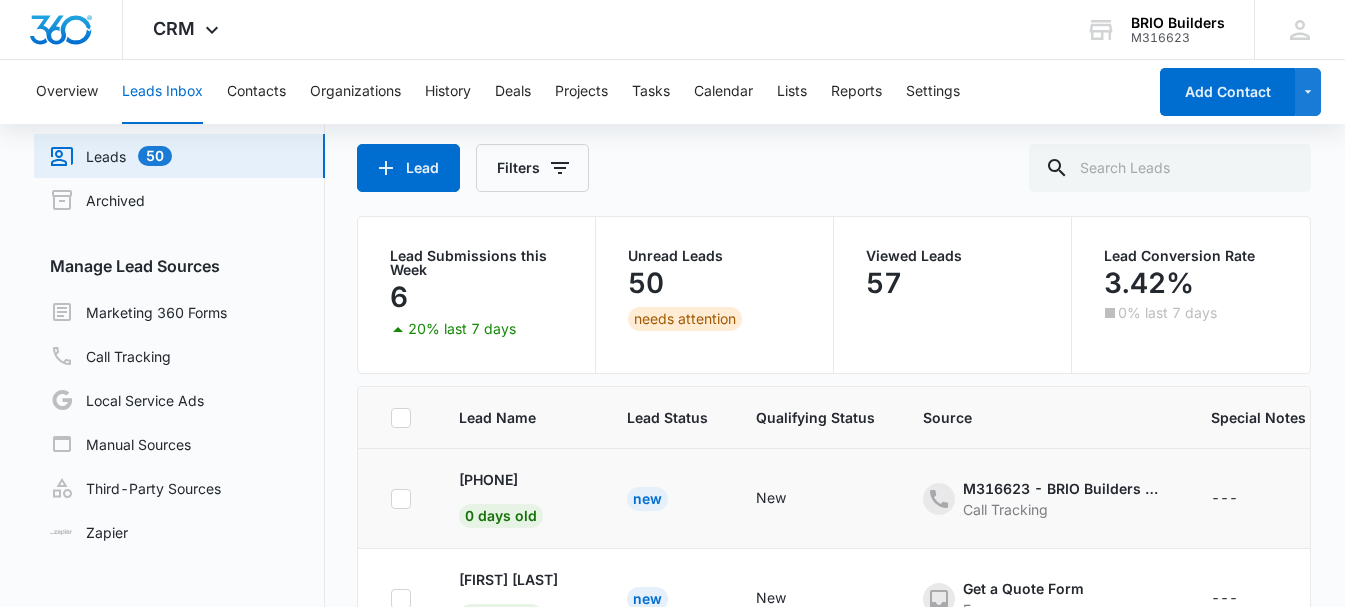 click on "M316623 - BRIO Builders - Content Call Tracking" at bounding box center (1043, 499) 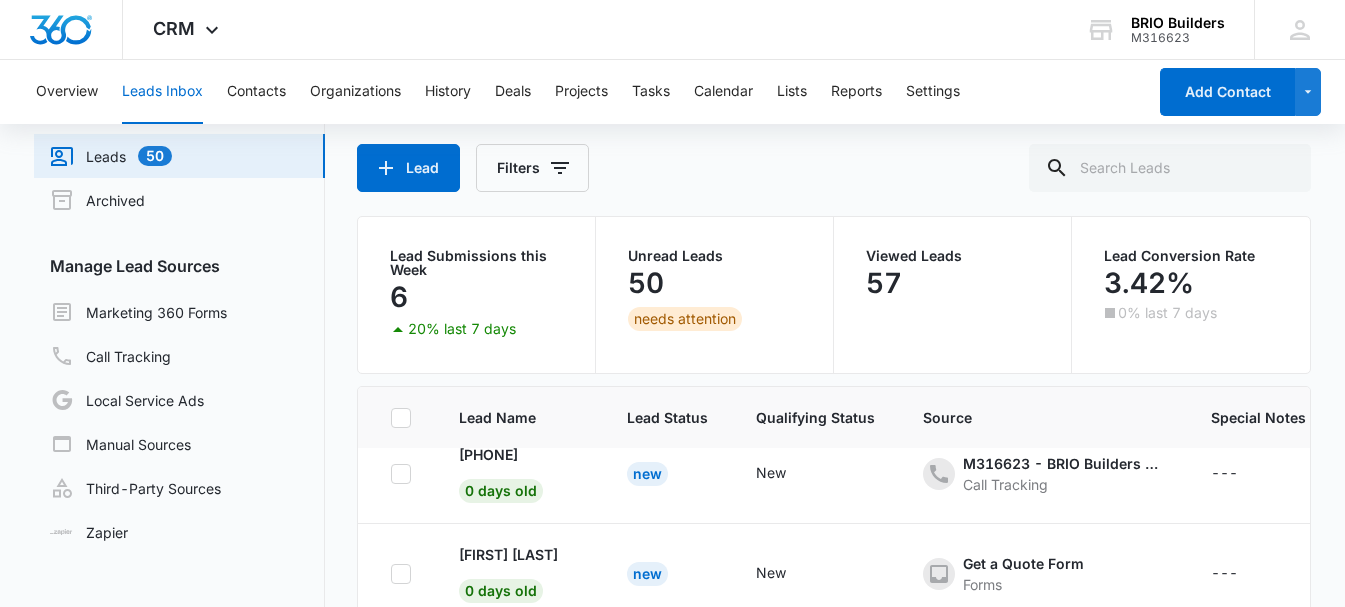 scroll, scrollTop: 0, scrollLeft: 0, axis: both 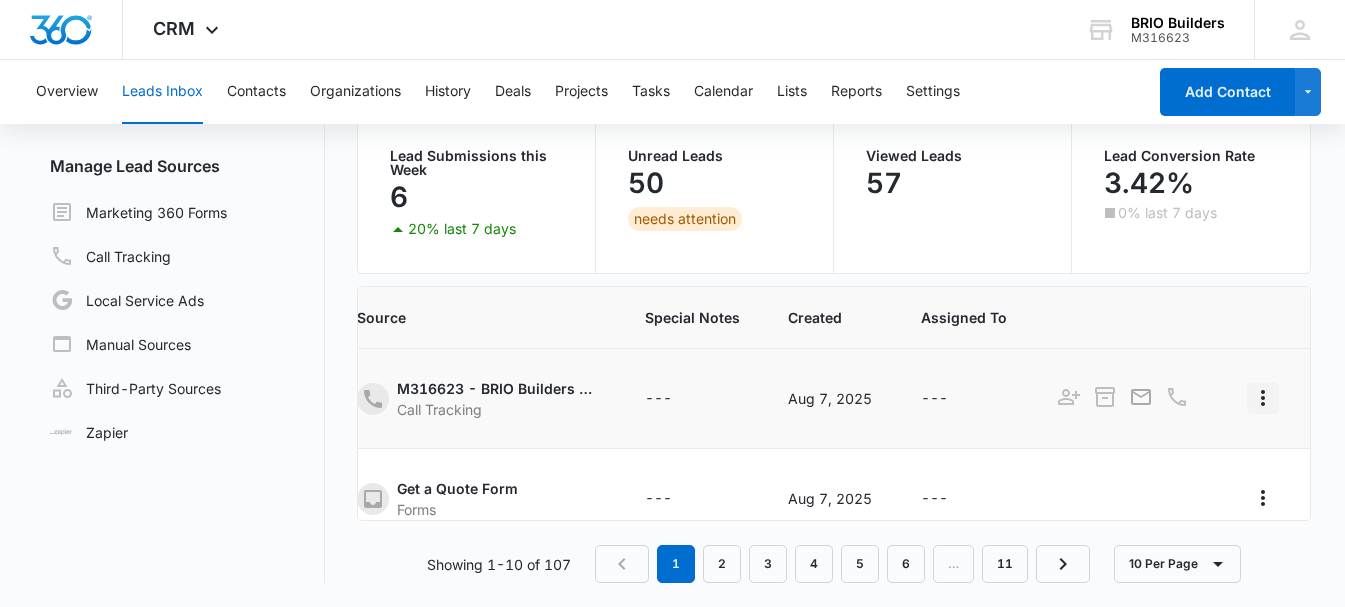 click 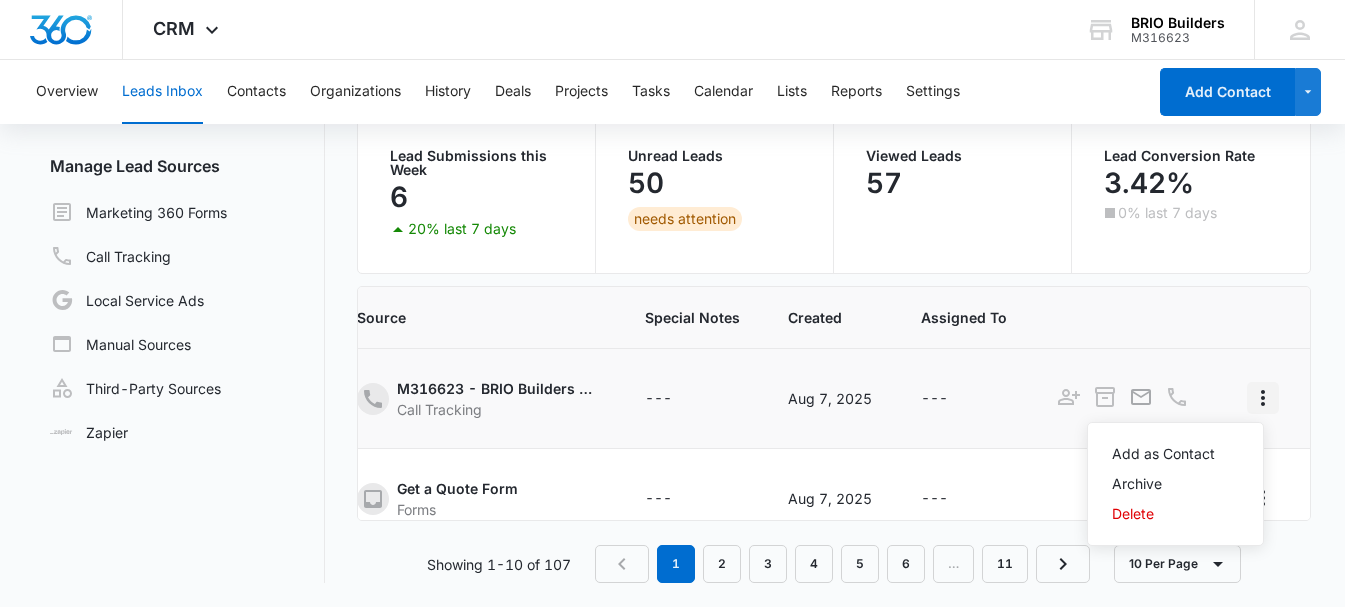 click 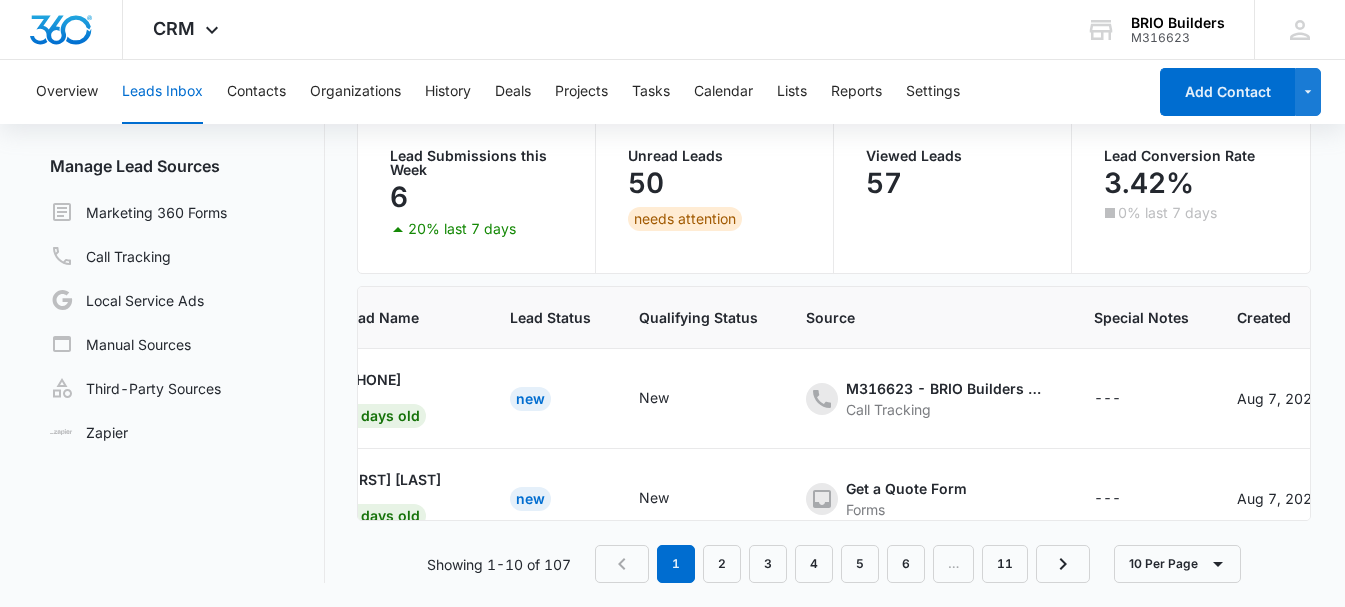 scroll, scrollTop: 0, scrollLeft: 0, axis: both 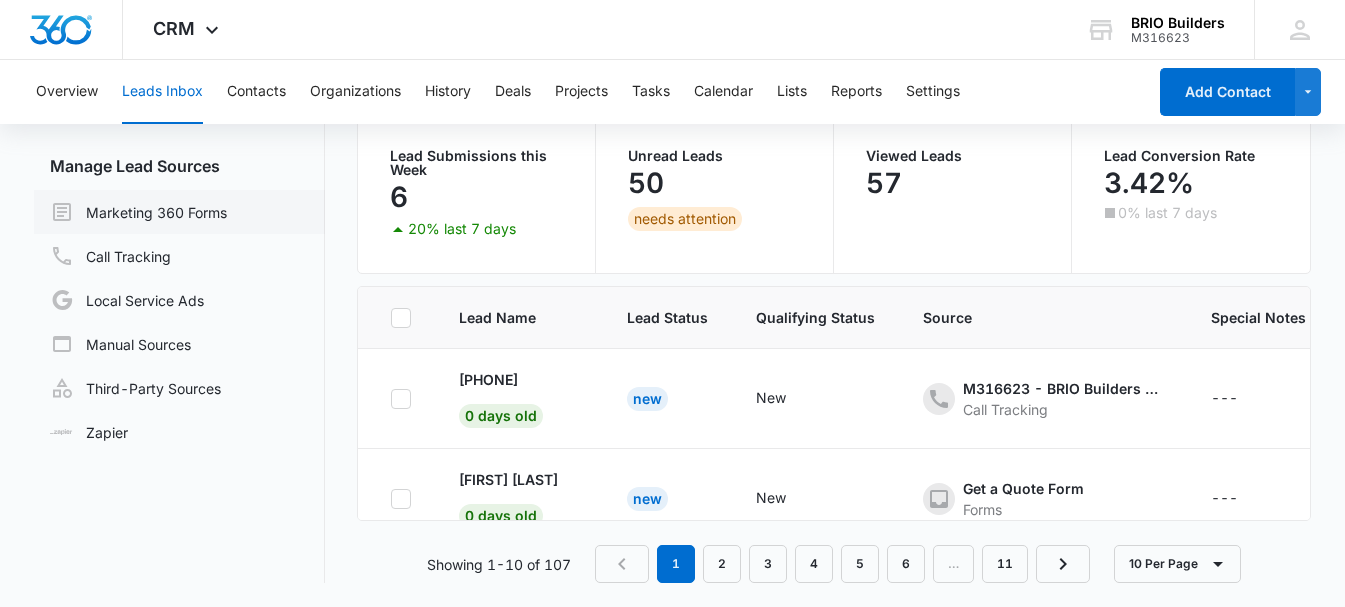 click on "Marketing 360 Forms" at bounding box center (138, 212) 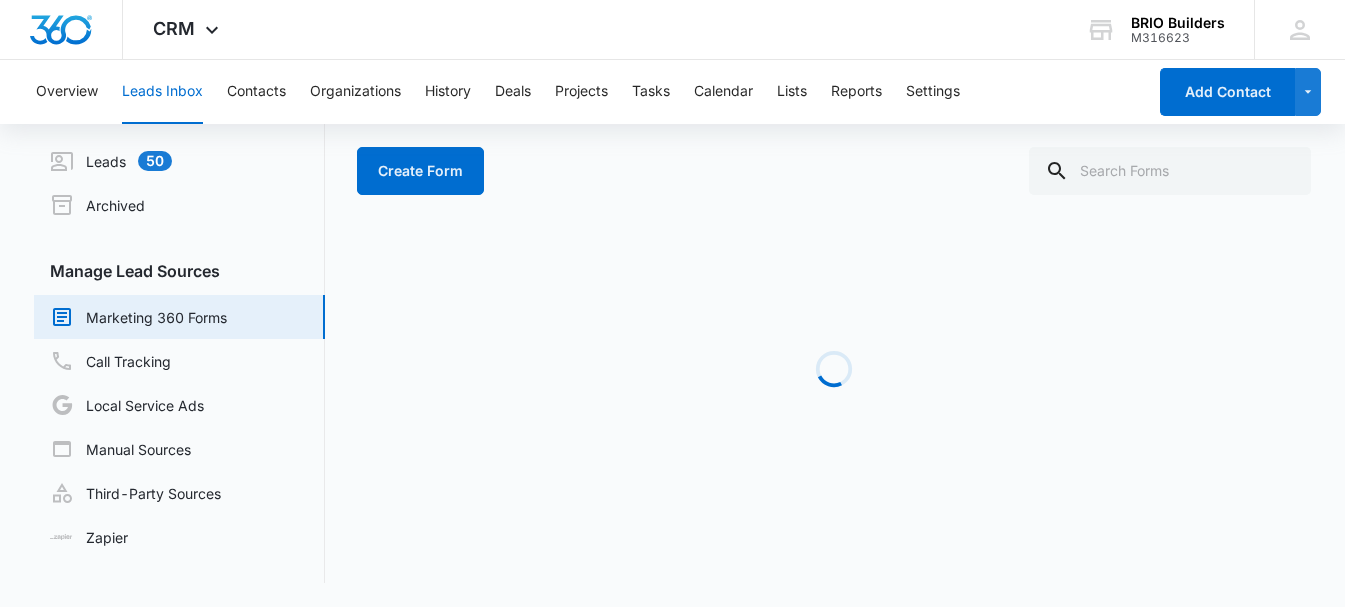 scroll, scrollTop: 0, scrollLeft: 0, axis: both 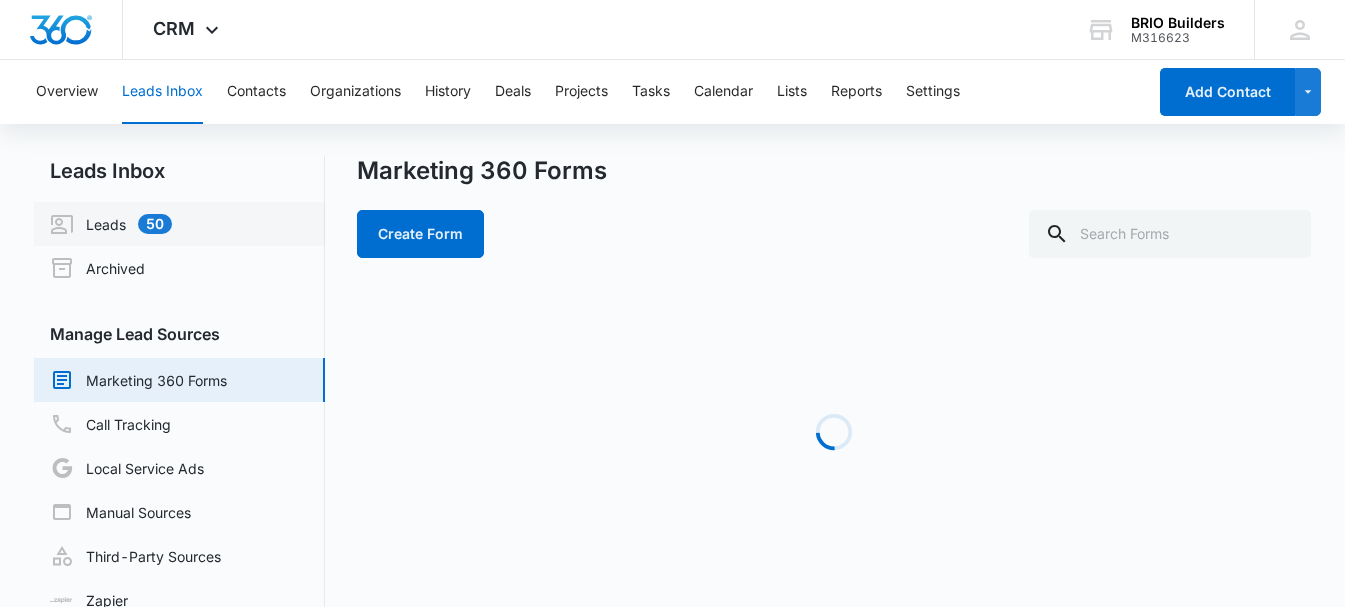 click on "Leads 50" at bounding box center (111, 224) 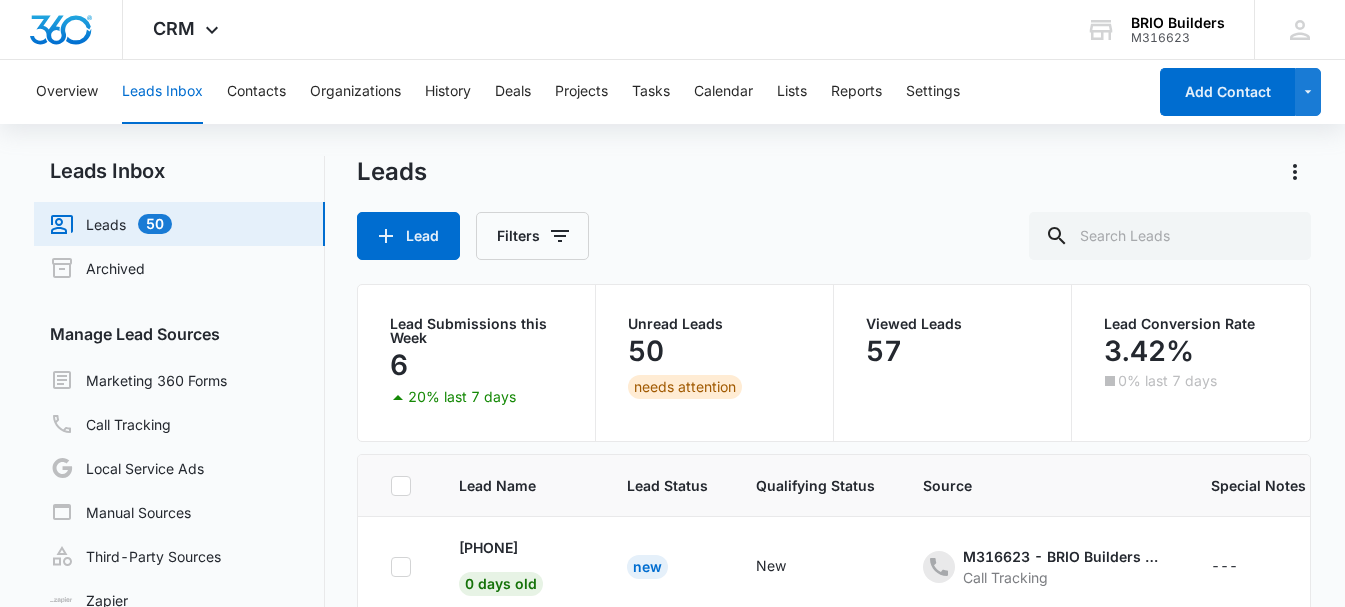 scroll, scrollTop: 743, scrollLeft: 0, axis: vertical 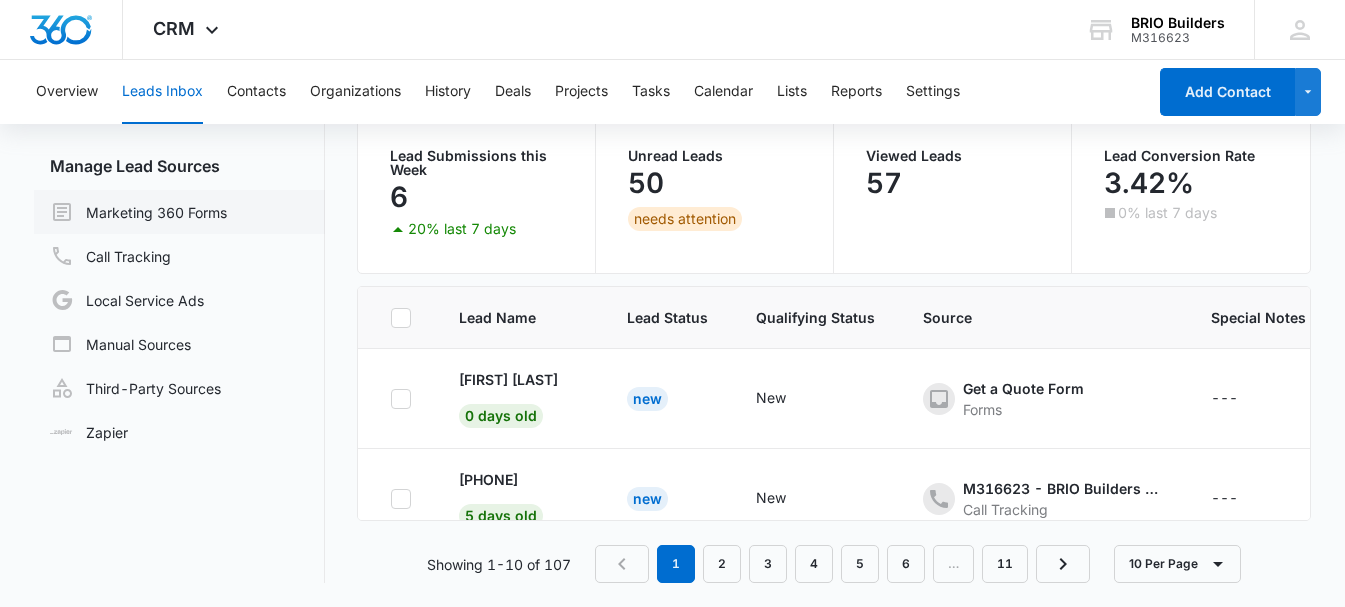click on "Marketing 360 Forms" at bounding box center [138, 212] 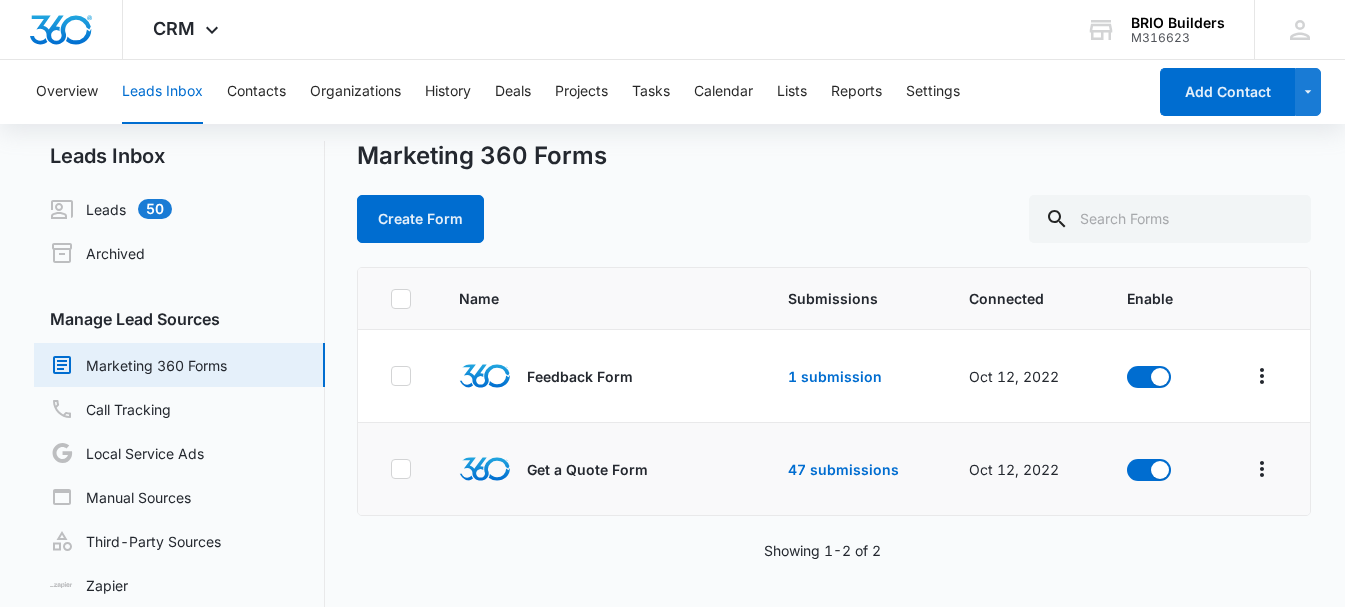 scroll, scrollTop: 63, scrollLeft: 0, axis: vertical 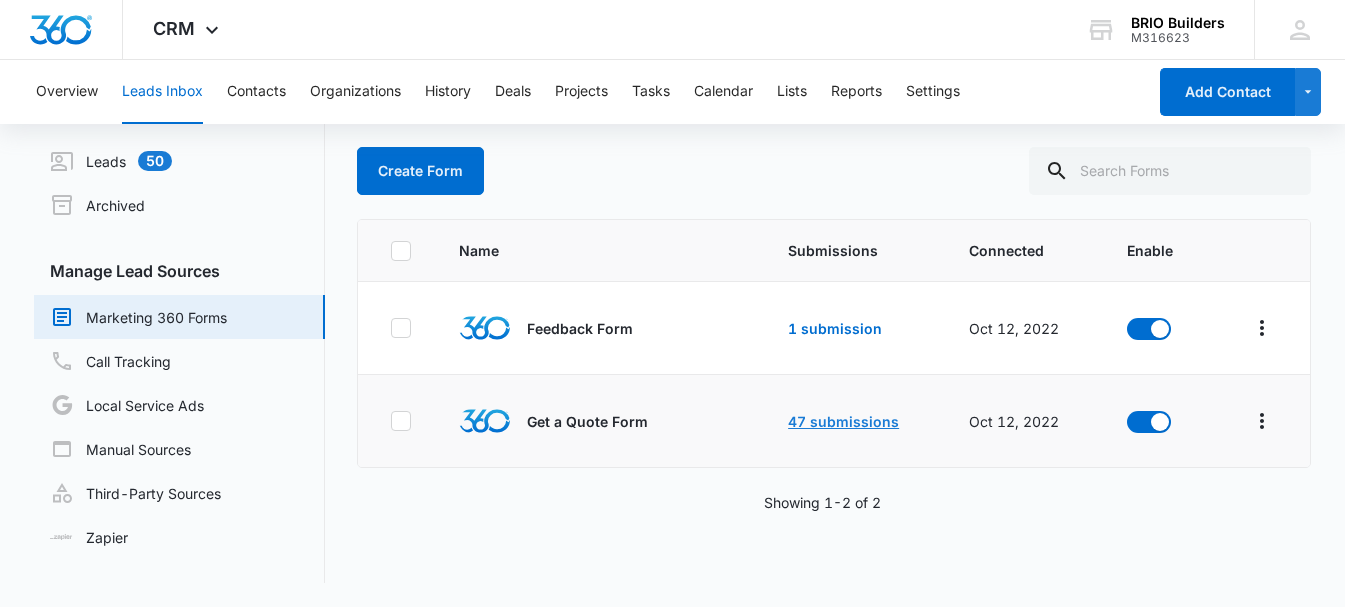 click on "47 submissions" at bounding box center [843, 421] 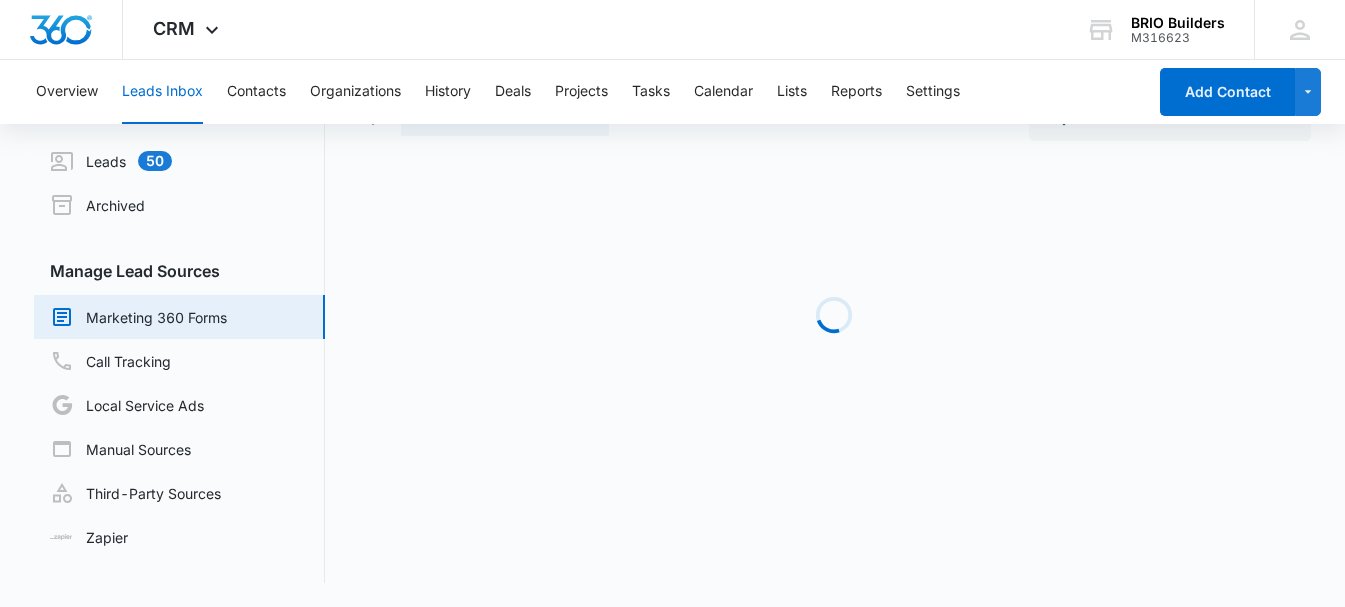 scroll, scrollTop: 0, scrollLeft: 0, axis: both 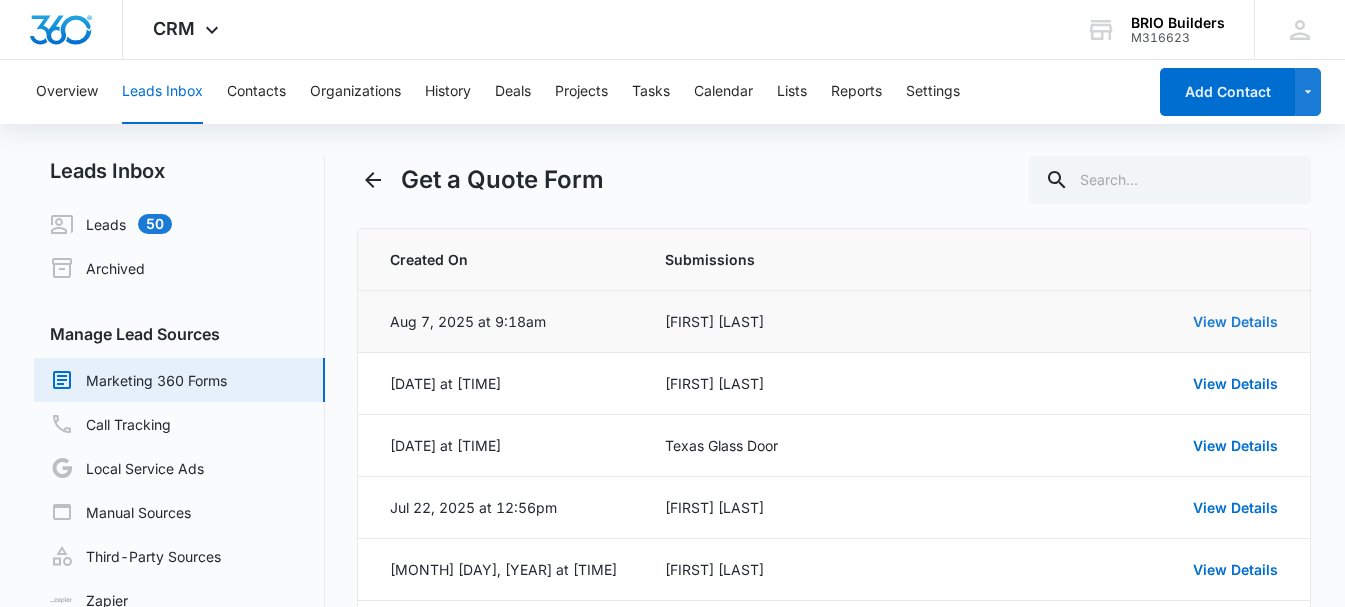 click on "View Details" at bounding box center (1235, 321) 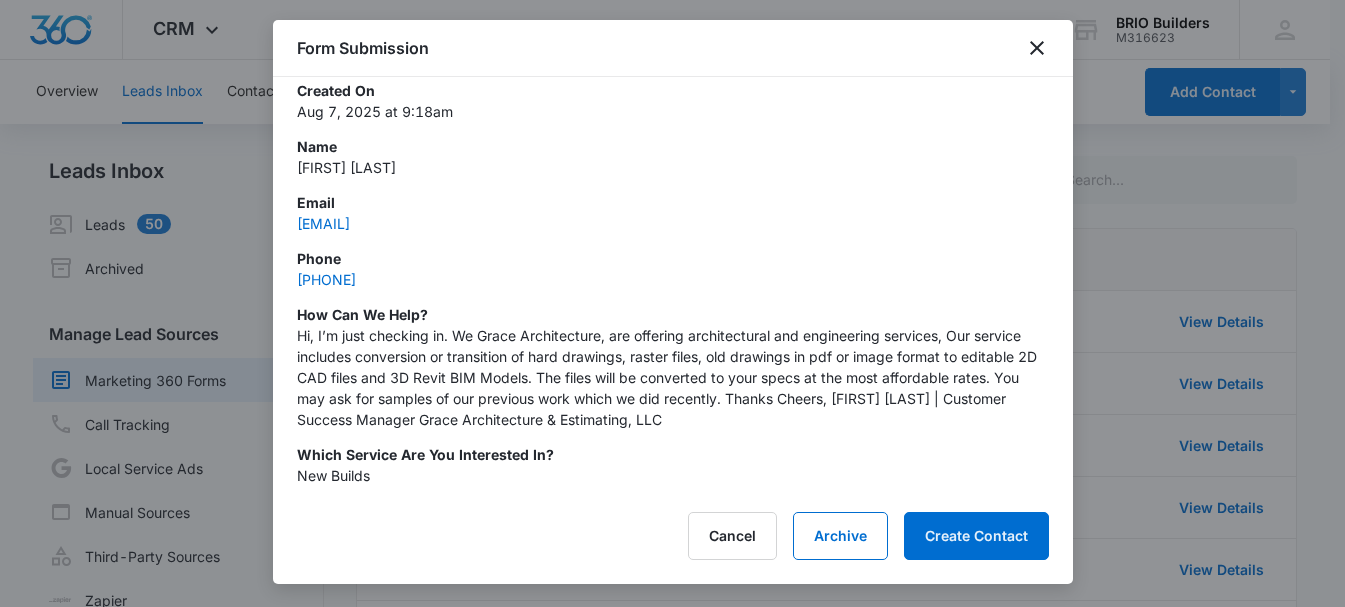 scroll, scrollTop: 0, scrollLeft: 0, axis: both 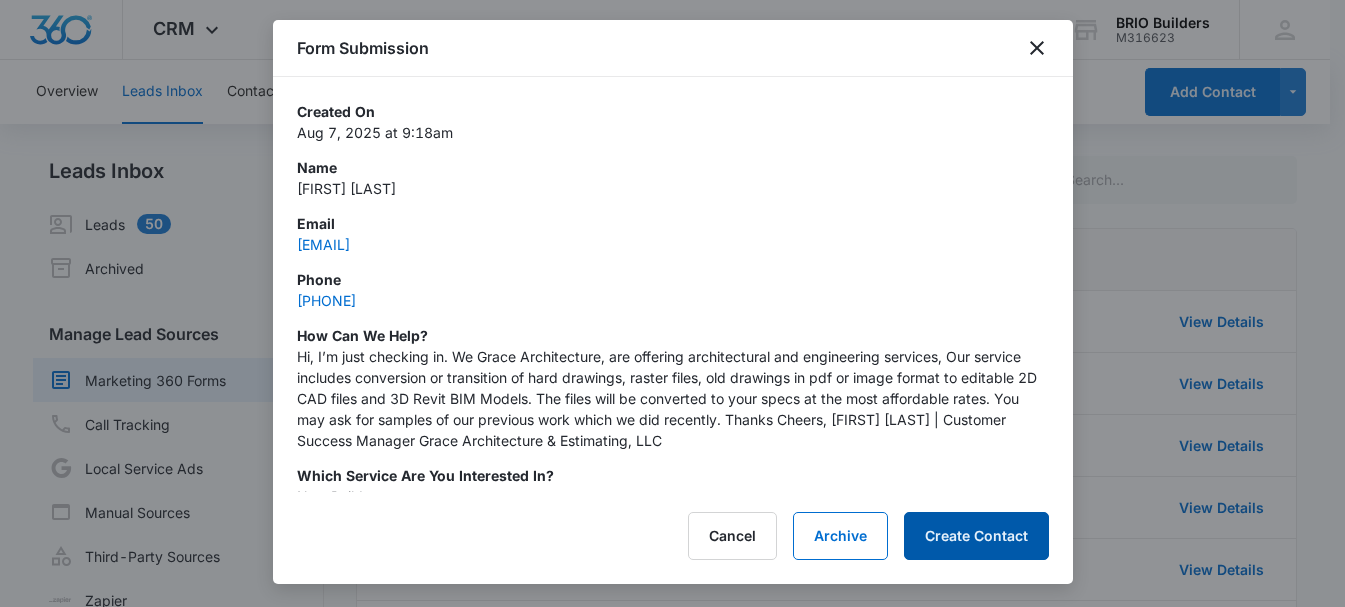 click on "Create Contact" at bounding box center (976, 536) 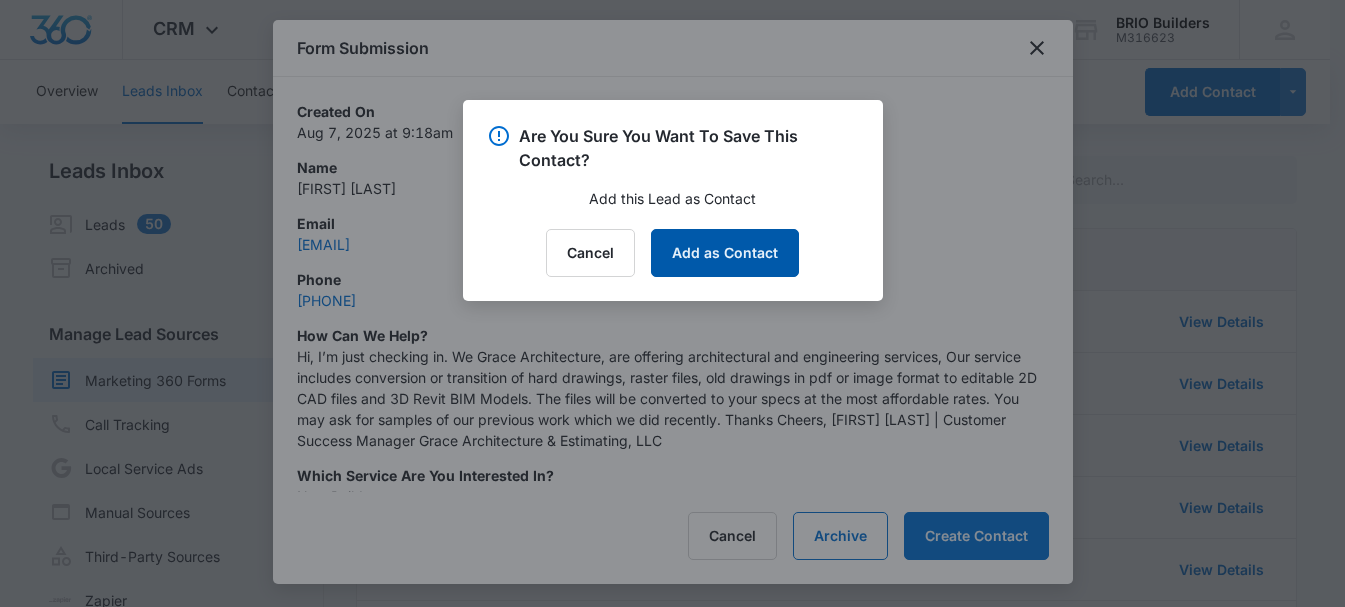 click on "Add as Contact" at bounding box center [725, 253] 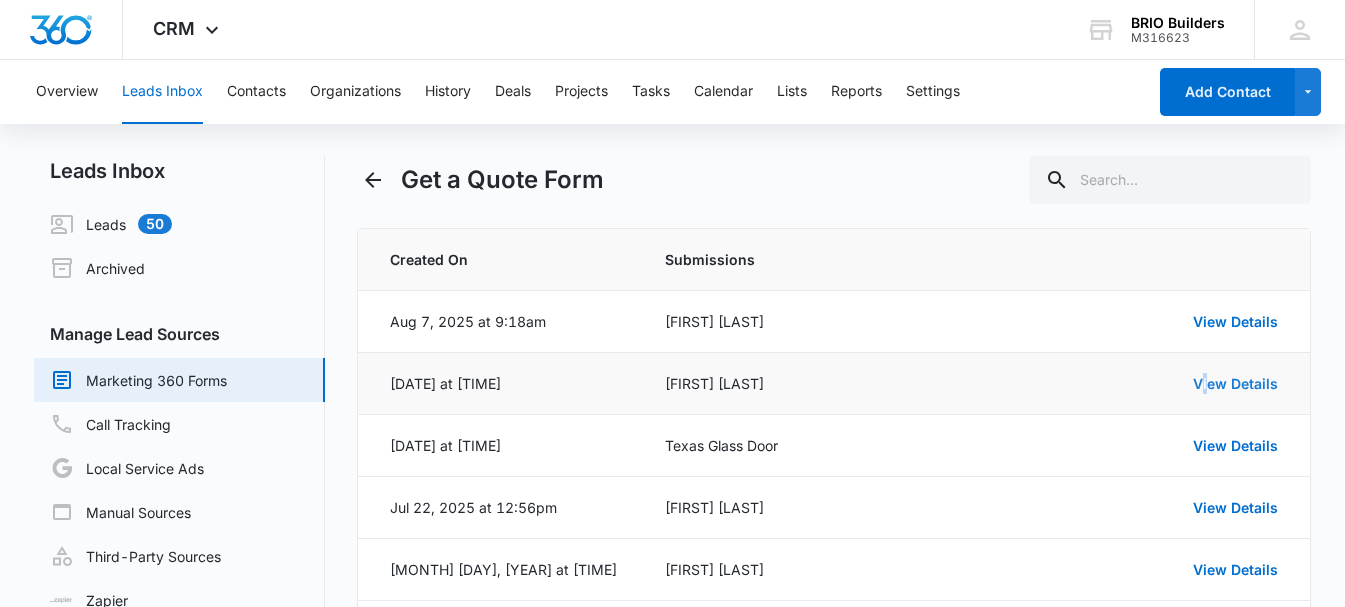 click on "View Details" at bounding box center [1235, 383] 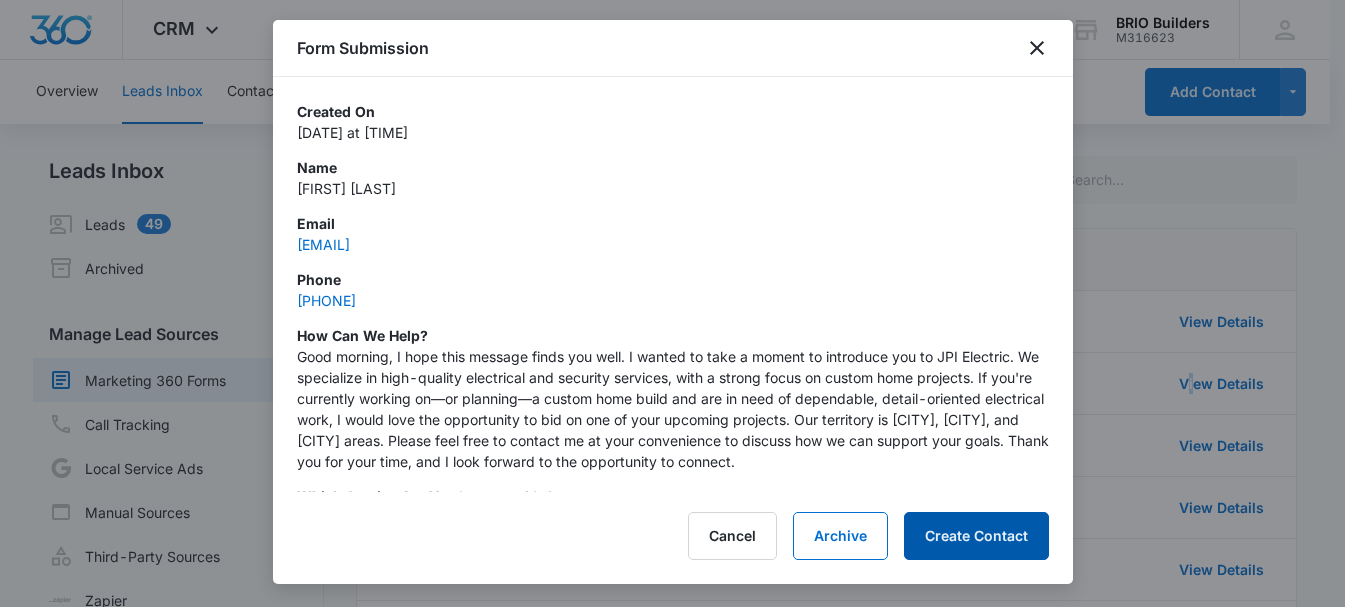 click on "Create Contact" at bounding box center (976, 536) 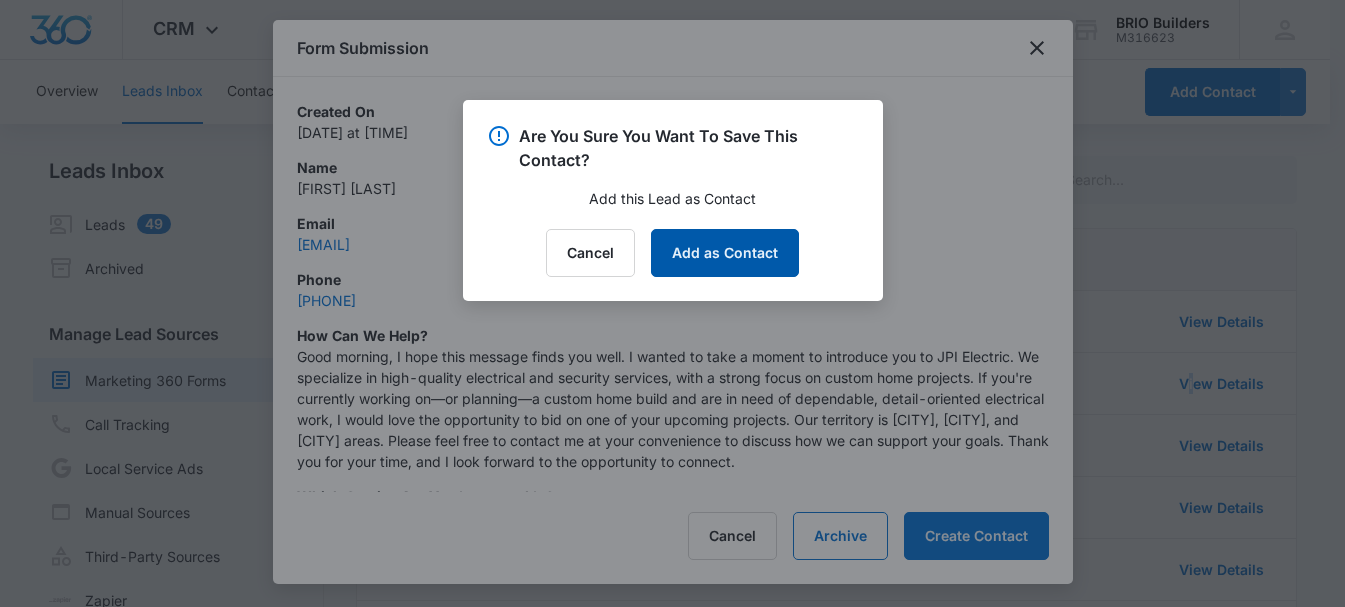 click on "Add as Contact" at bounding box center (725, 253) 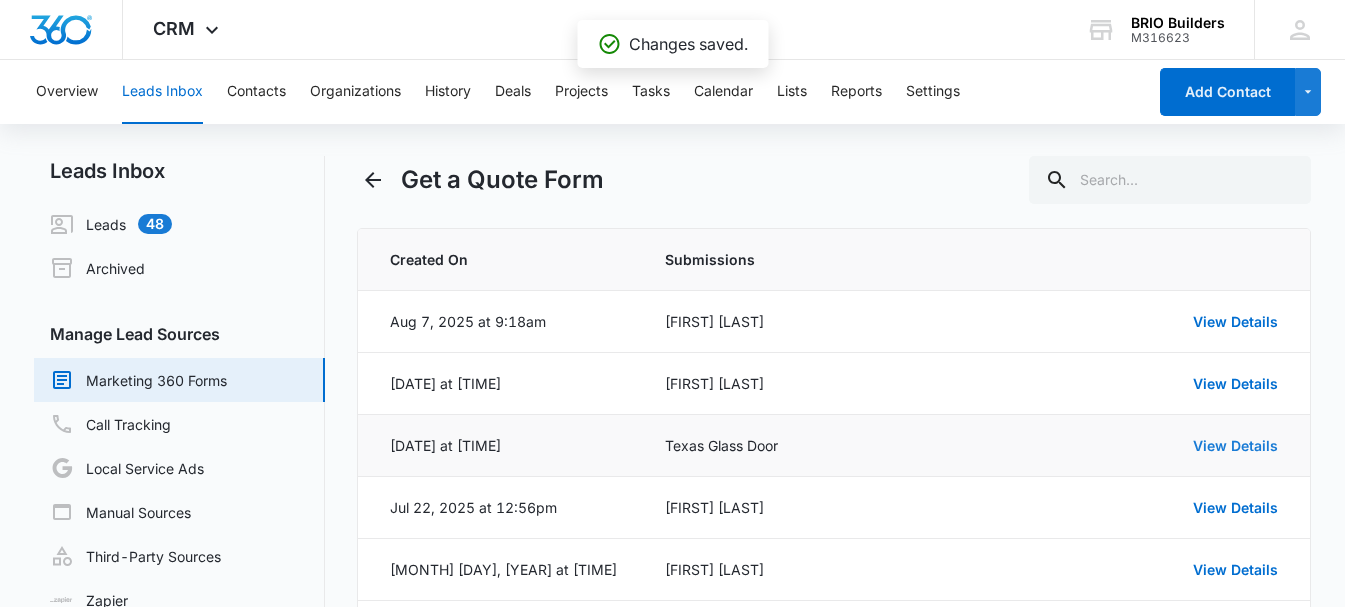 click on "View Details" at bounding box center [1235, 445] 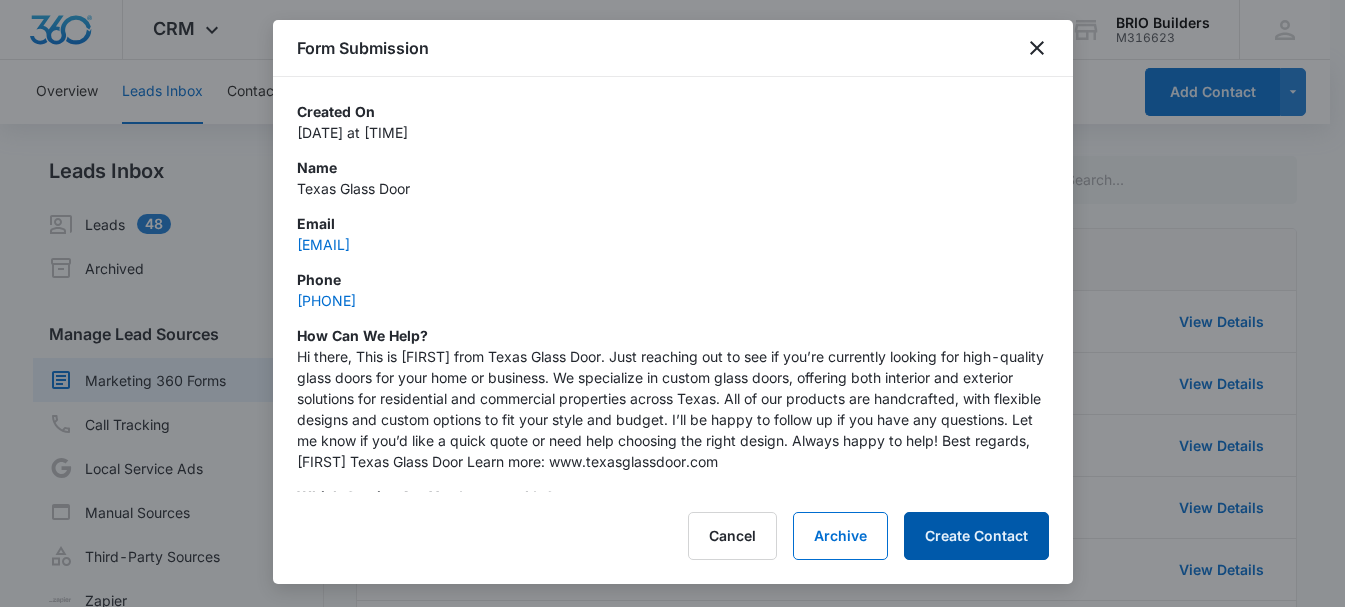 click on "Create Contact" at bounding box center [976, 536] 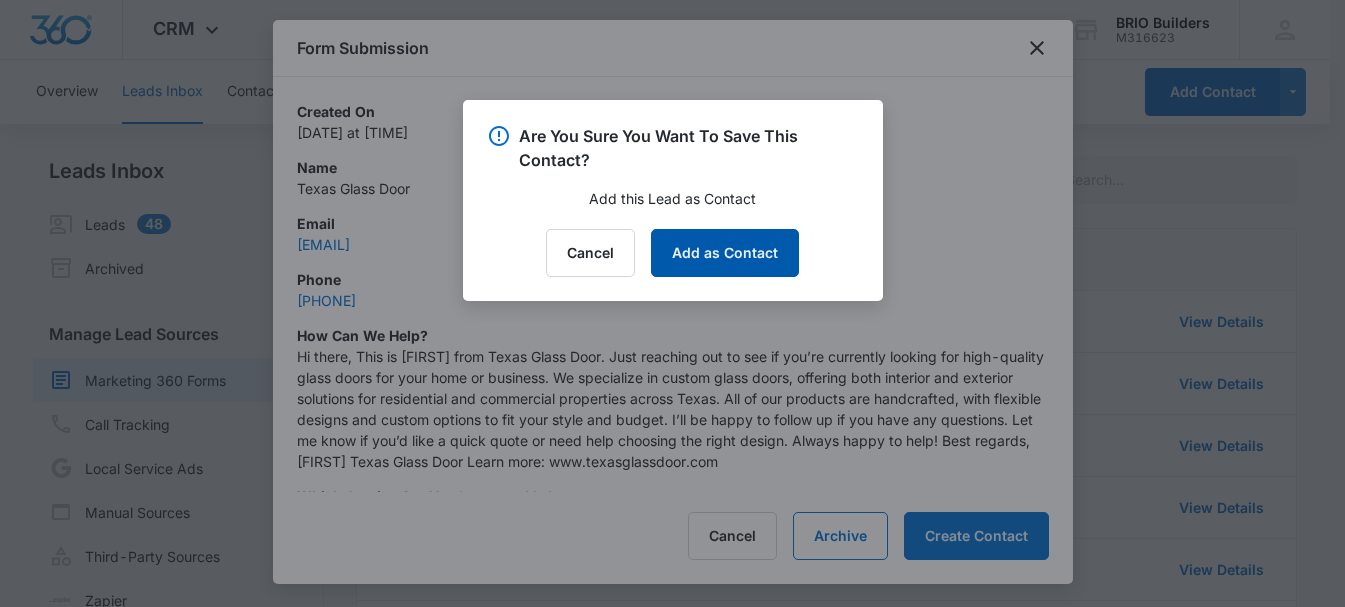 click on "Add as Contact" at bounding box center (725, 253) 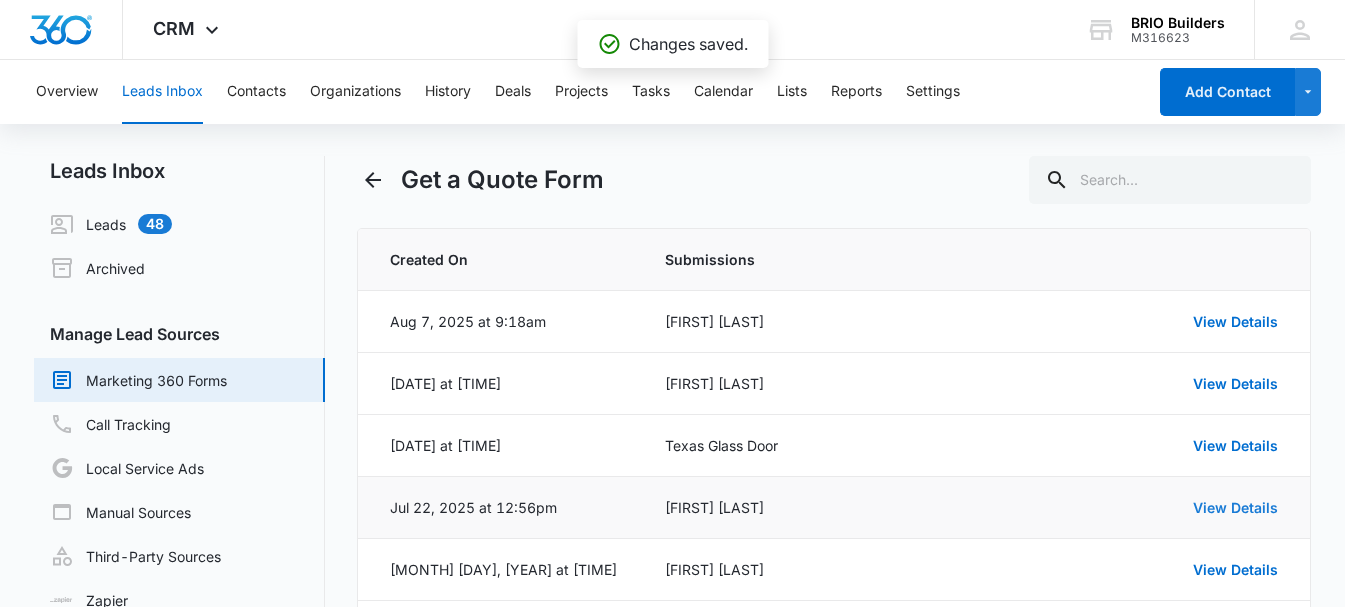 click on "View Details" at bounding box center (1235, 507) 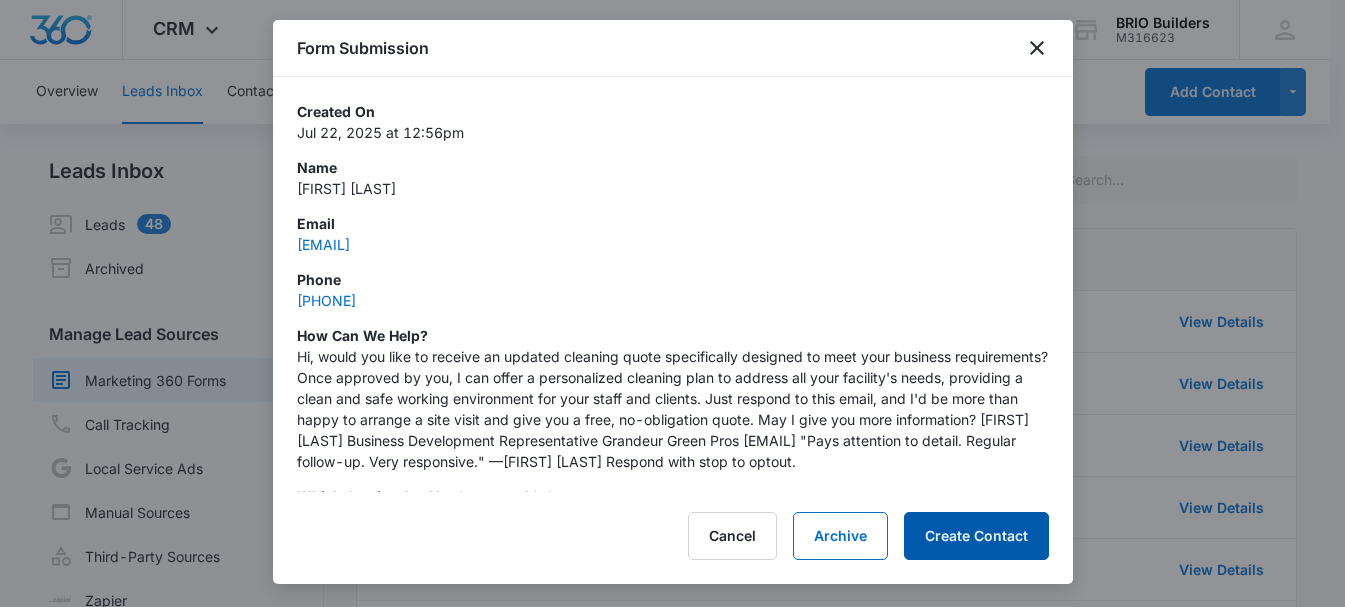 click on "Create Contact" at bounding box center (976, 536) 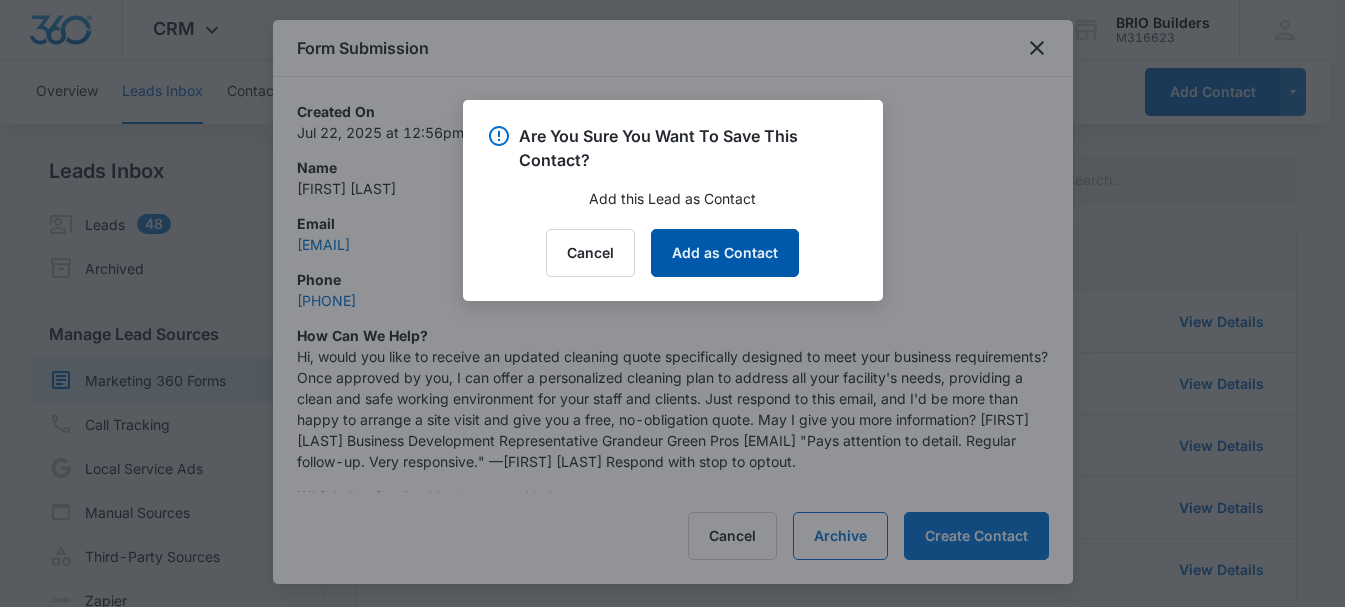 click on "Add as Contact" at bounding box center [725, 253] 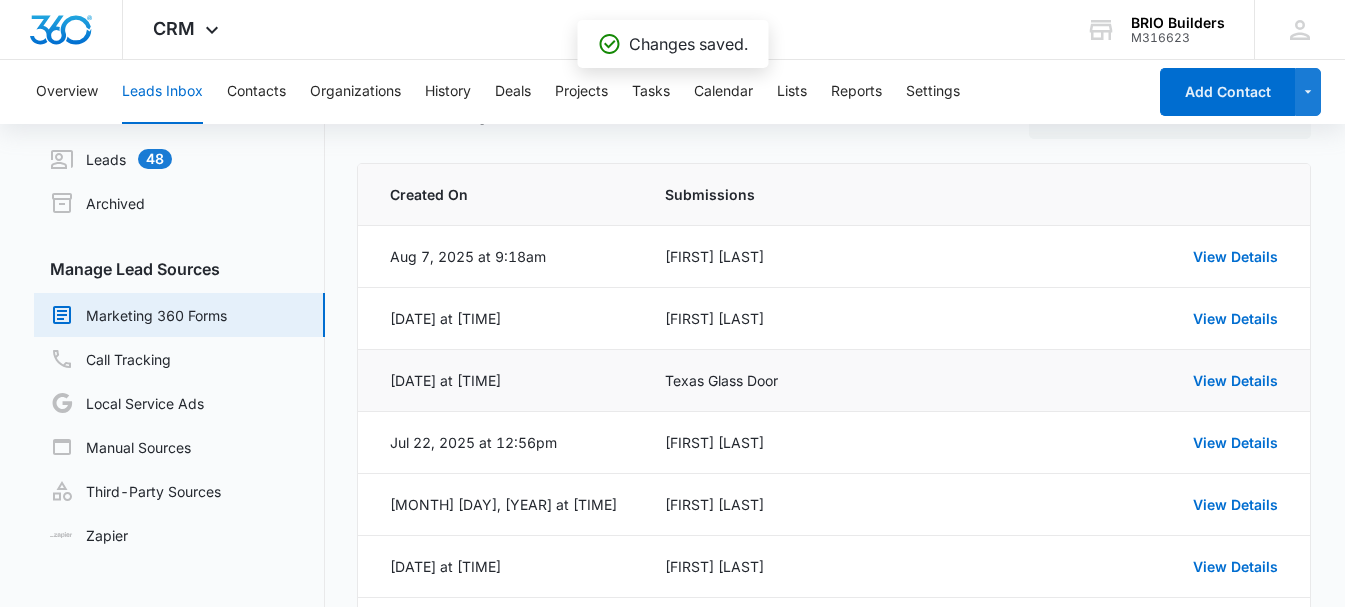 scroll, scrollTop: 100, scrollLeft: 0, axis: vertical 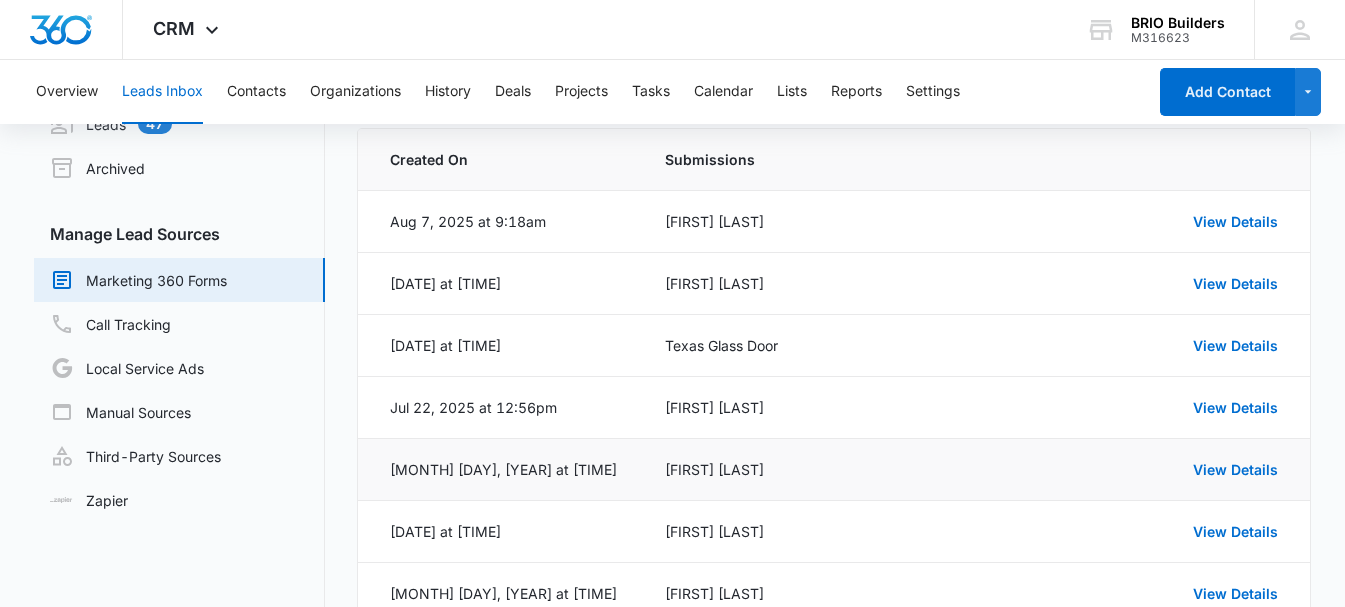 click on "View Details" at bounding box center [1154, 470] 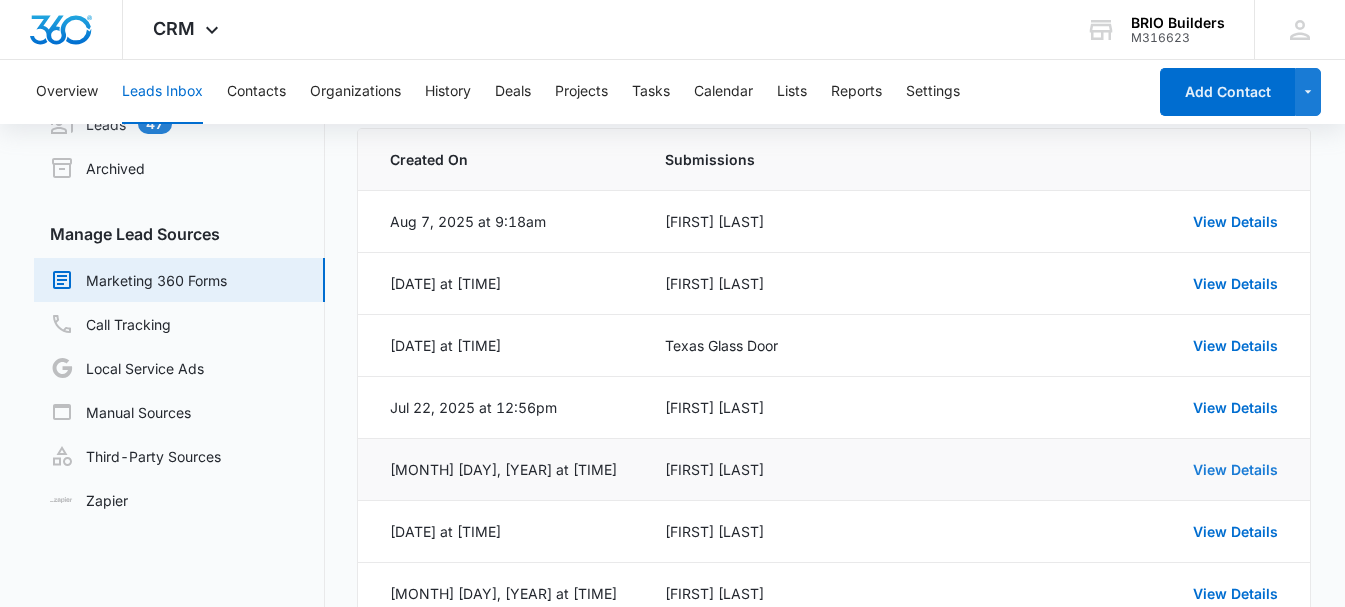 click on "View Details" at bounding box center [1235, 469] 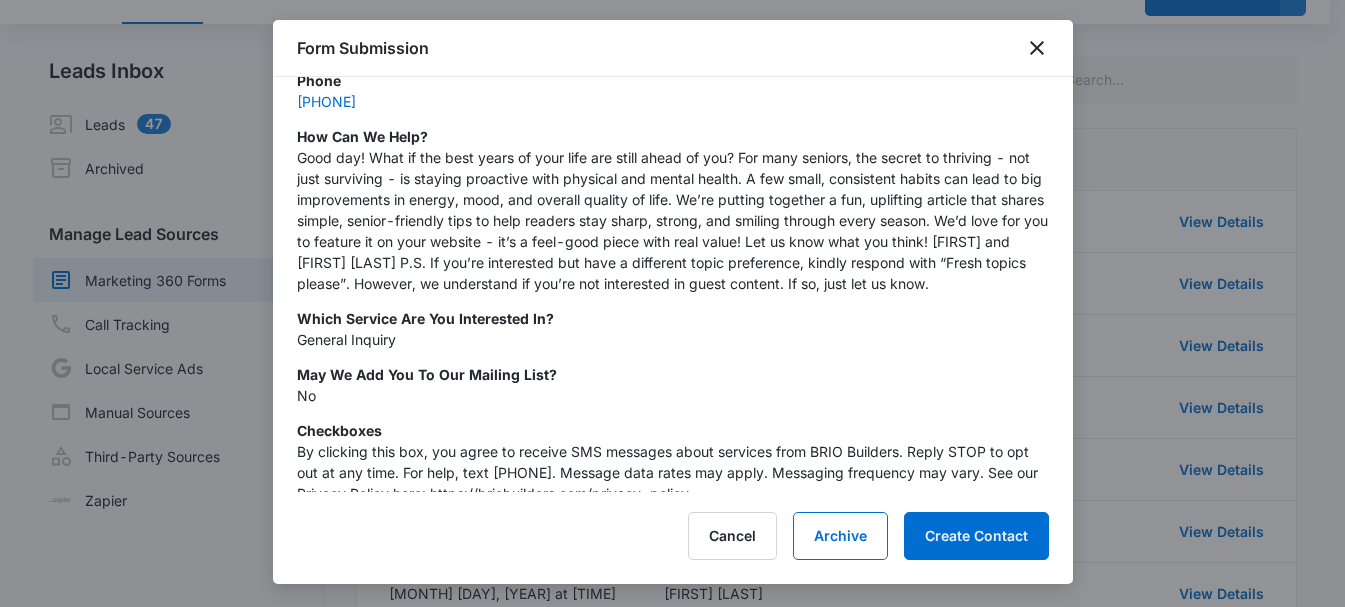 scroll, scrollTop: 200, scrollLeft: 0, axis: vertical 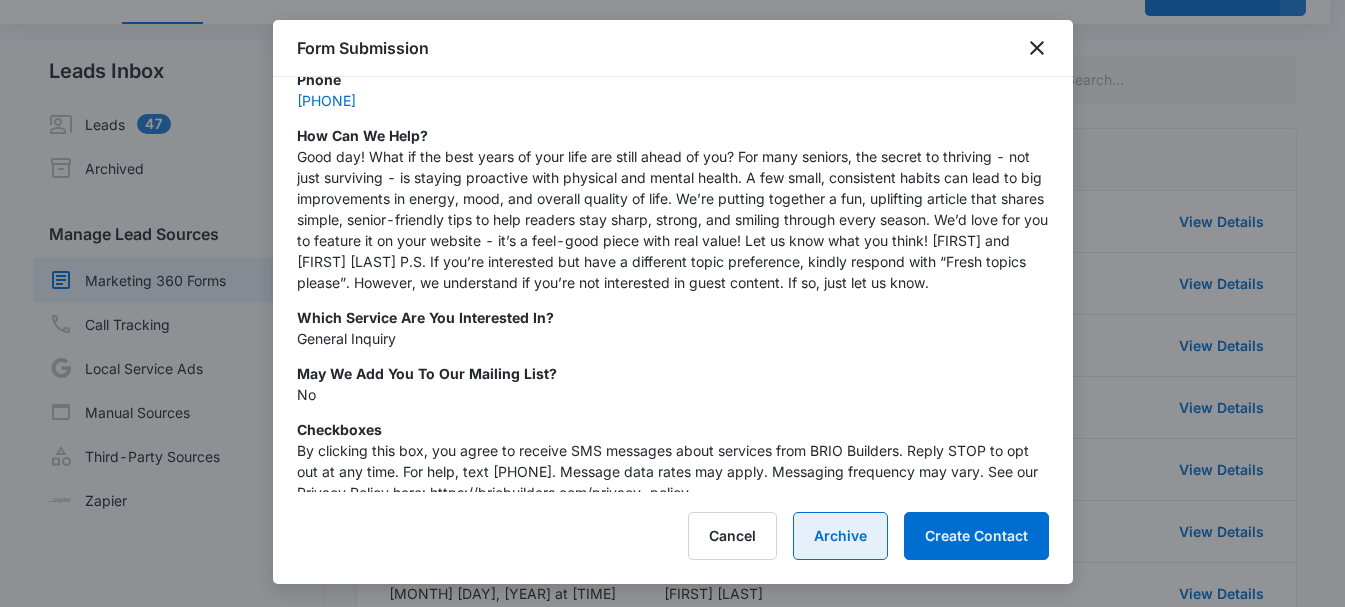 click on "Archive" at bounding box center (840, 536) 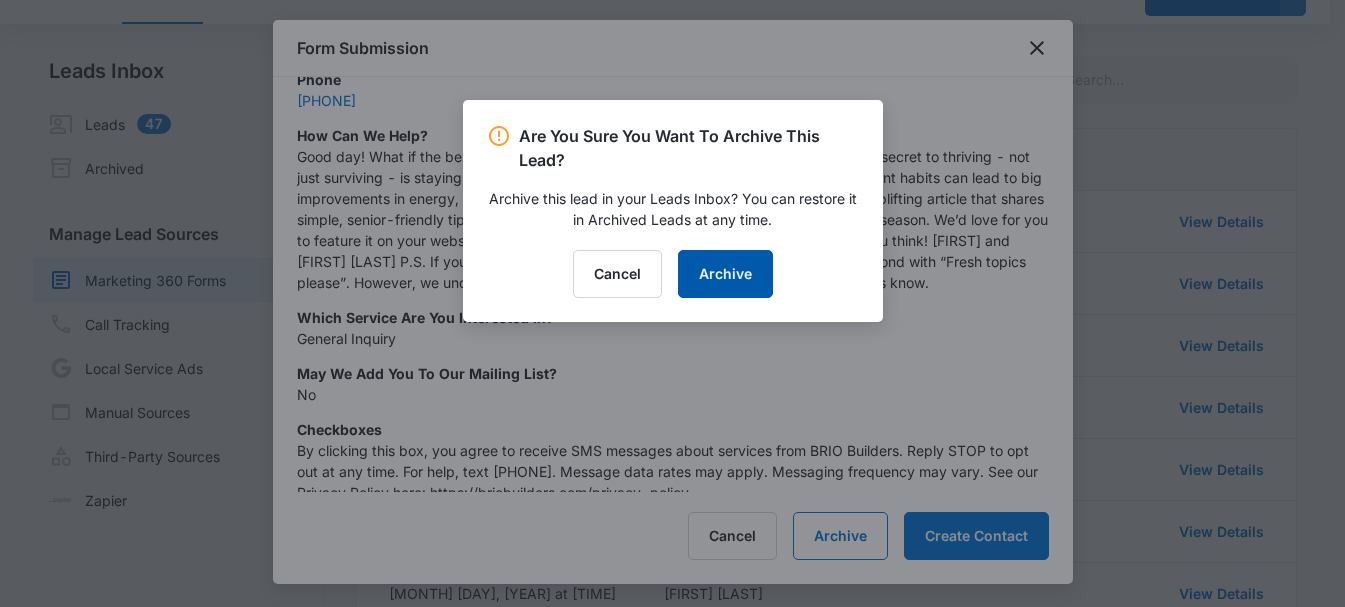 click on "Archive" at bounding box center [725, 274] 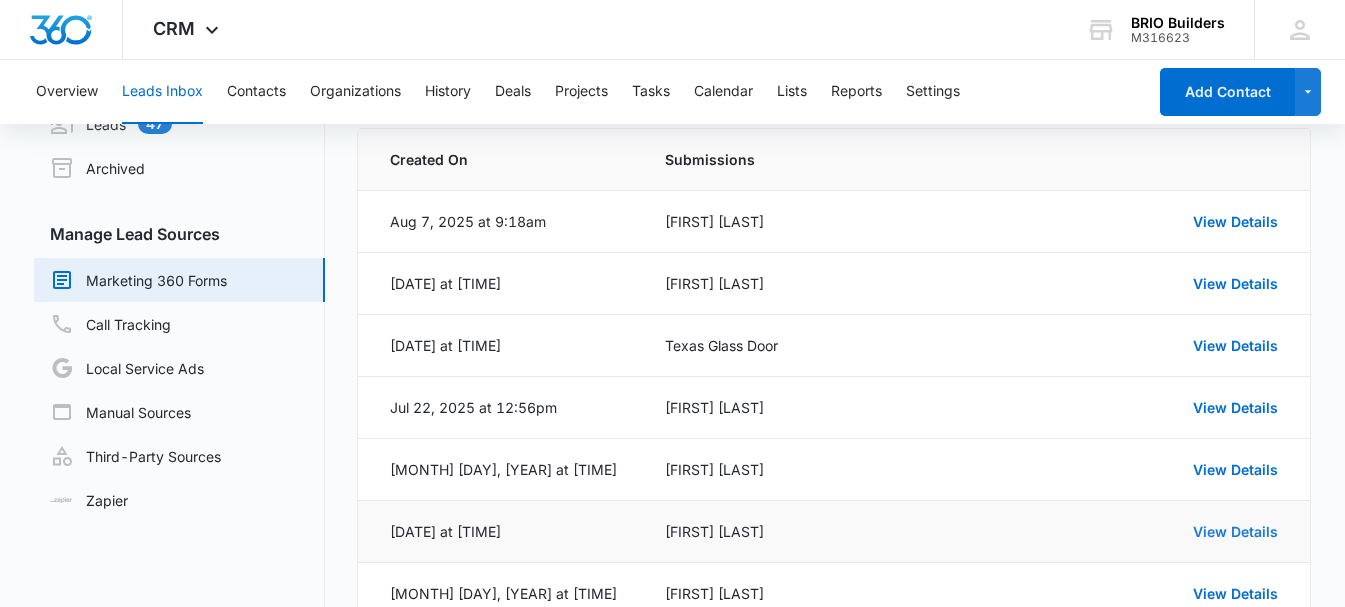 click on "View Details" at bounding box center (1235, 531) 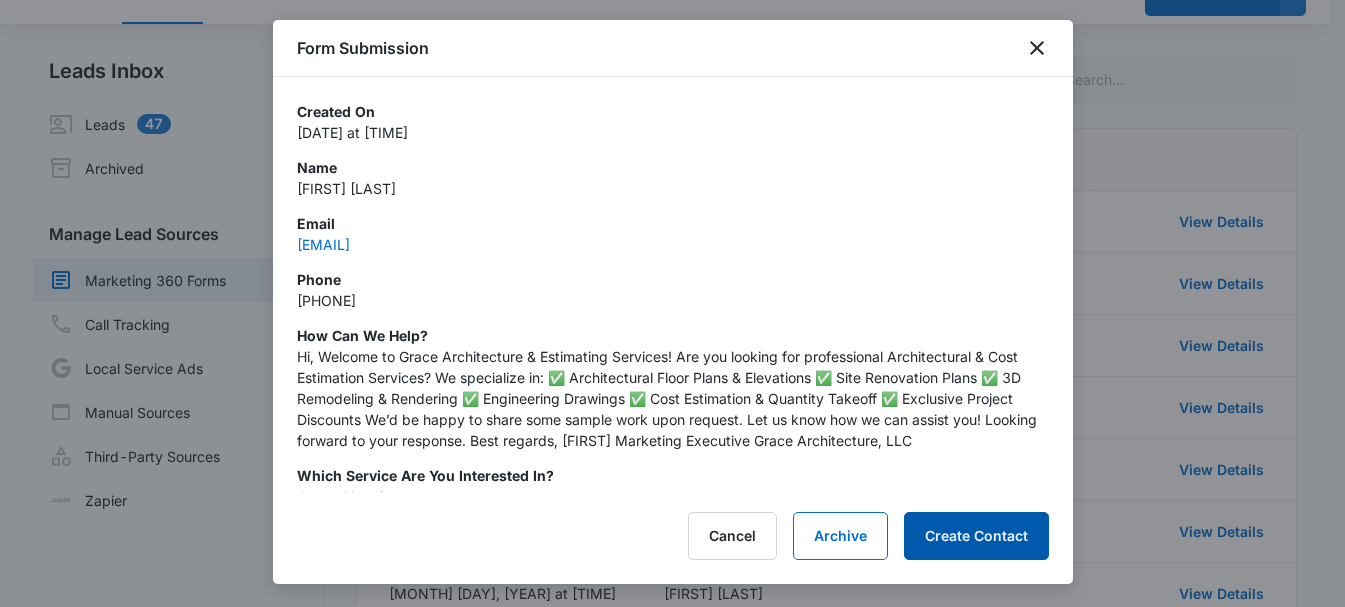 click on "Create Contact" at bounding box center [976, 536] 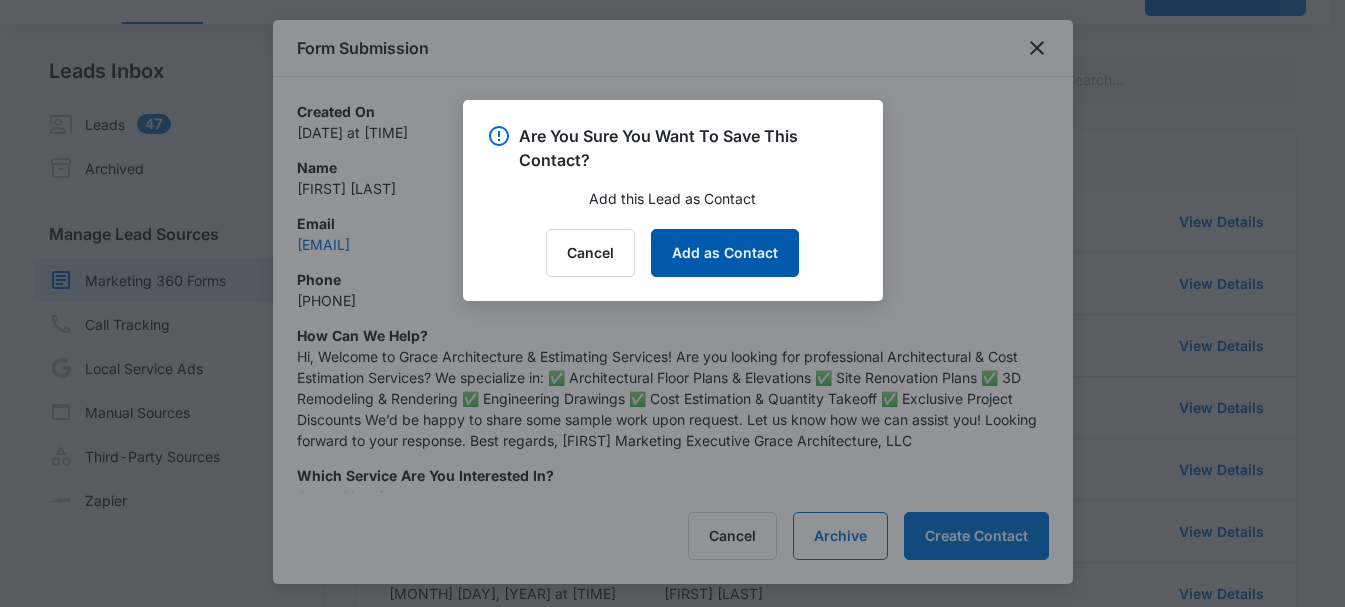 click on "Add as Contact" at bounding box center [725, 253] 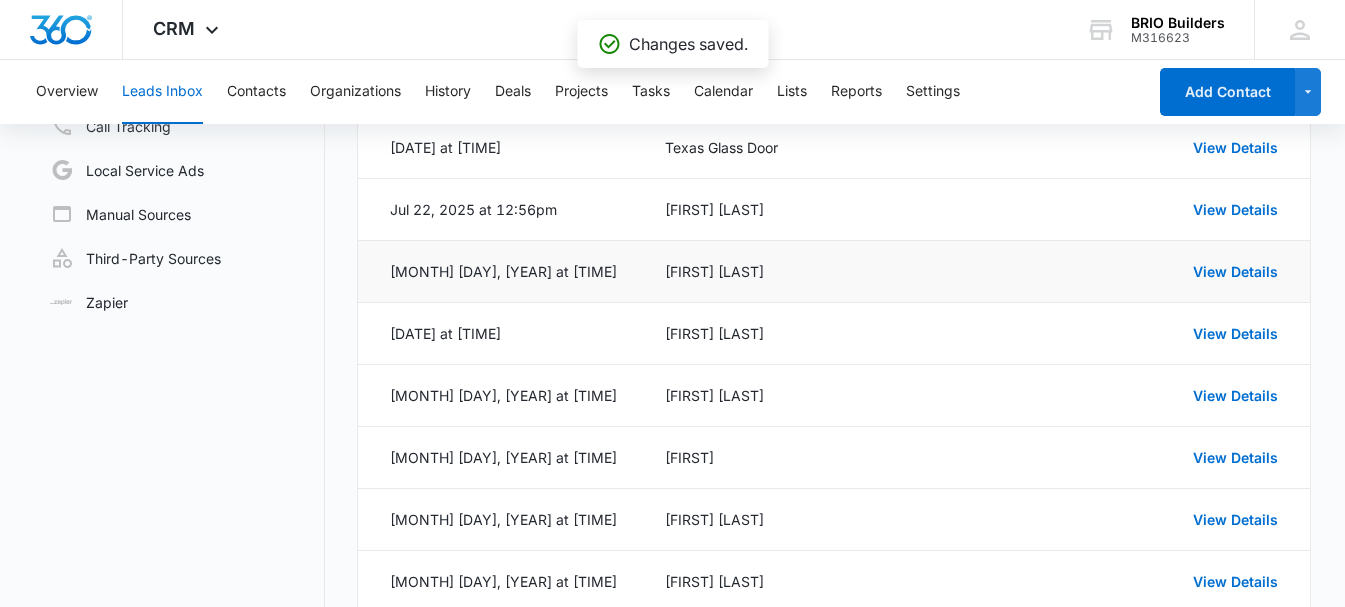 scroll, scrollTop: 300, scrollLeft: 0, axis: vertical 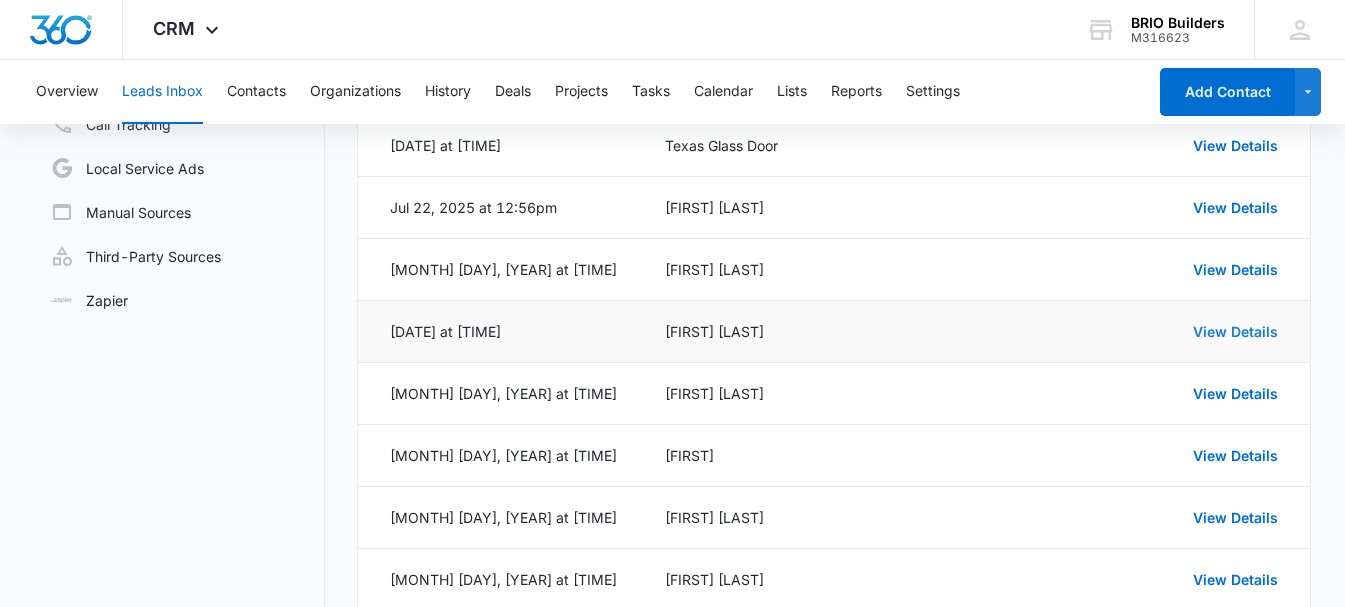 click on "View Details" at bounding box center (1235, 331) 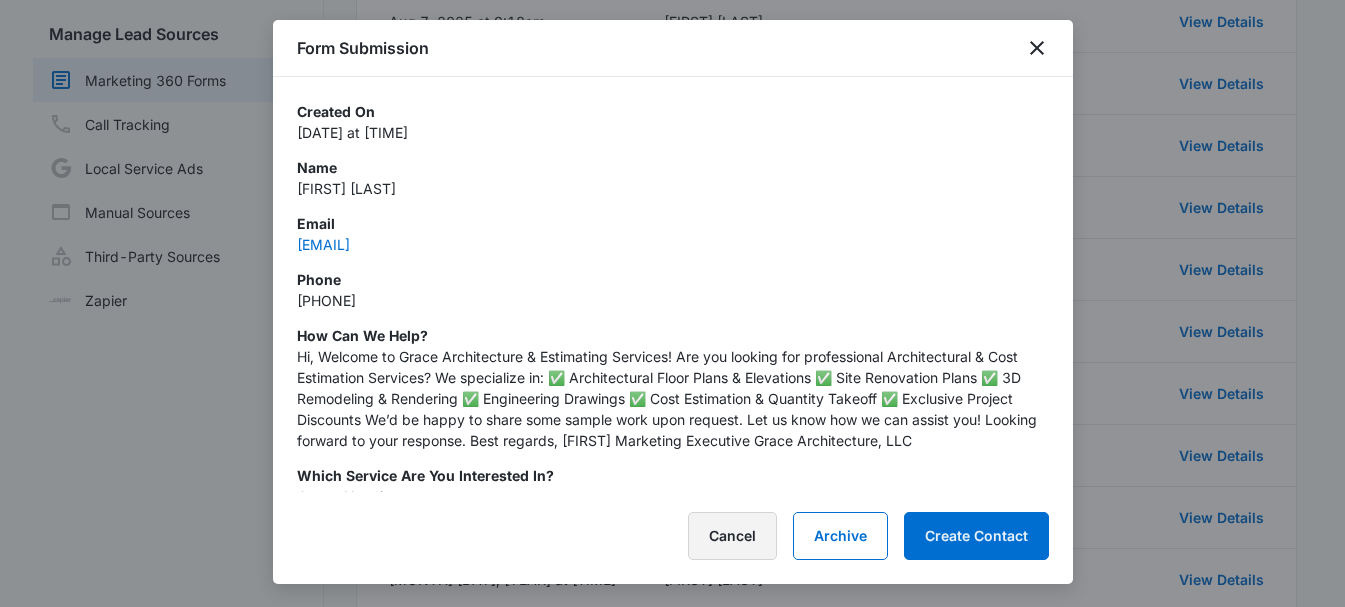 click on "Cancel" at bounding box center [732, 536] 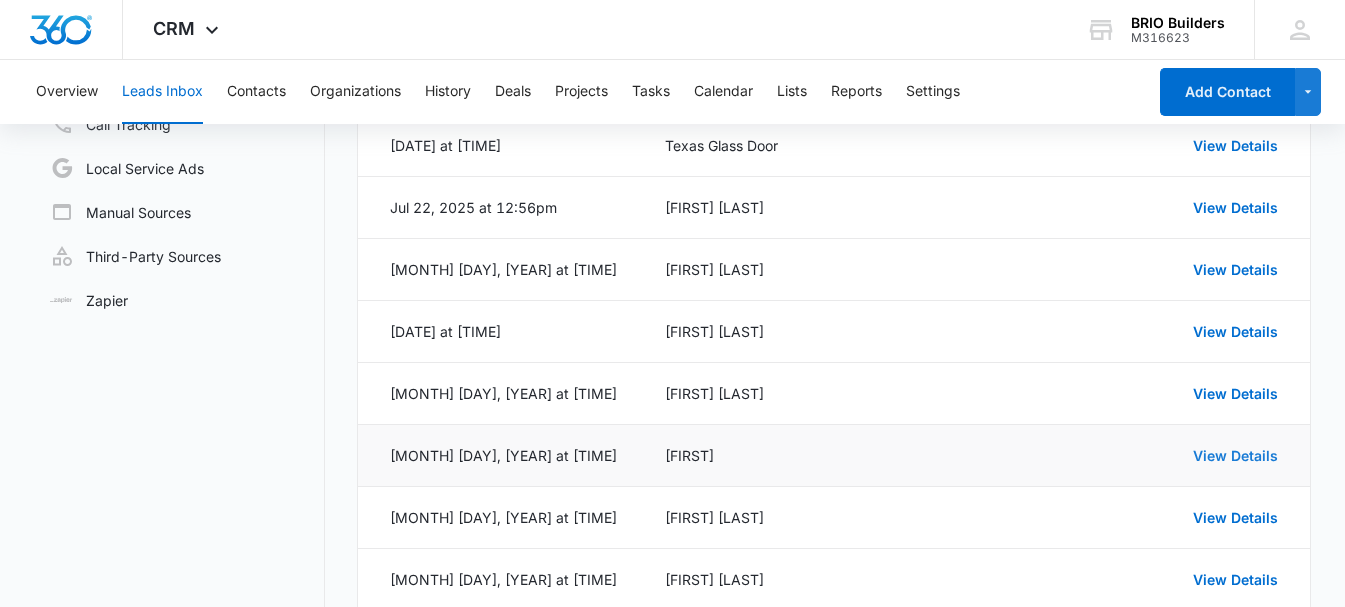 click on "View Details" at bounding box center (1235, 455) 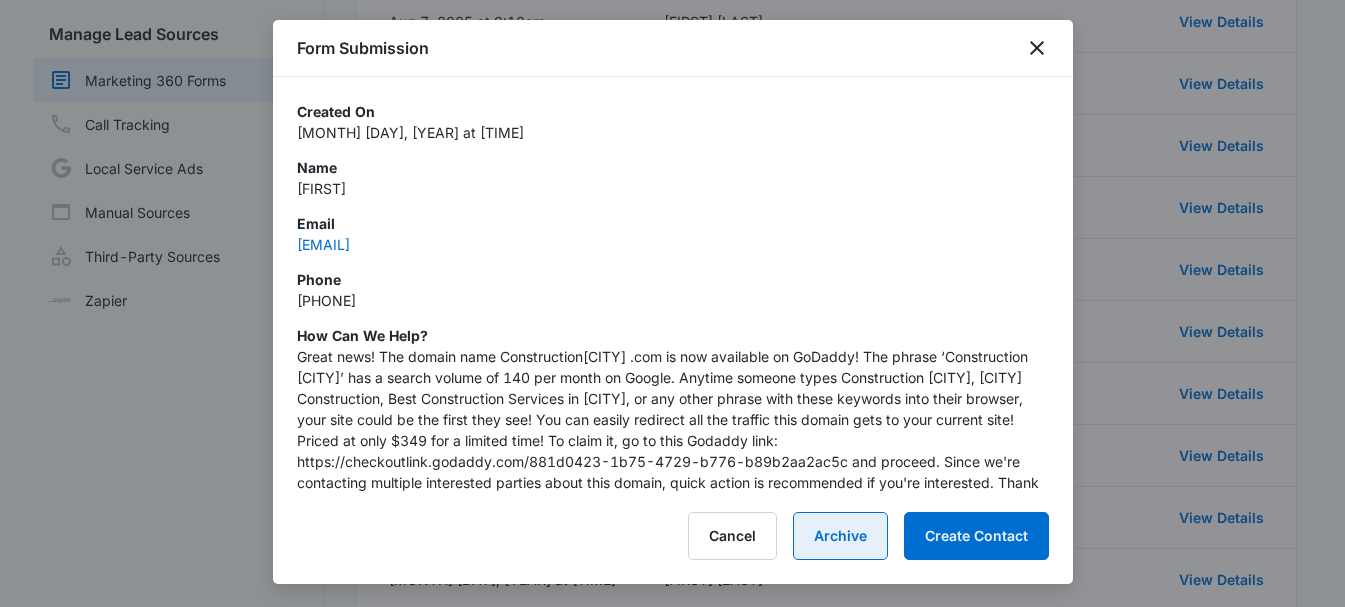 click on "Archive" at bounding box center [840, 536] 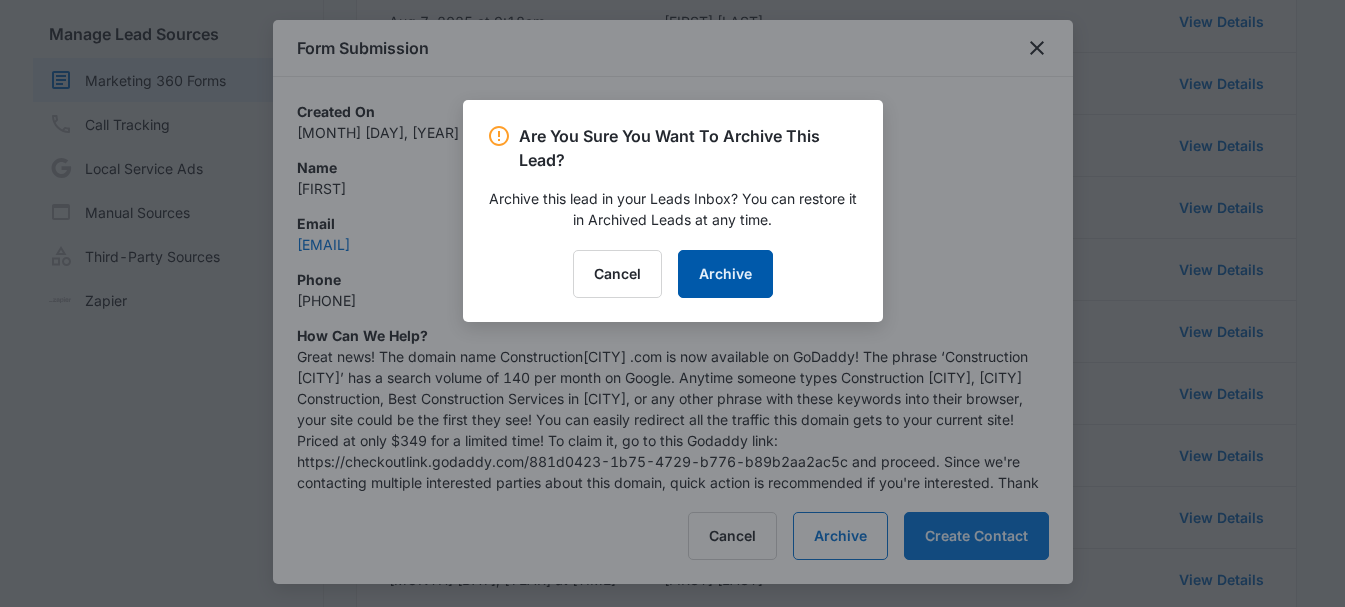 click on "Archive" at bounding box center [725, 274] 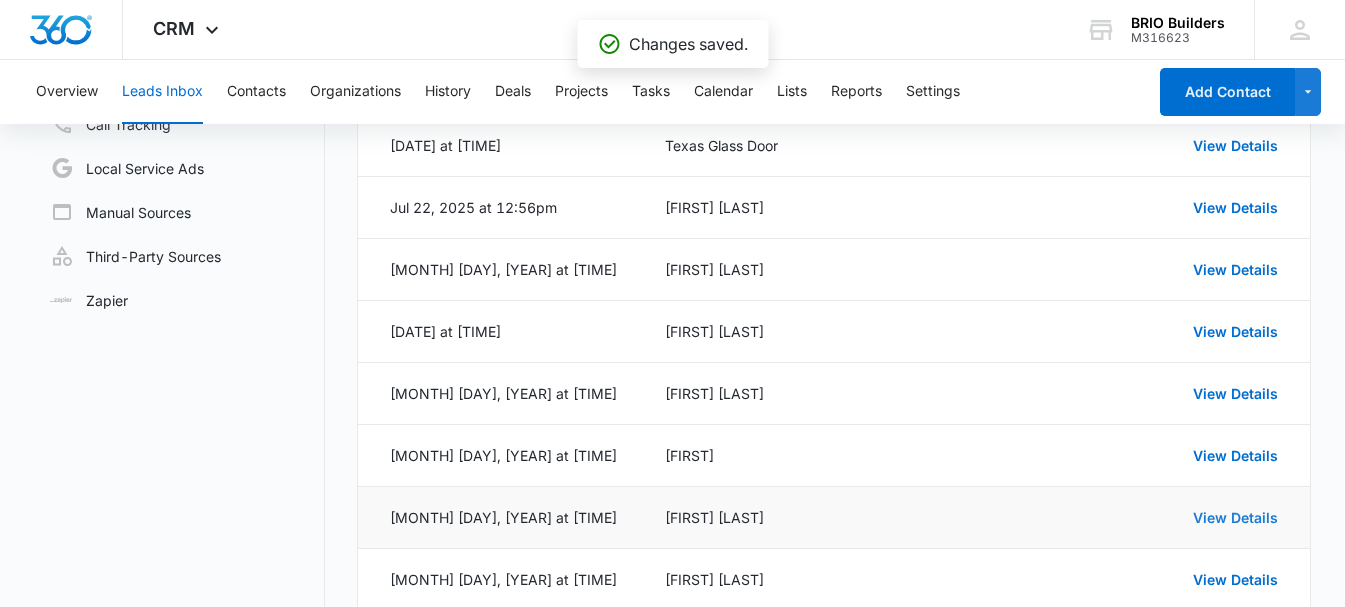 click on "View Details" at bounding box center (1235, 517) 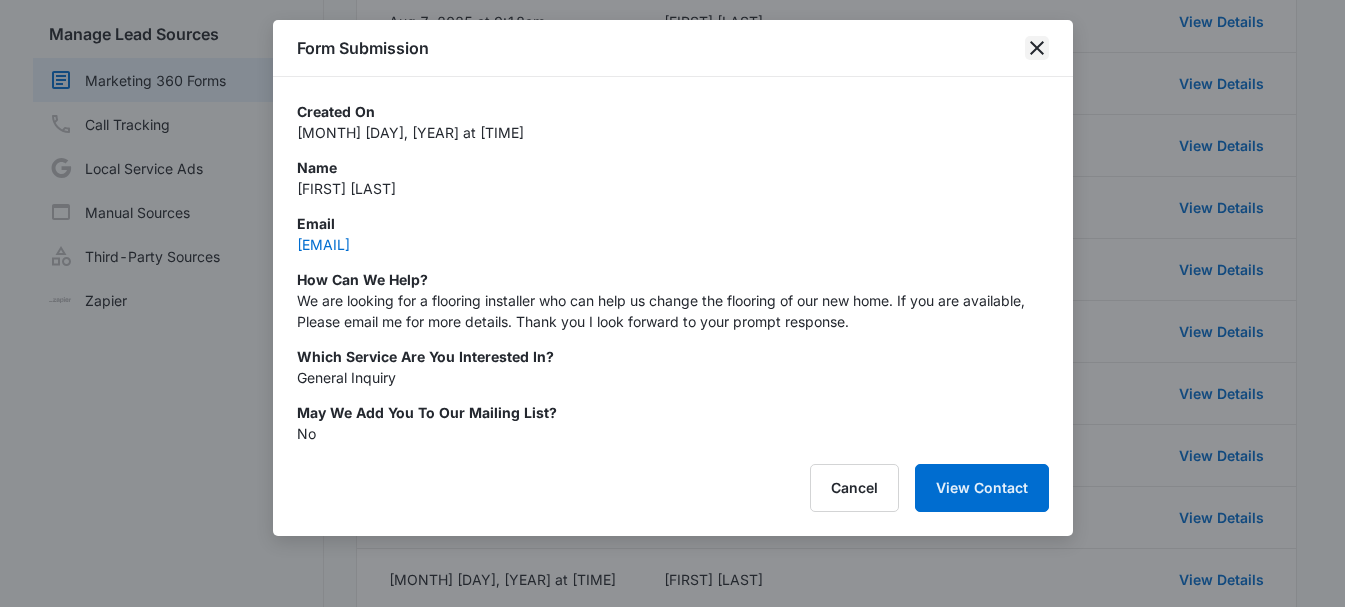 click 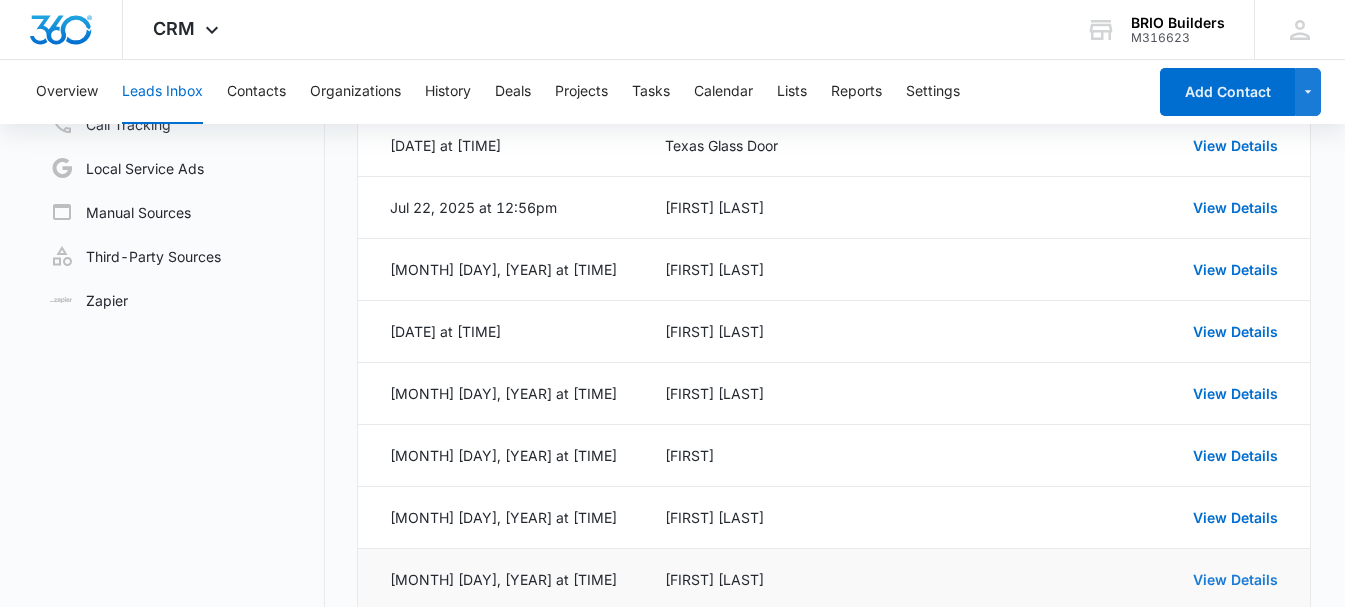 click on "View Details" at bounding box center (1235, 579) 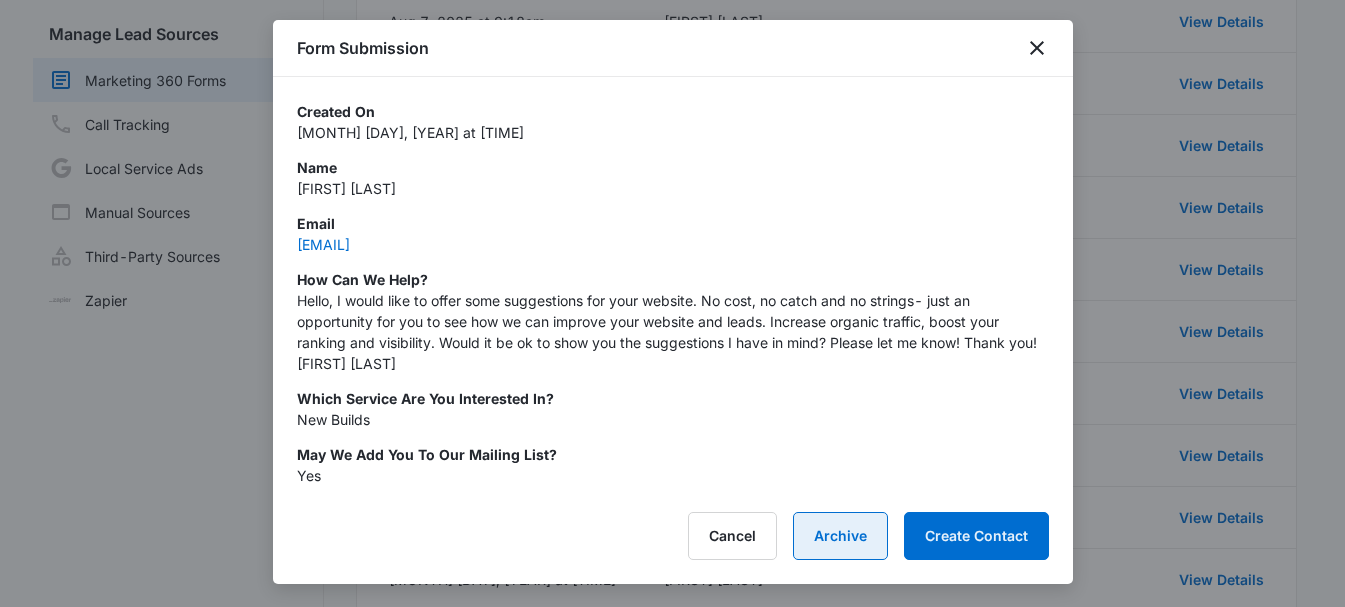 click on "Archive" at bounding box center [840, 536] 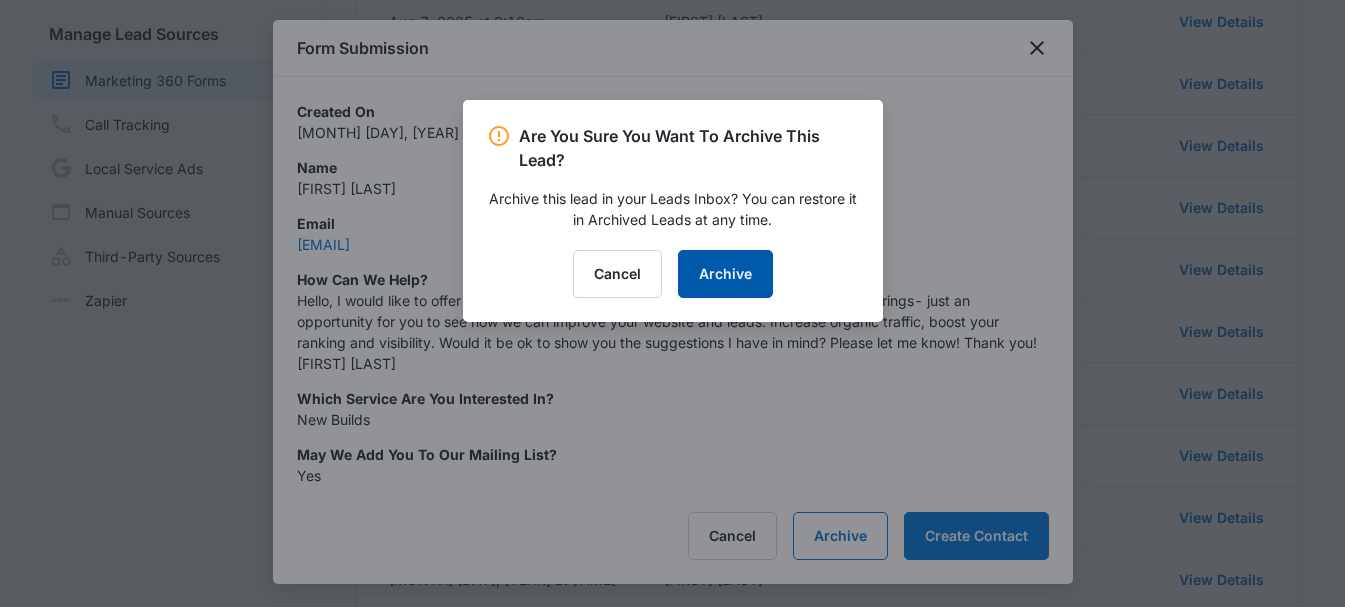 click on "Archive" at bounding box center (725, 274) 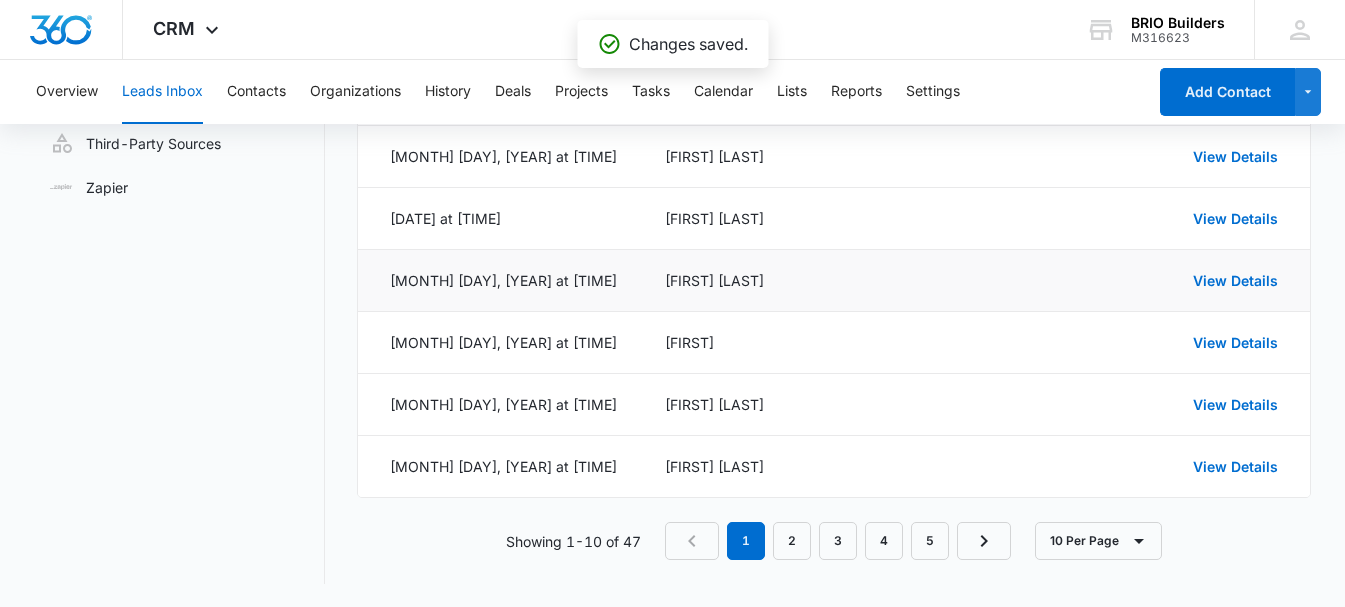 scroll, scrollTop: 414, scrollLeft: 0, axis: vertical 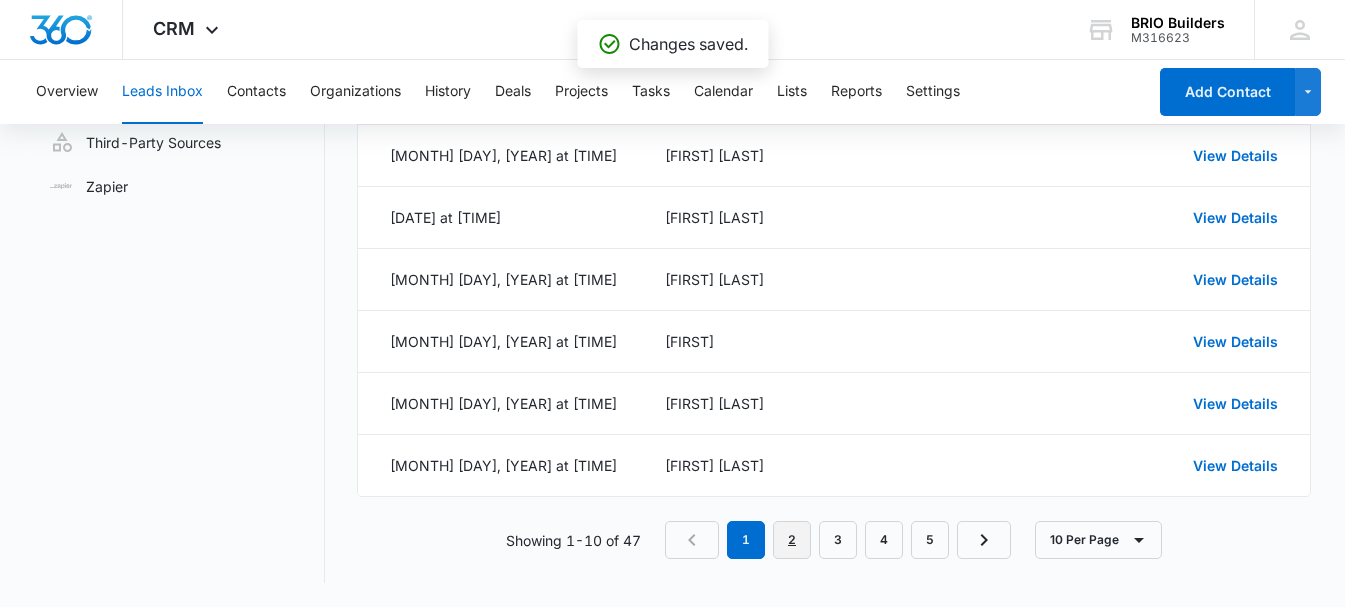 click on "2" at bounding box center [792, 540] 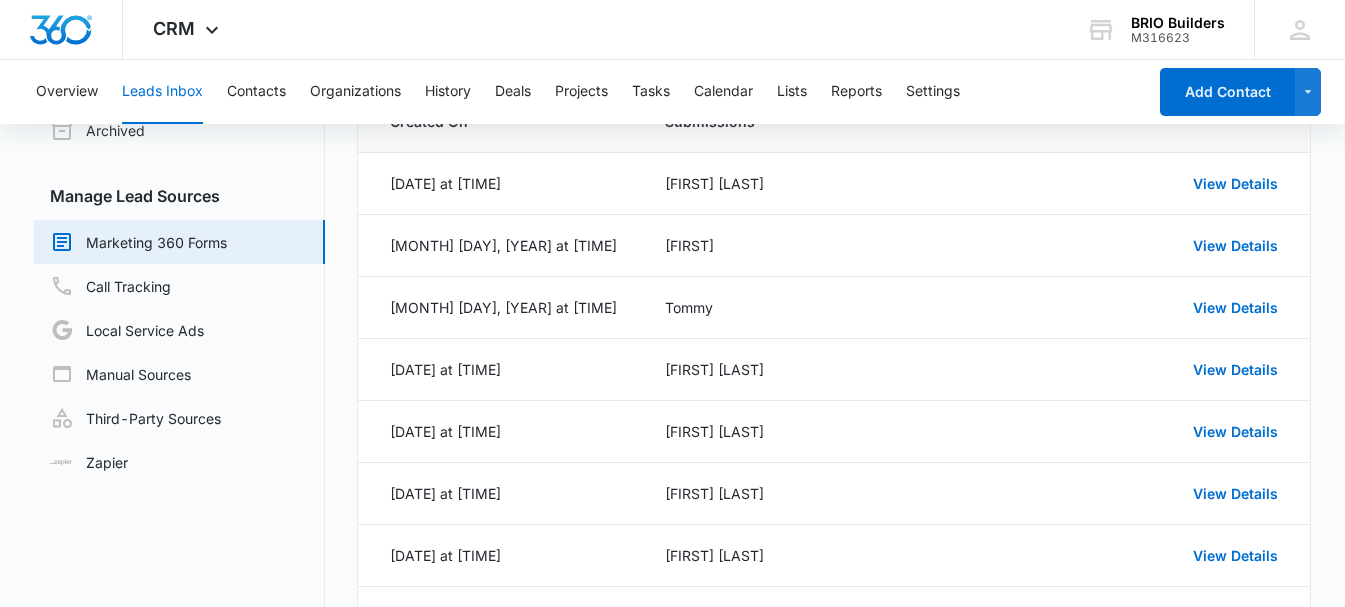 scroll, scrollTop: 14, scrollLeft: 0, axis: vertical 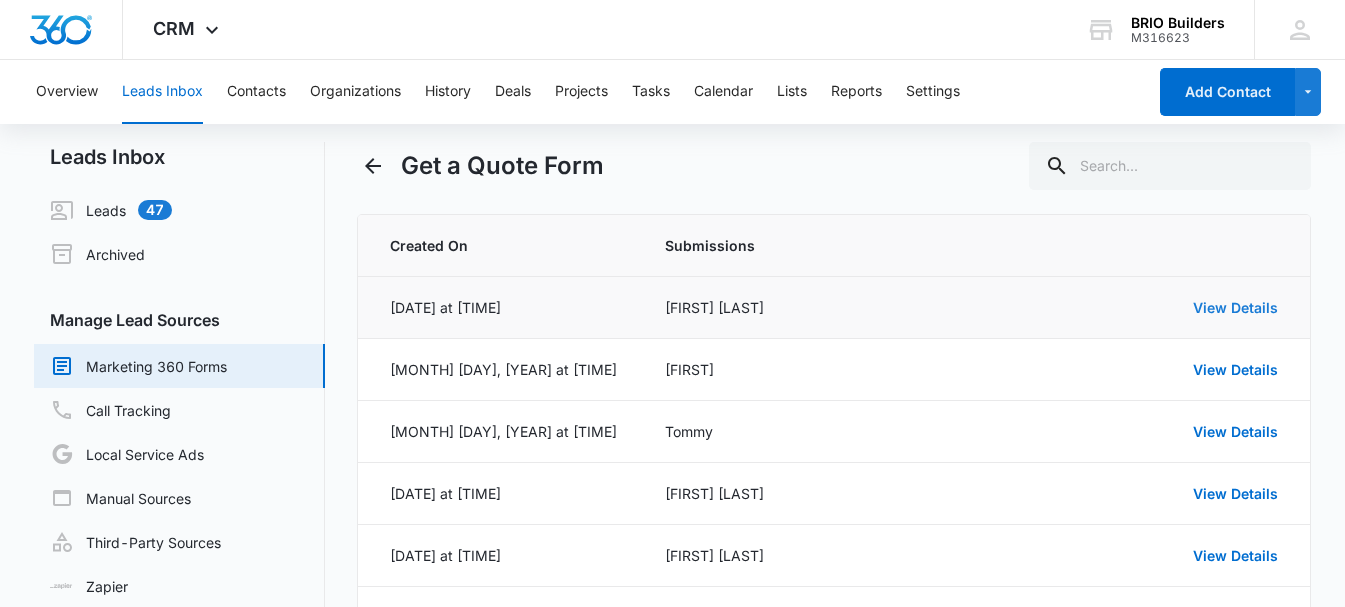click on "View Details" at bounding box center (1235, 307) 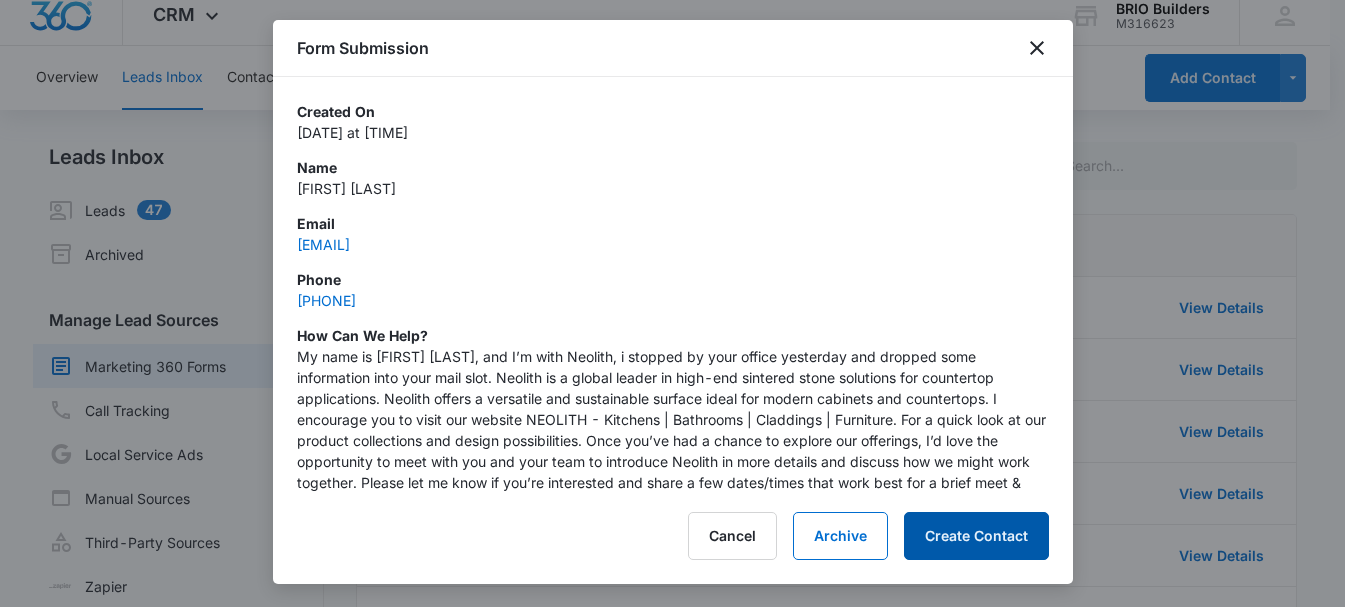 click on "Create Contact" at bounding box center [976, 536] 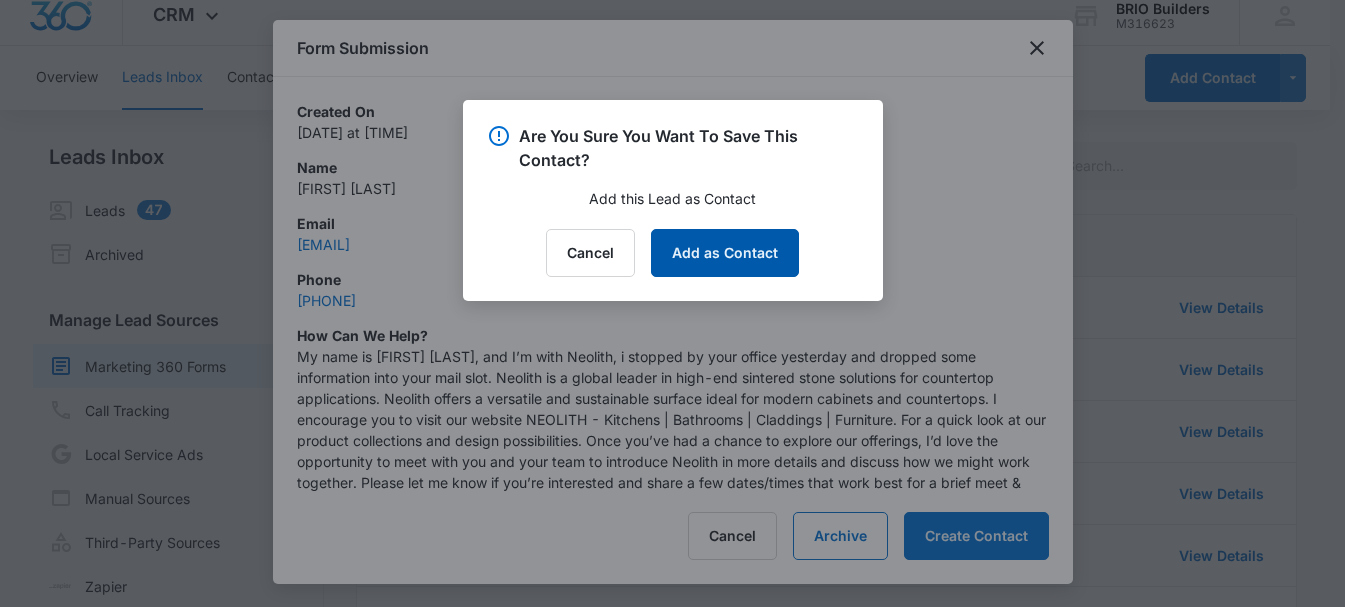 click on "Add as Contact" at bounding box center (725, 253) 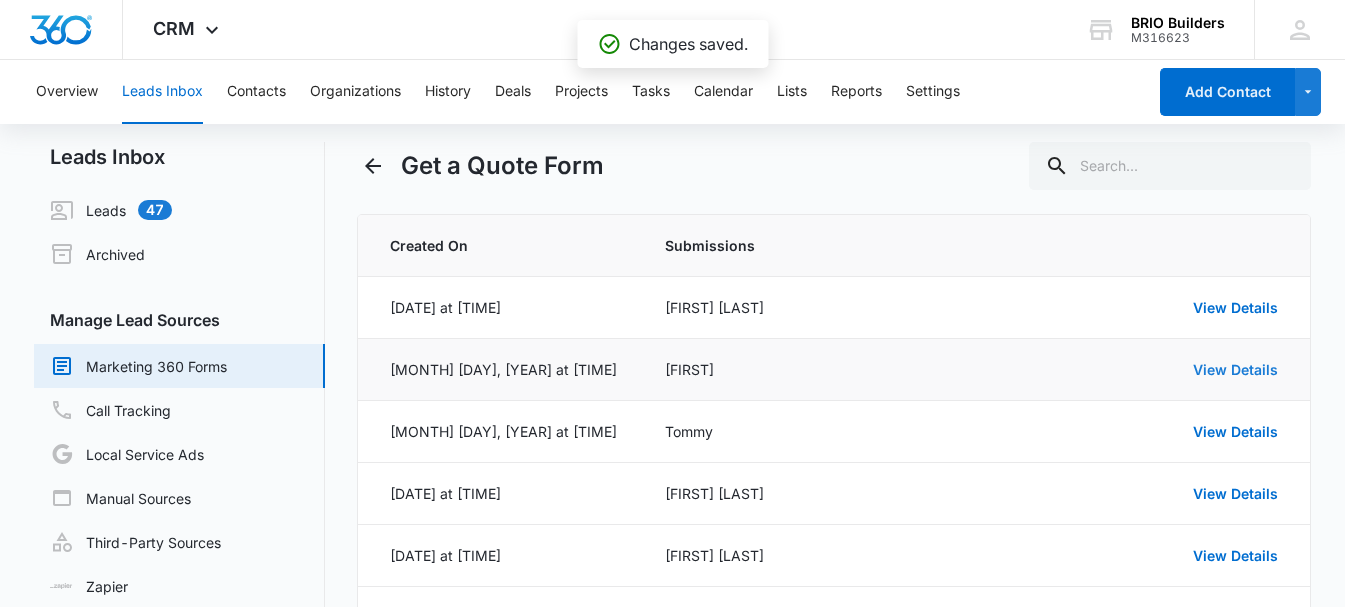 click on "View Details" at bounding box center (1235, 369) 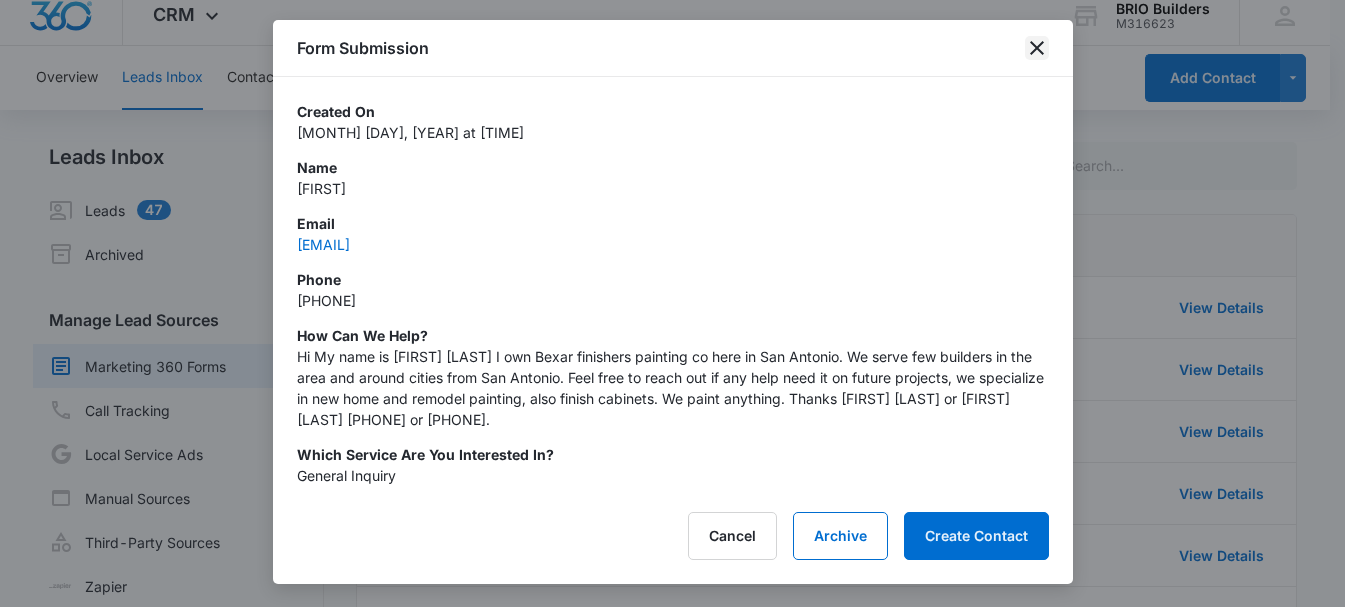 click 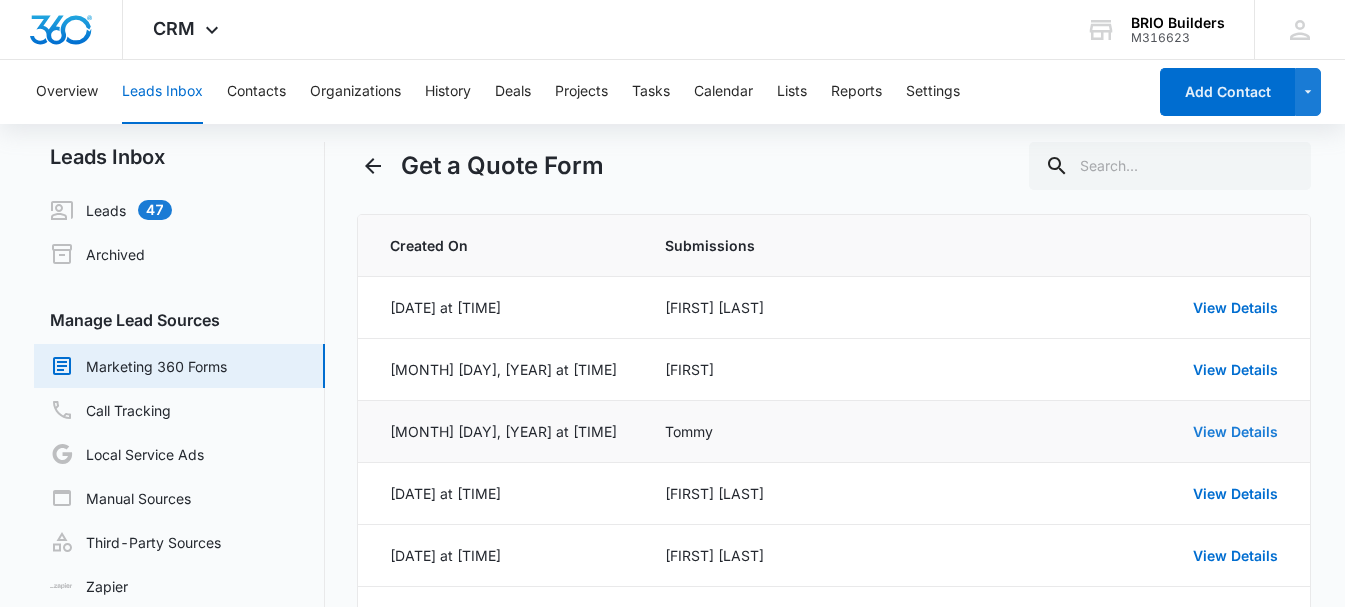 click on "View Details" at bounding box center [1235, 431] 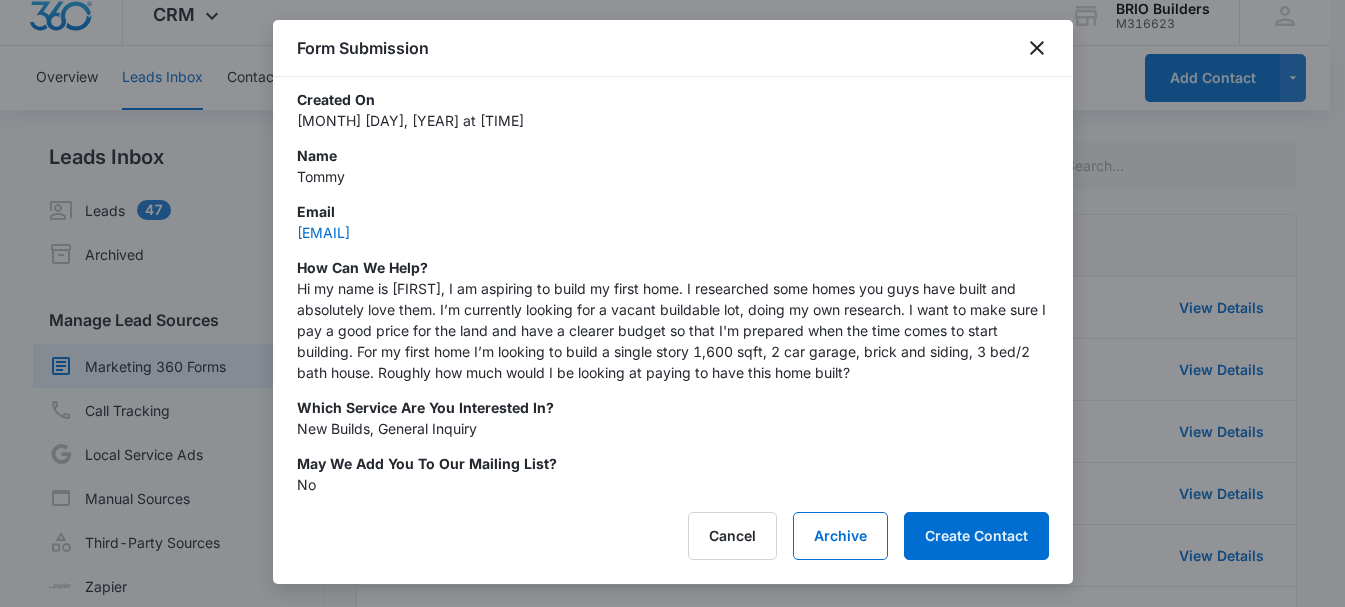 scroll, scrollTop: 15, scrollLeft: 0, axis: vertical 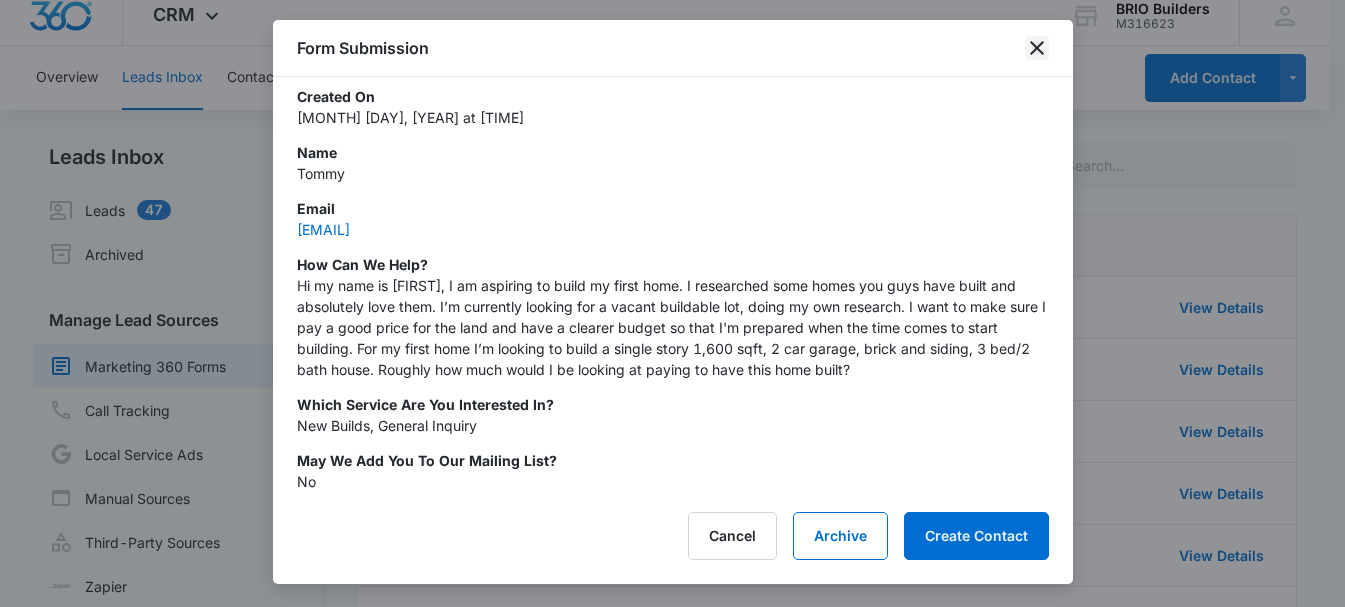 click 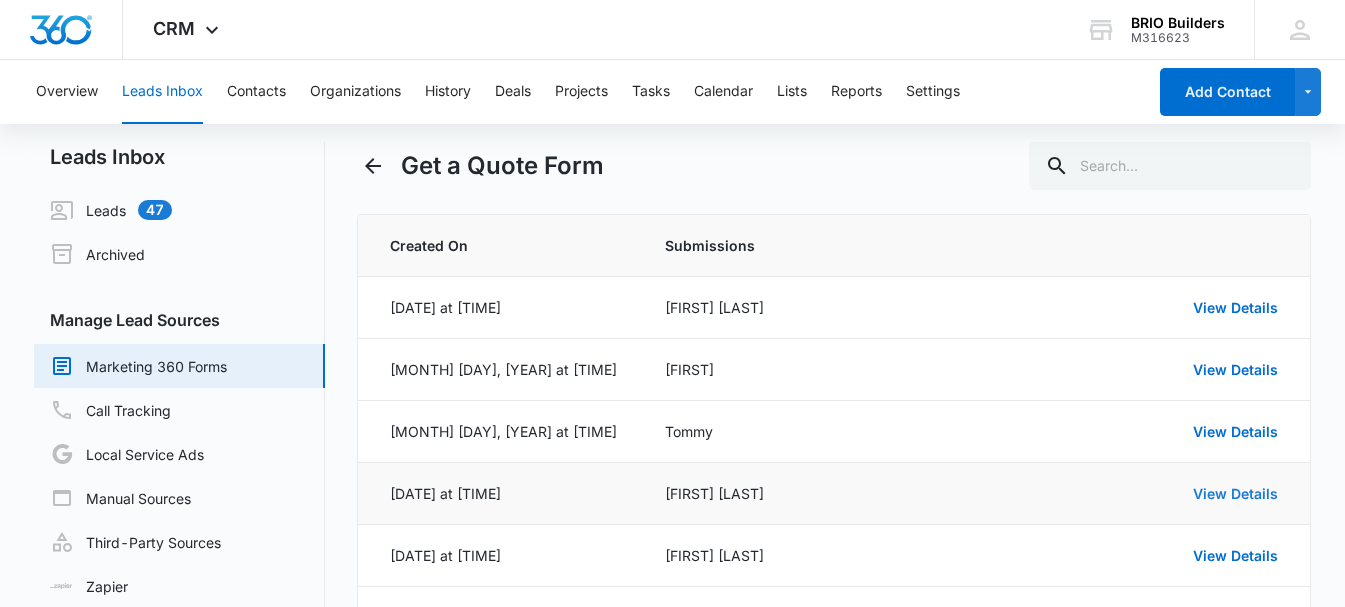 click on "View Details" at bounding box center (1235, 493) 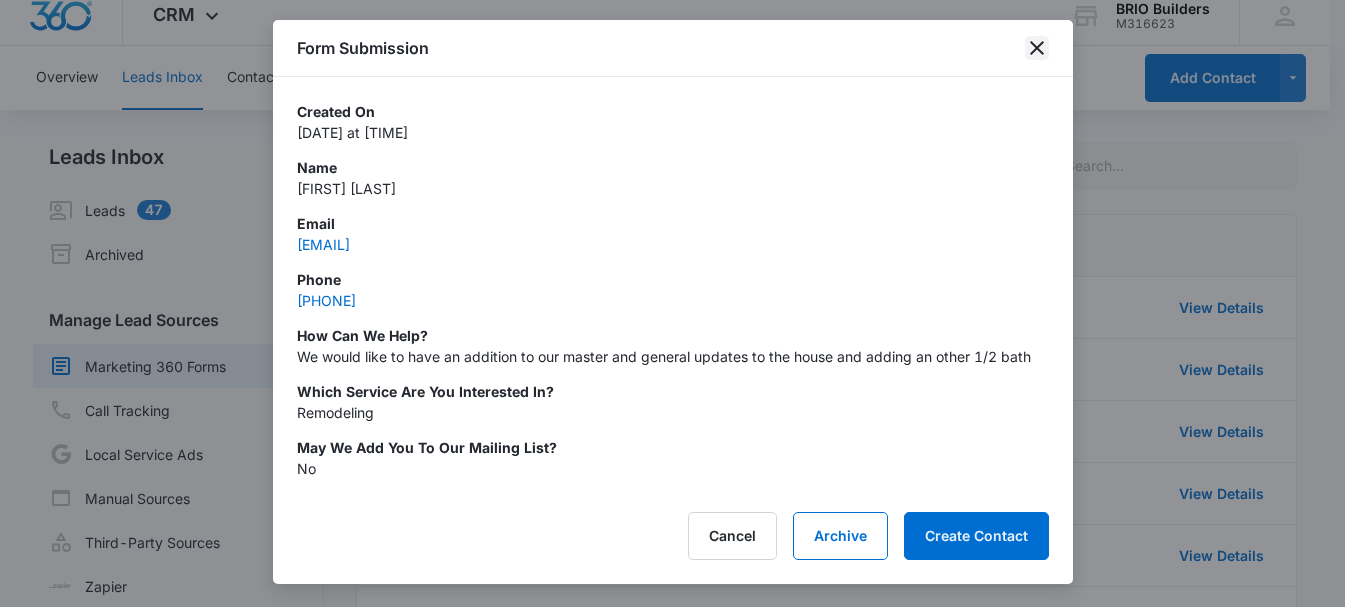 click 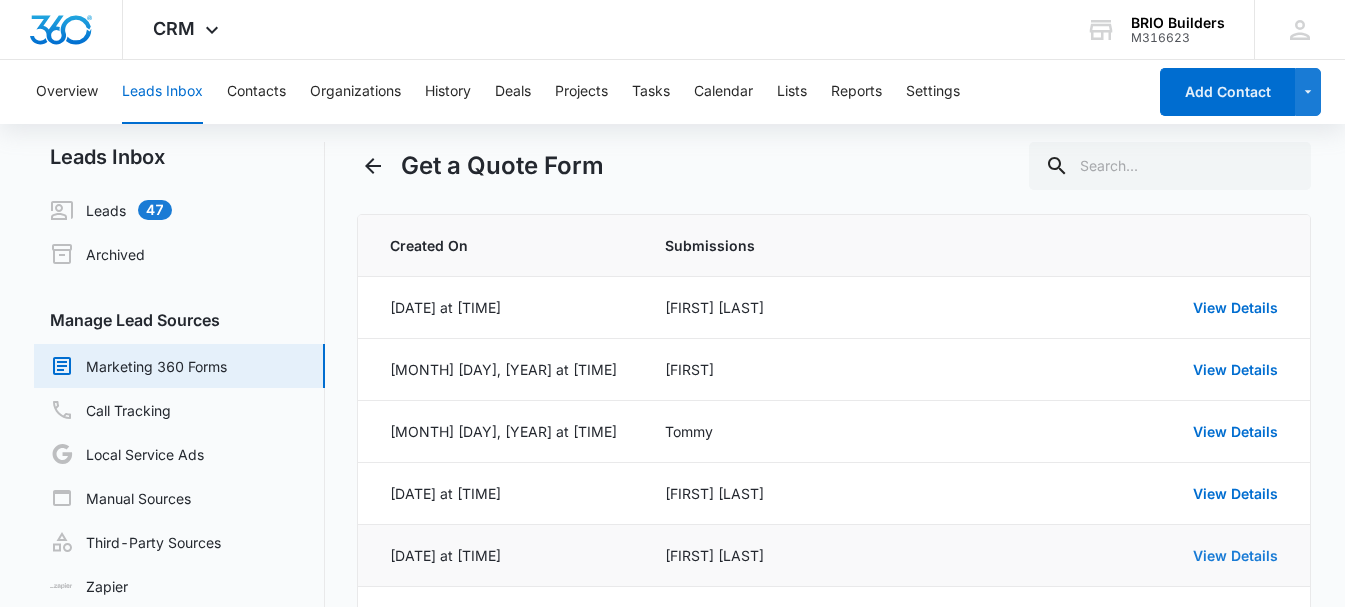 click on "View Details" at bounding box center (1235, 555) 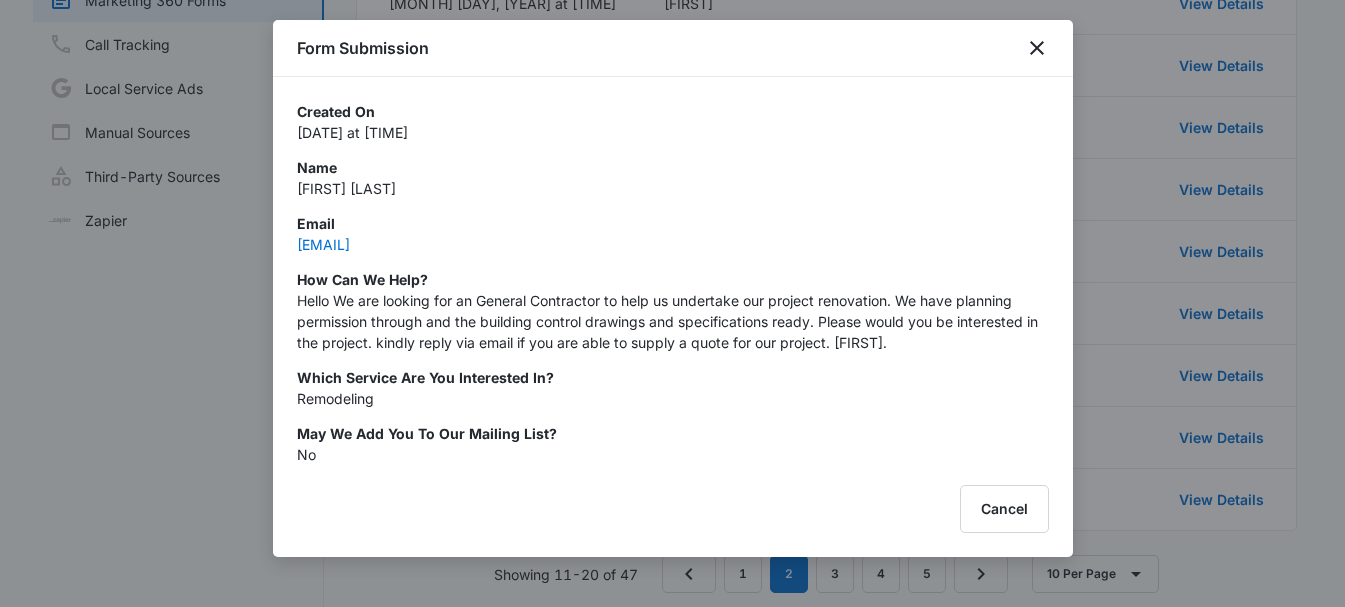 scroll, scrollTop: 414, scrollLeft: 0, axis: vertical 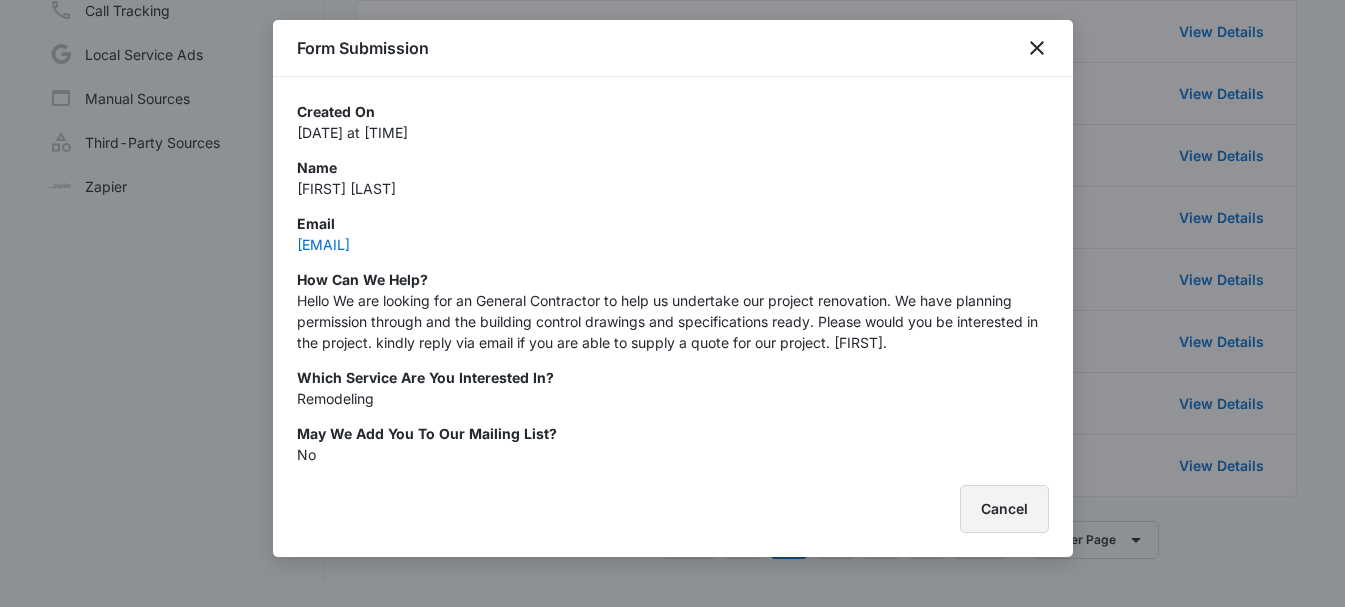 click on "Cancel" at bounding box center (1004, 509) 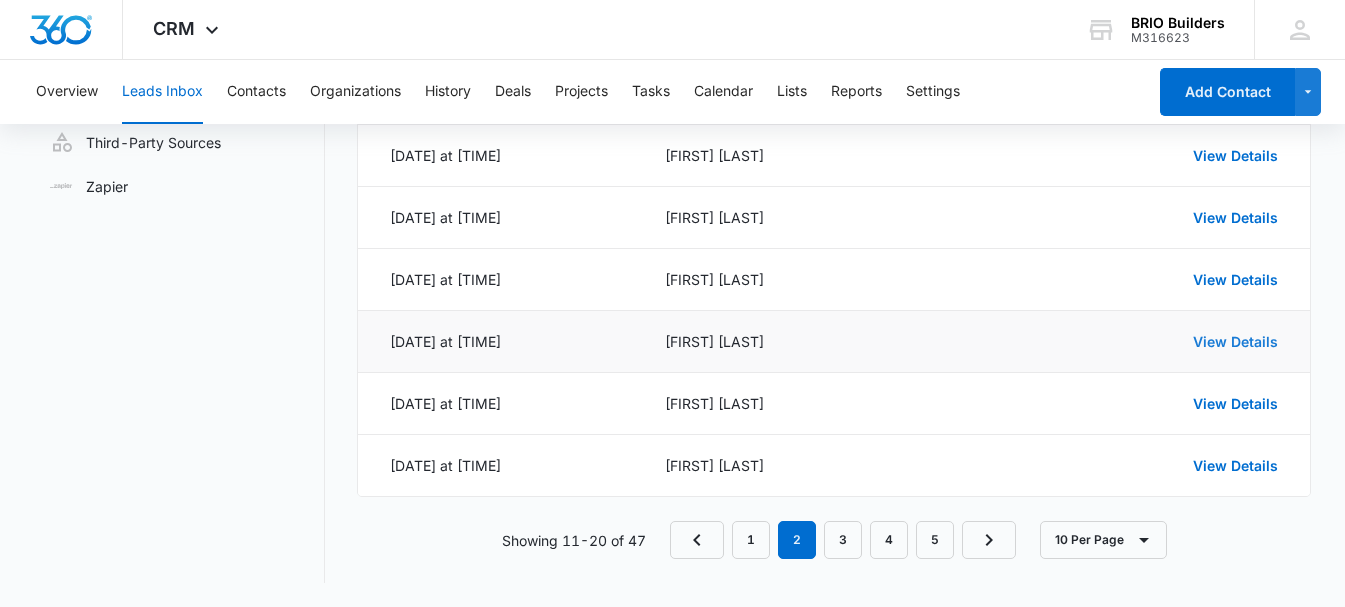 click on "View Details" at bounding box center (1235, 341) 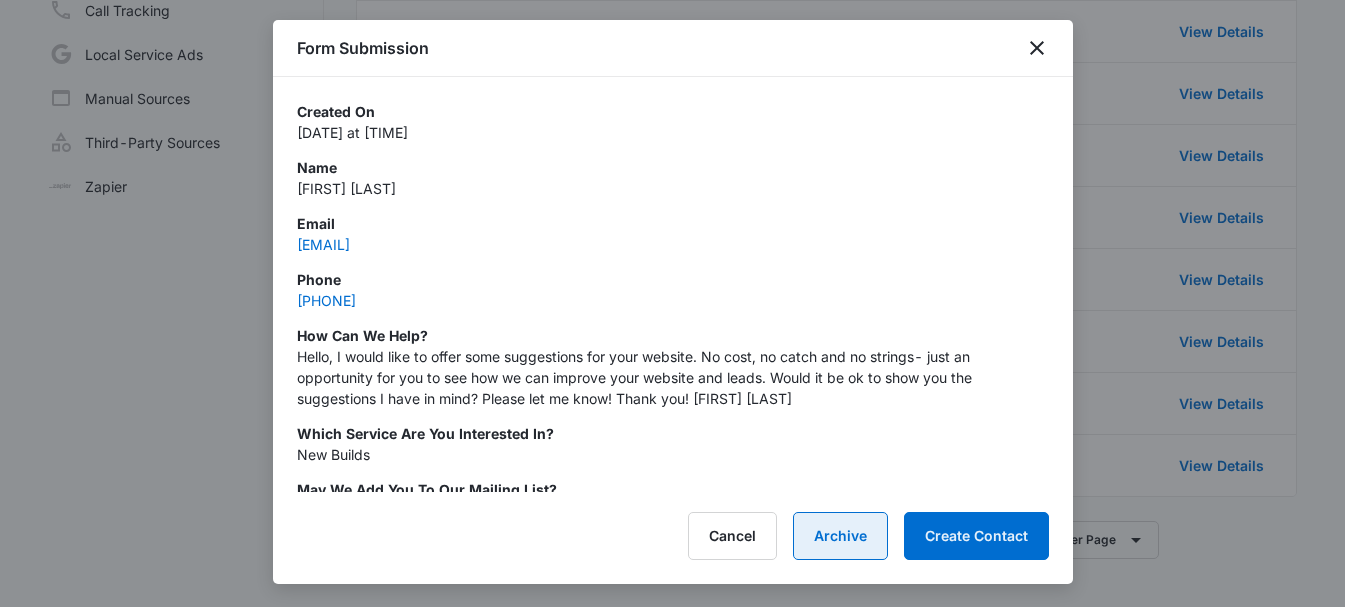 click on "Archive" at bounding box center [840, 536] 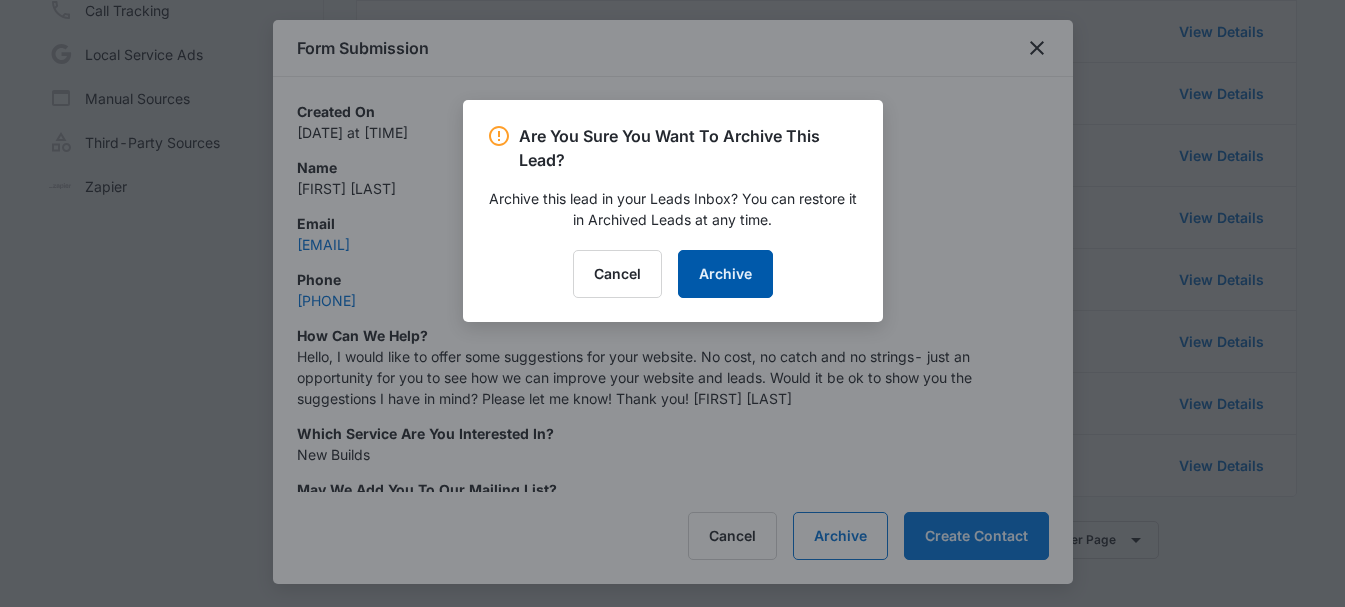 click on "Archive" at bounding box center [725, 274] 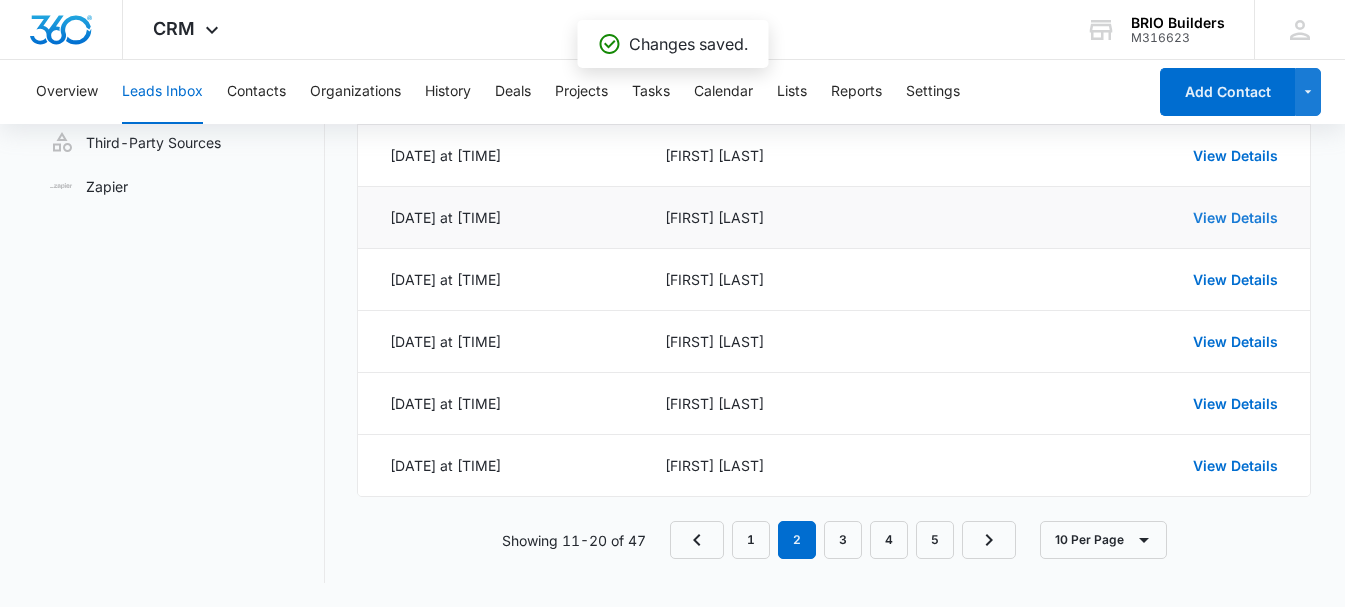 click on "View Details" at bounding box center [1235, 217] 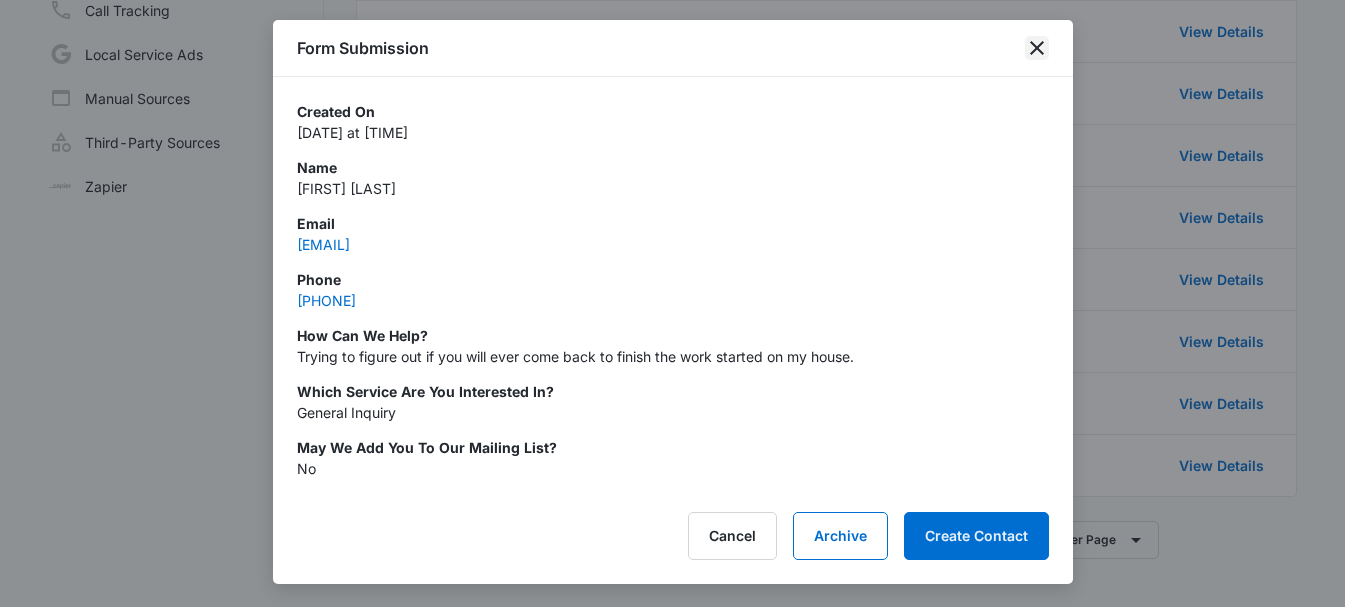 click 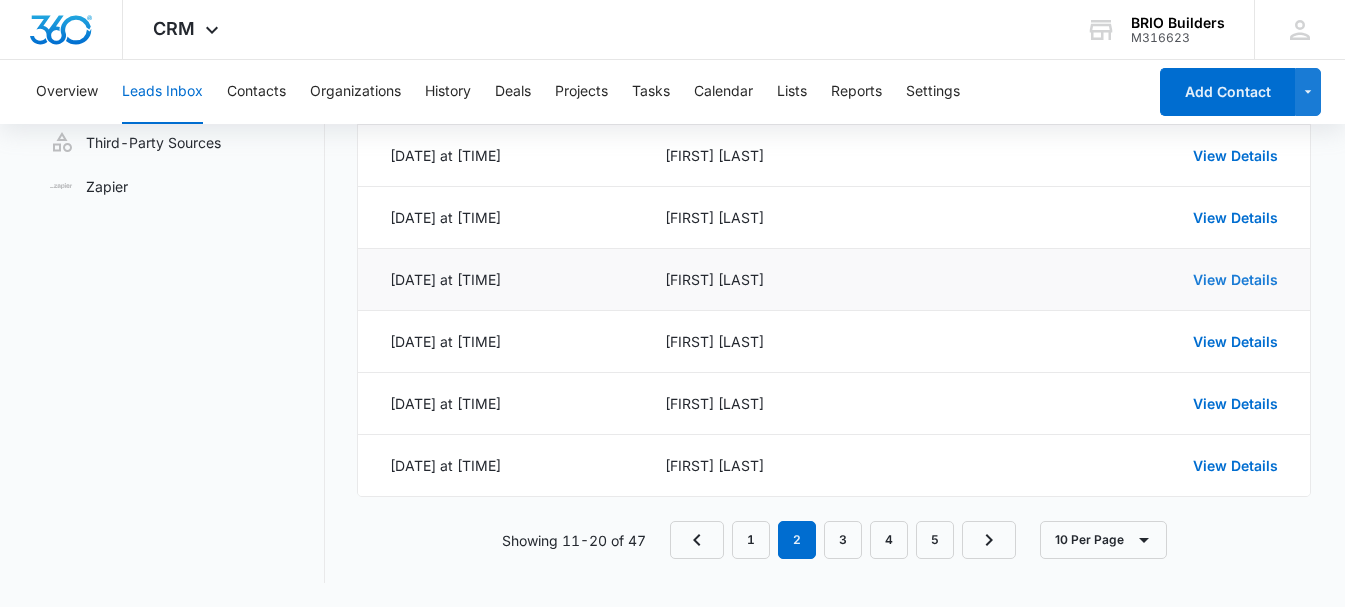 click on "View Details" at bounding box center [1235, 279] 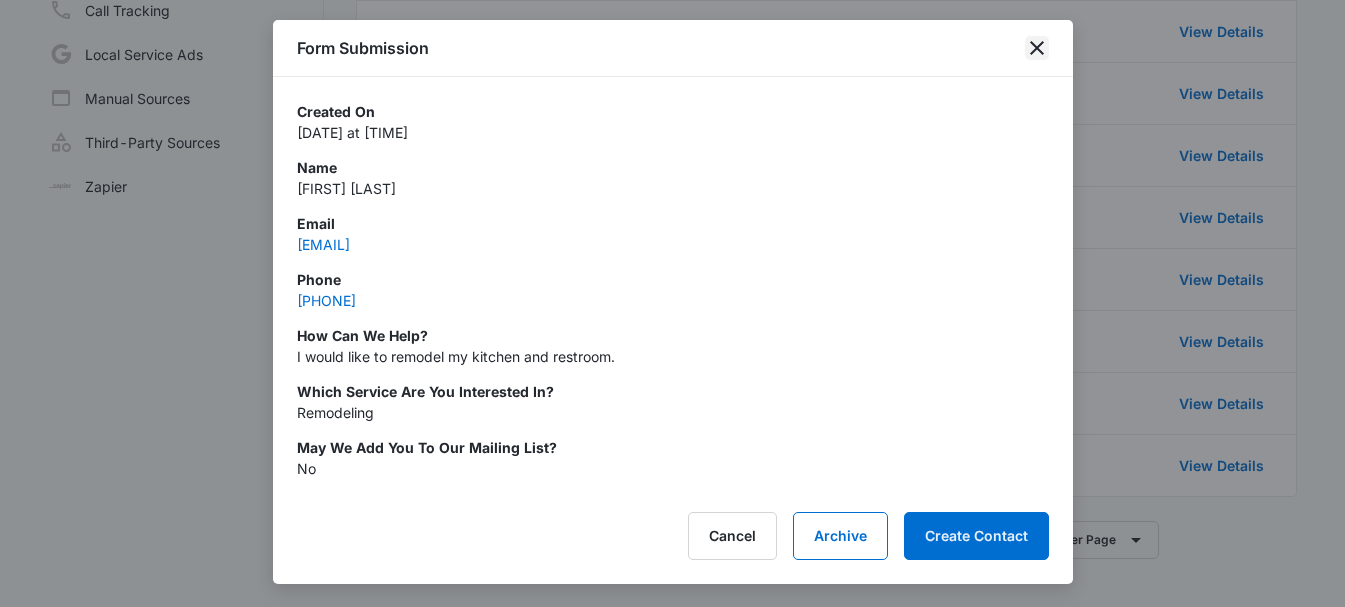 click 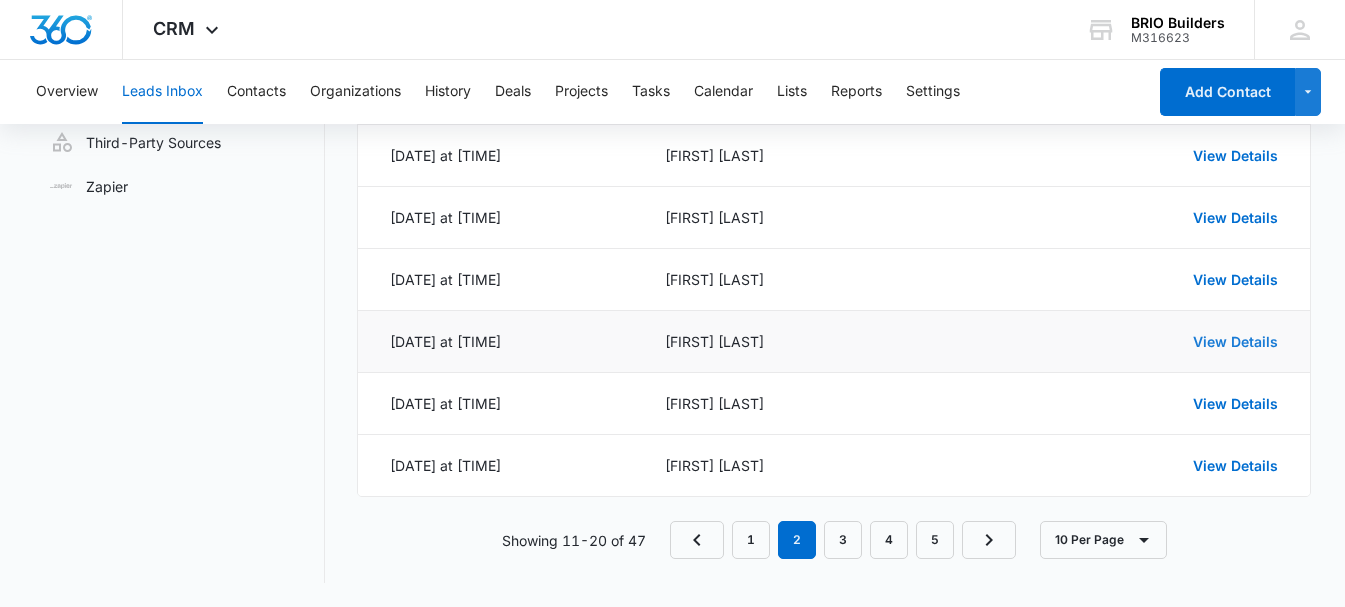 click on "View Details" at bounding box center [1235, 341] 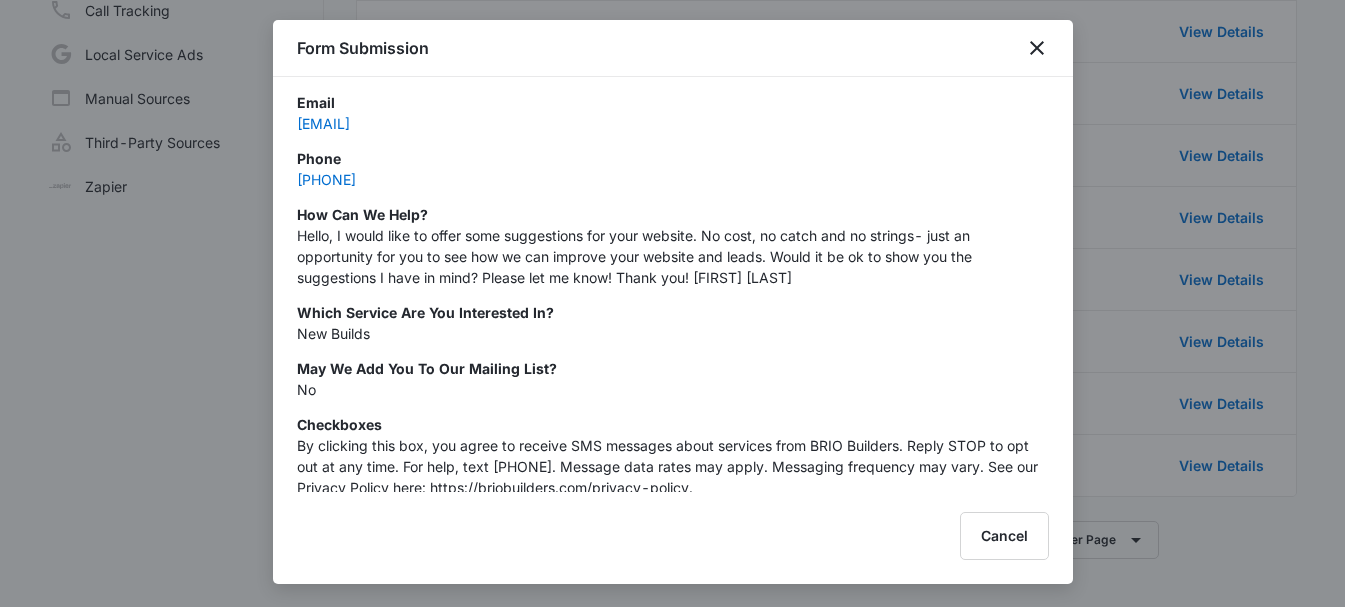 scroll, scrollTop: 127, scrollLeft: 0, axis: vertical 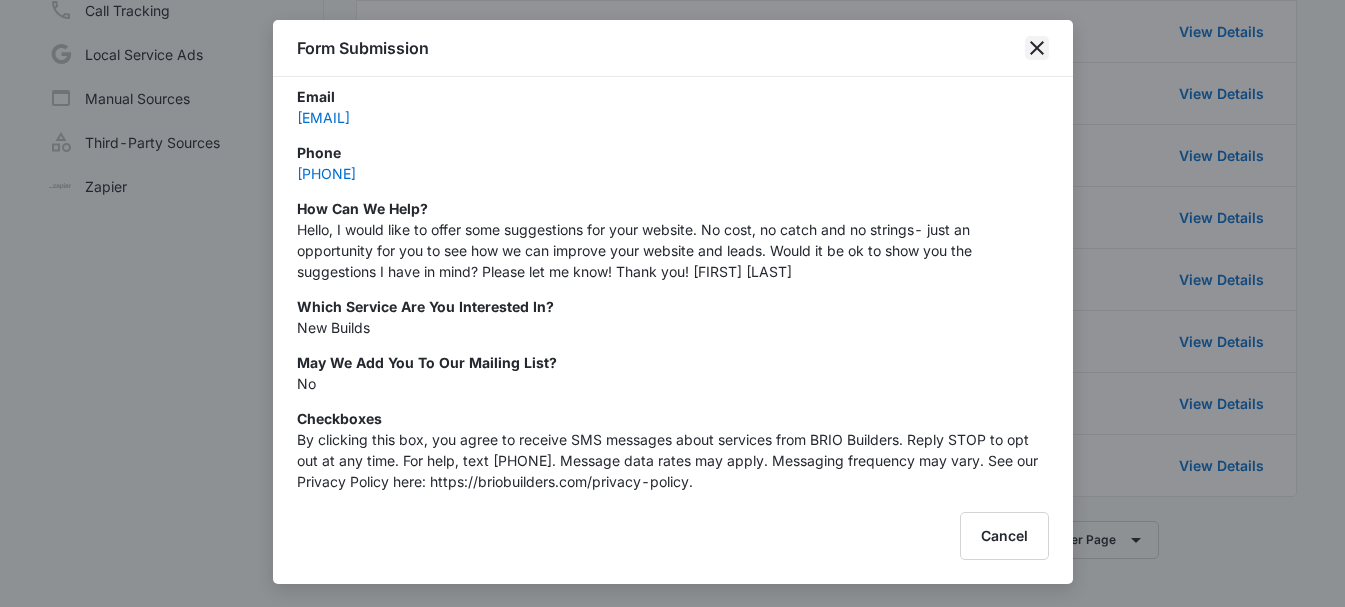 click 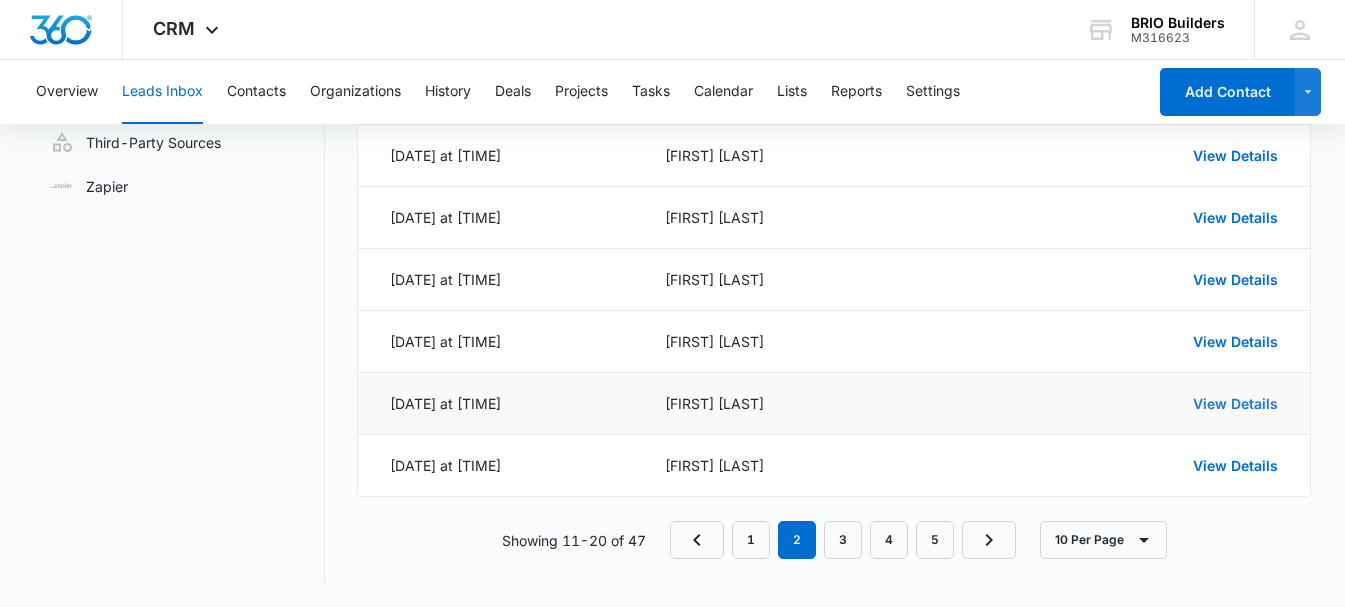 click on "View Details" at bounding box center (1235, 403) 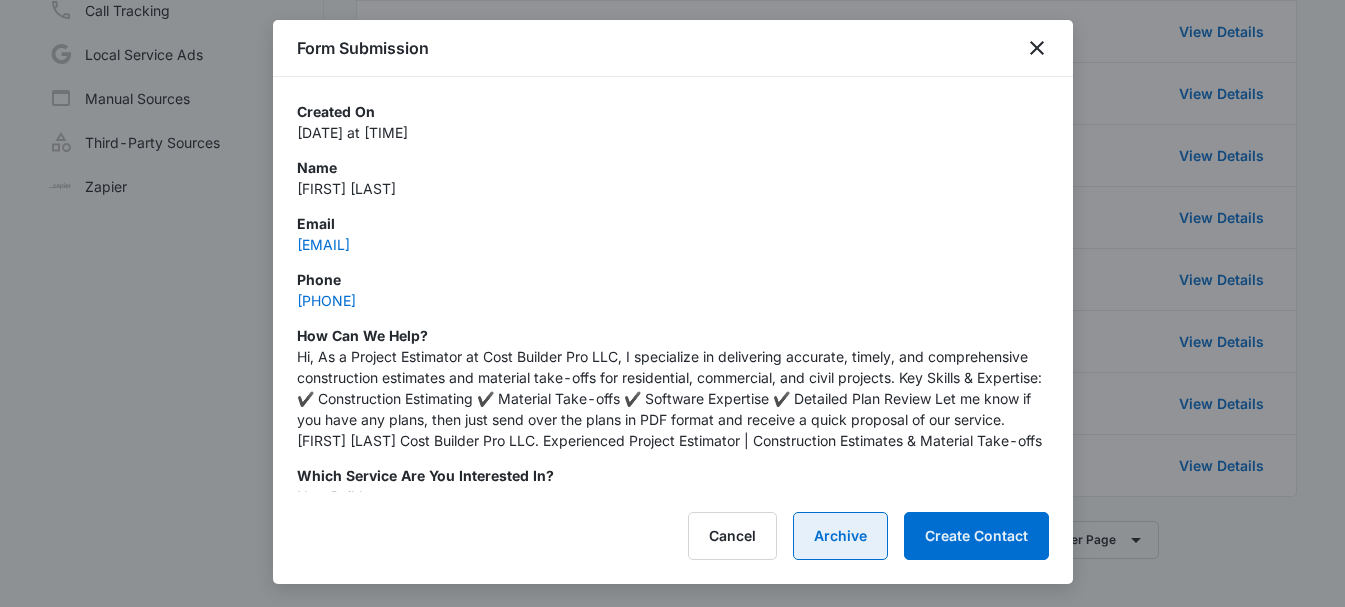 click on "Archive" at bounding box center (840, 536) 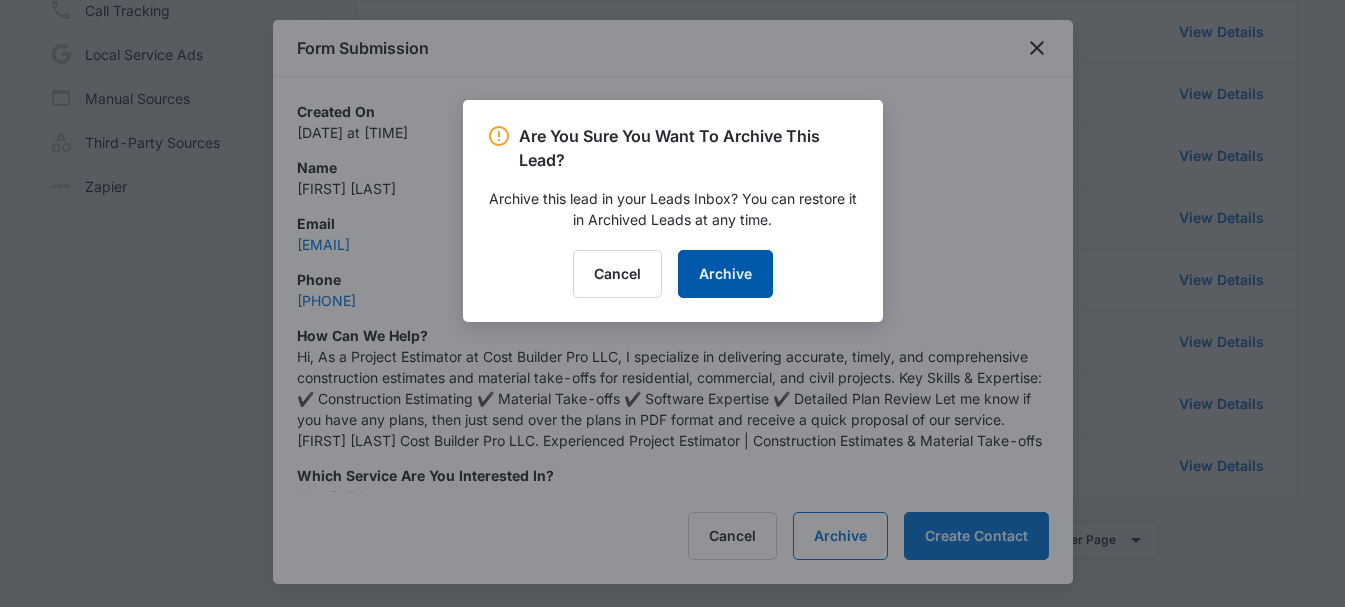 click on "Archive" at bounding box center [725, 274] 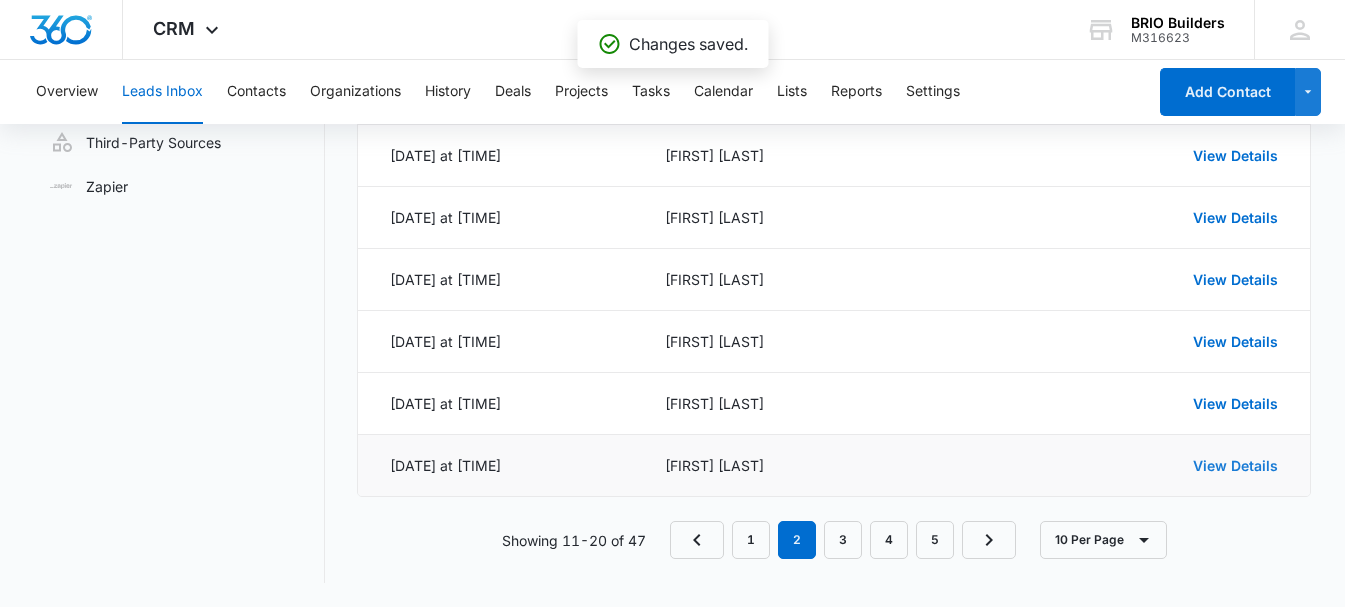 click on "View Details" at bounding box center [1235, 465] 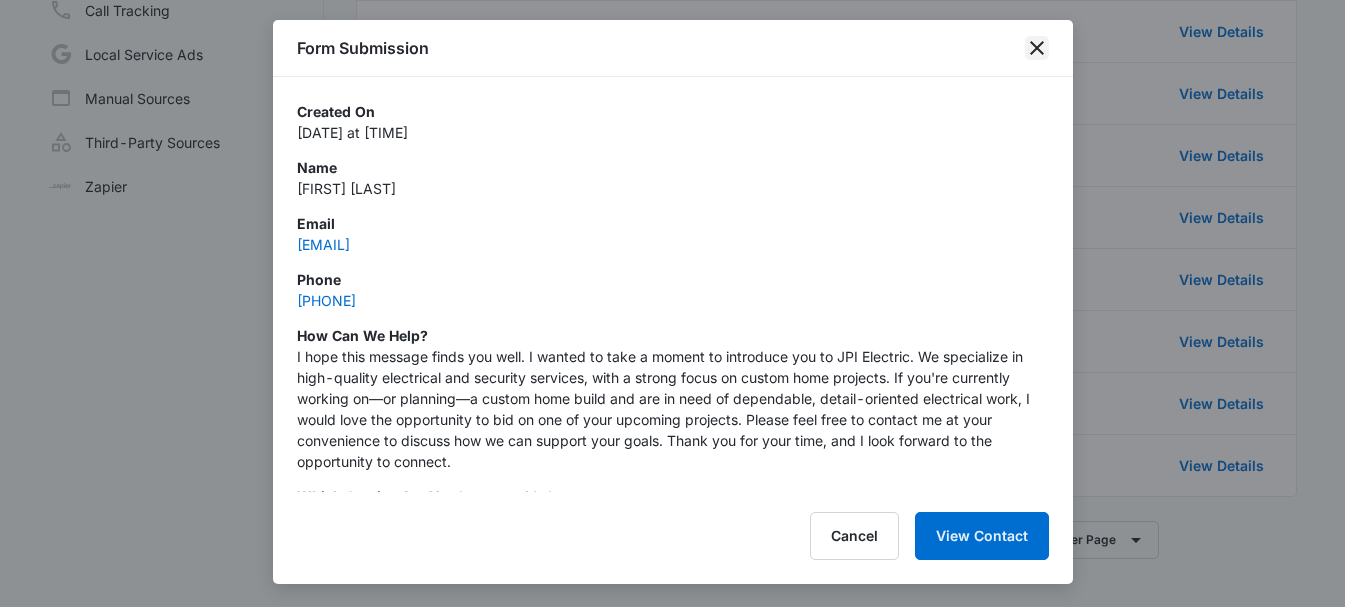 click 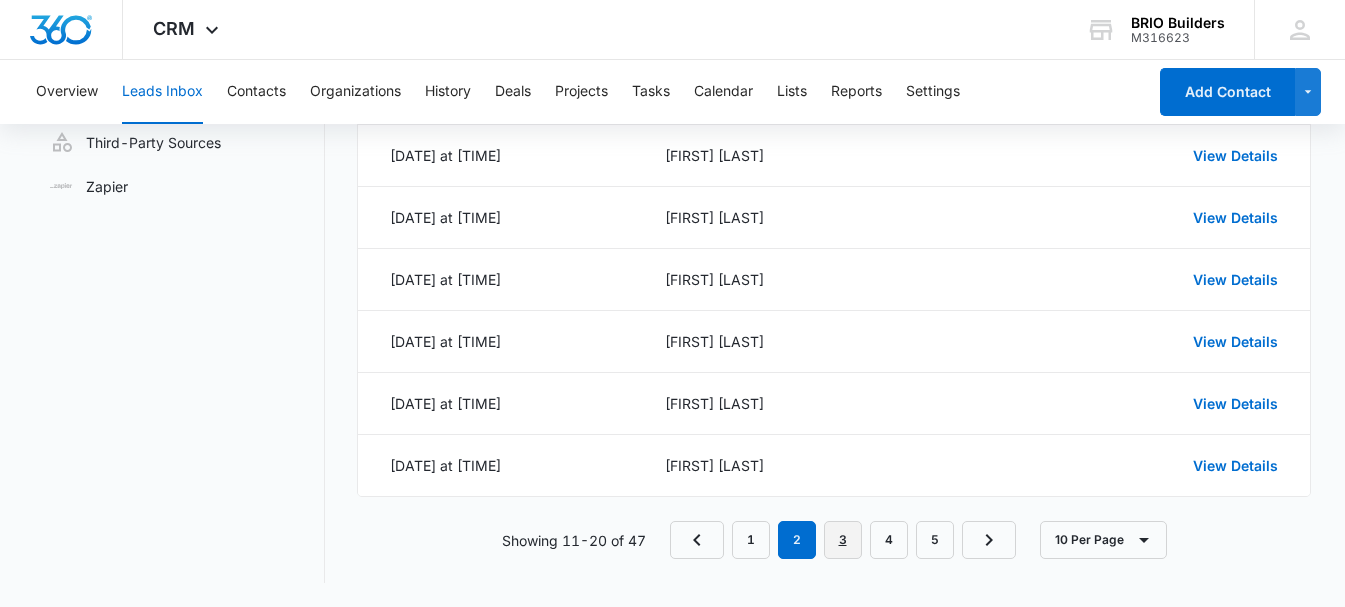 click on "3" at bounding box center (843, 540) 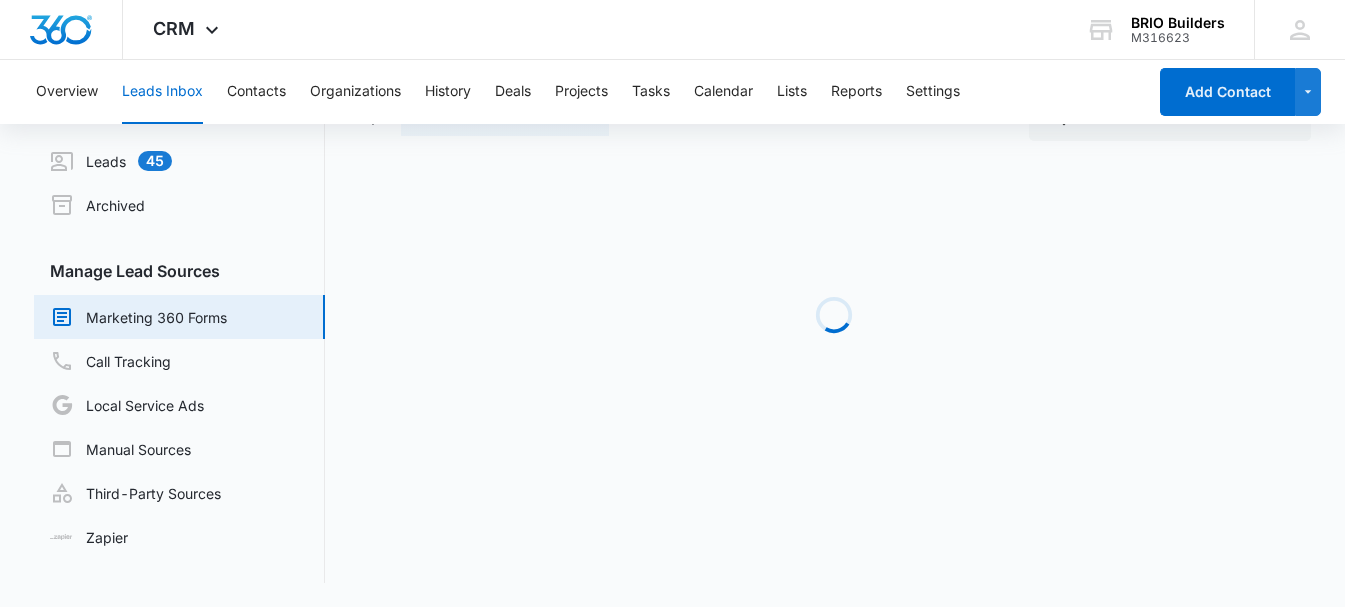 scroll, scrollTop: 414, scrollLeft: 0, axis: vertical 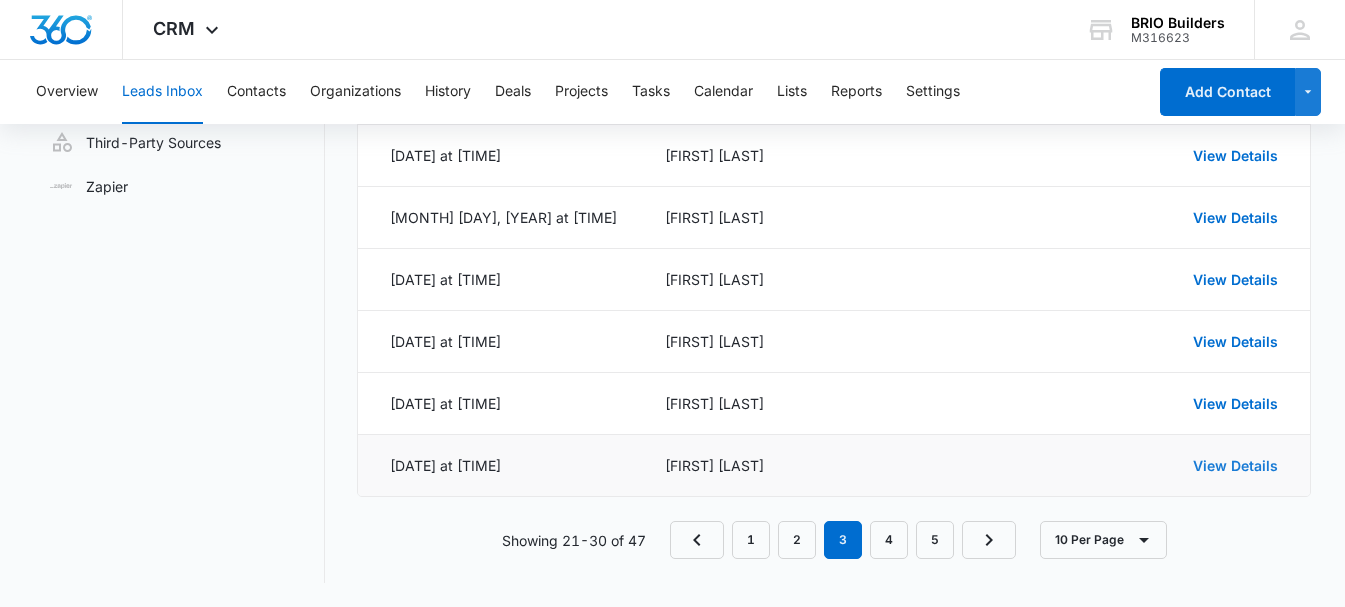 click on "View Details" at bounding box center (1235, 465) 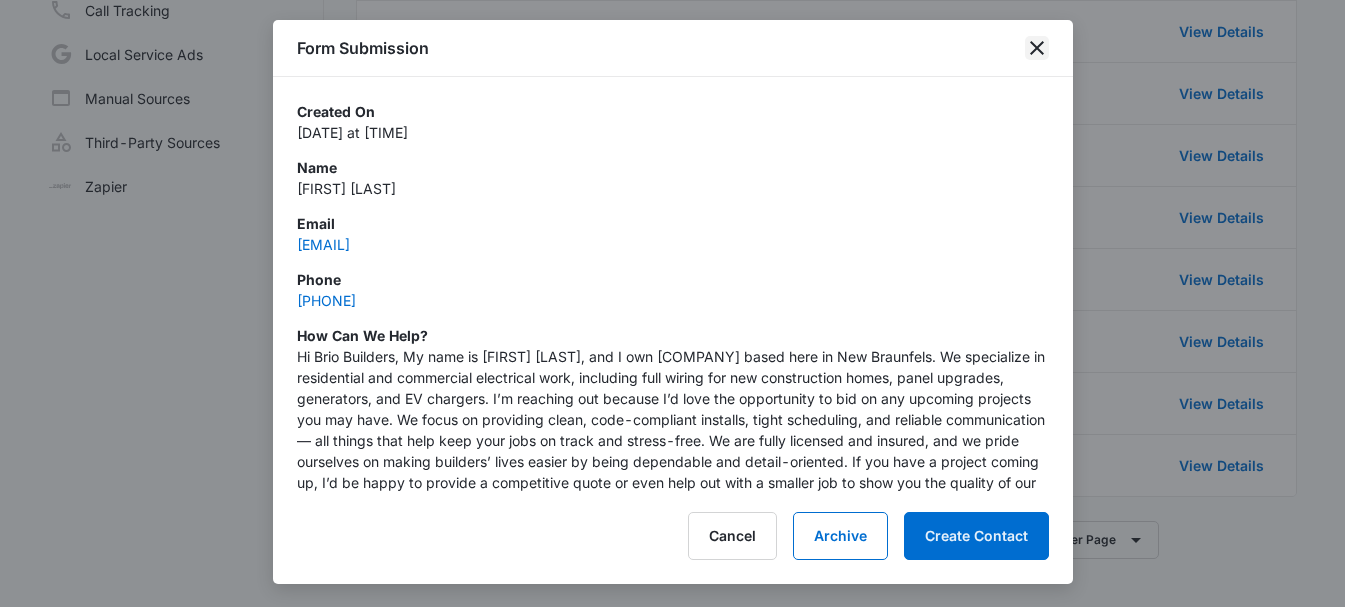 click 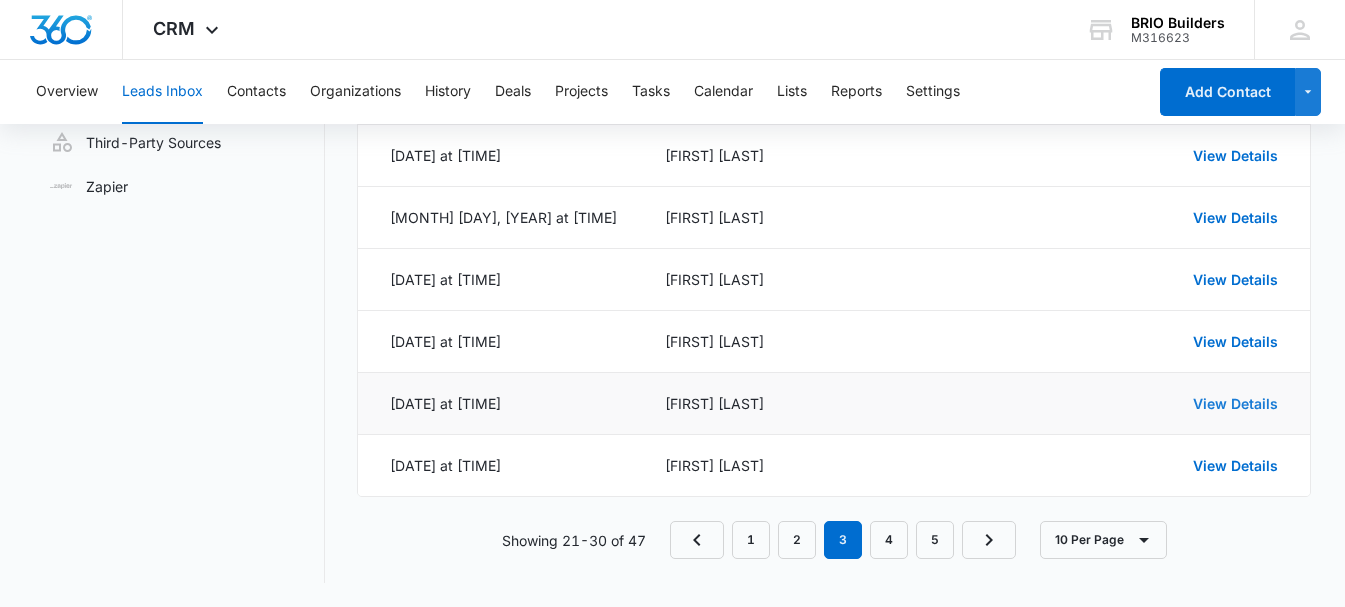 click on "View Details" at bounding box center [1235, 403] 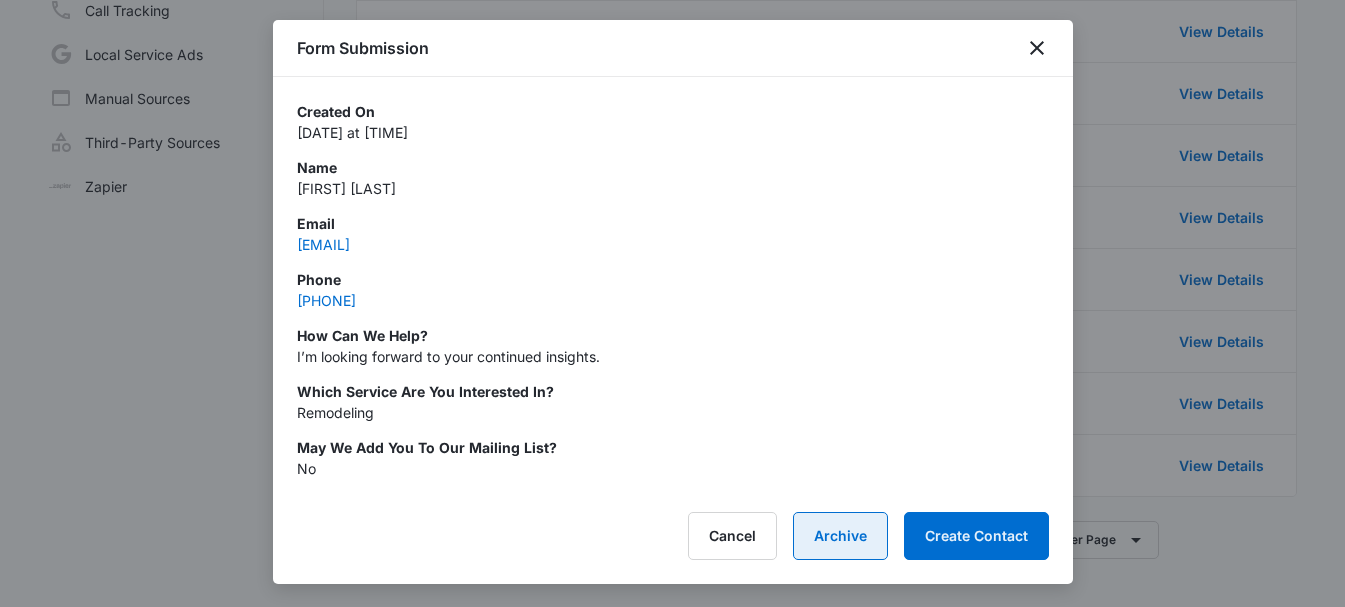 click on "Archive" at bounding box center [840, 536] 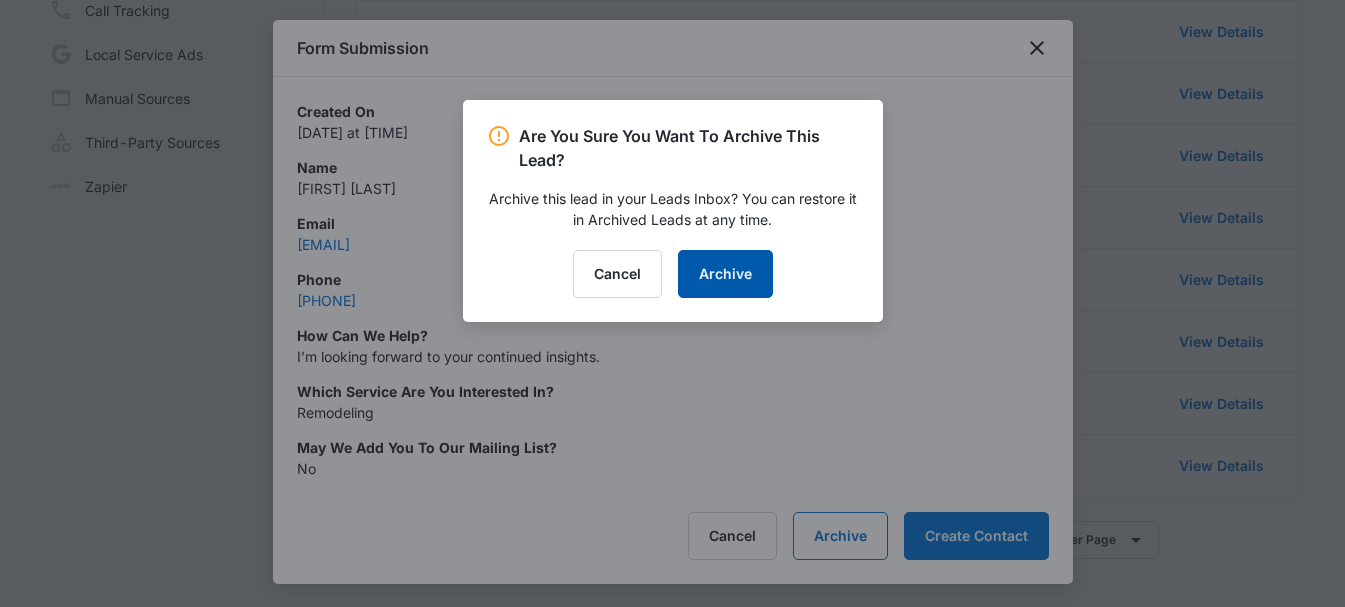 click on "Archive" at bounding box center (725, 274) 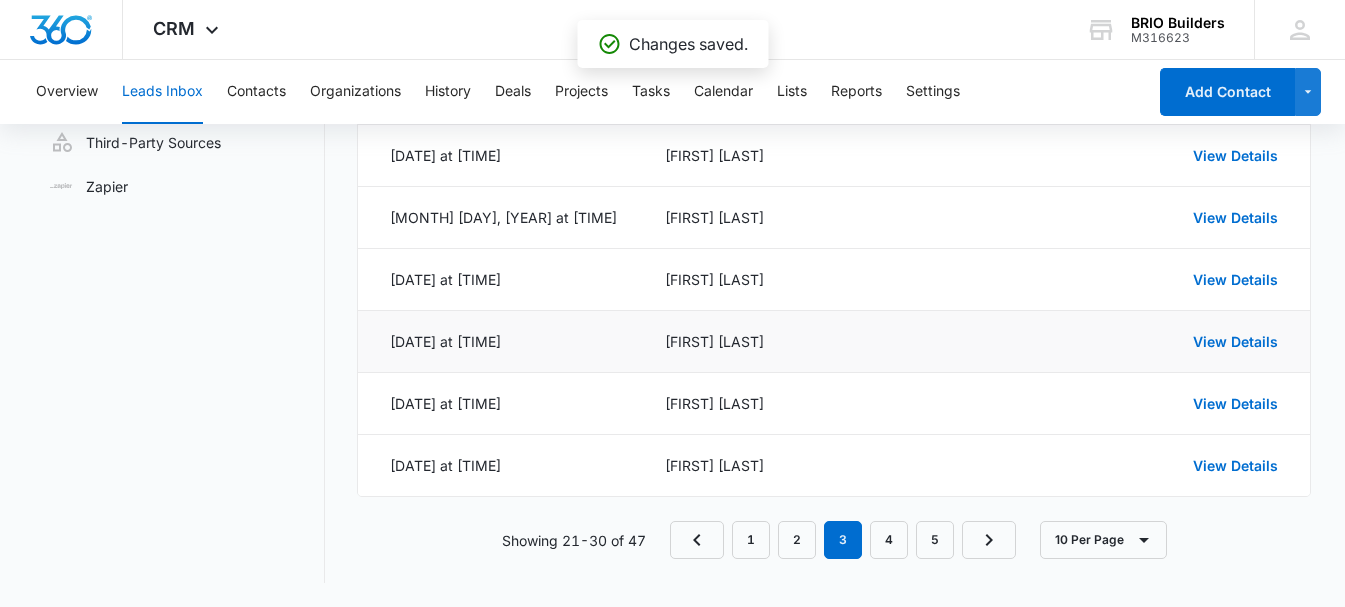 click on "View Details" at bounding box center [1142, 341] 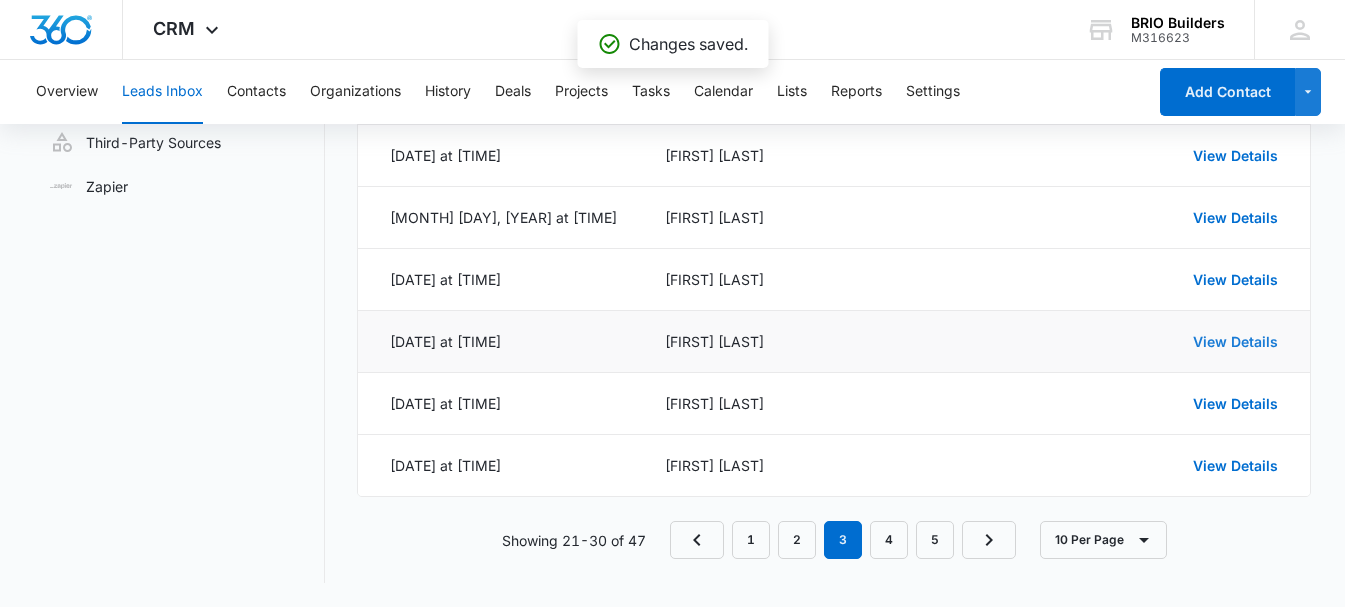 click on "View Details" at bounding box center (1235, 341) 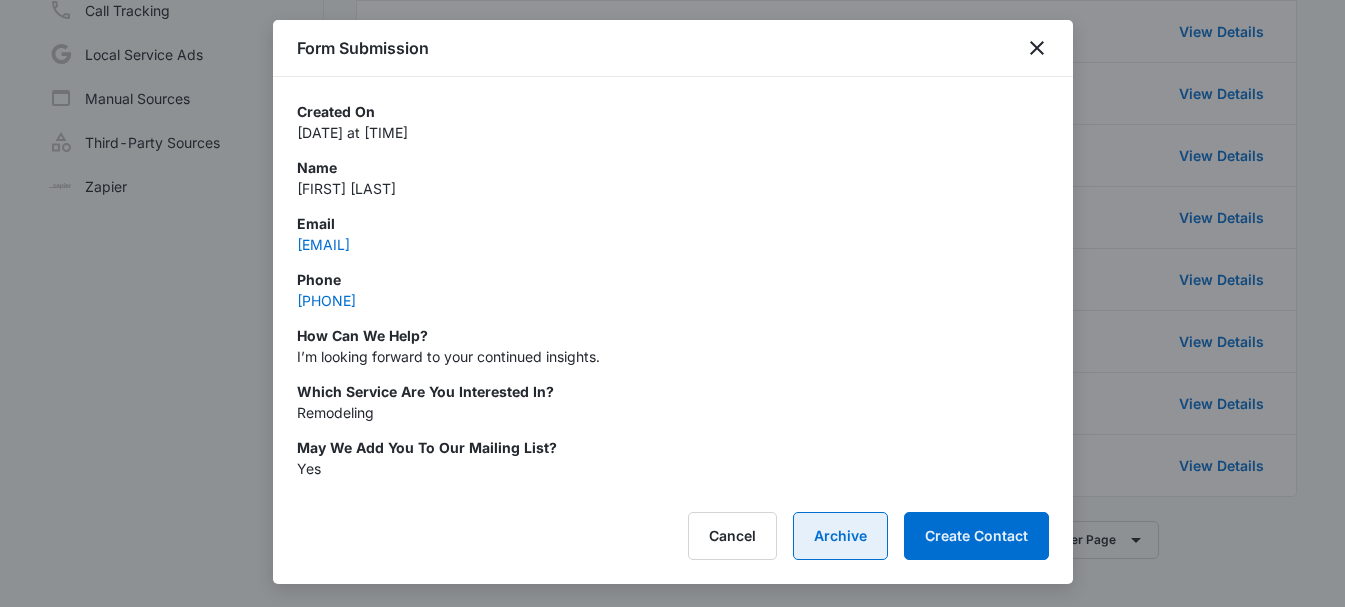 click on "Archive" at bounding box center [840, 536] 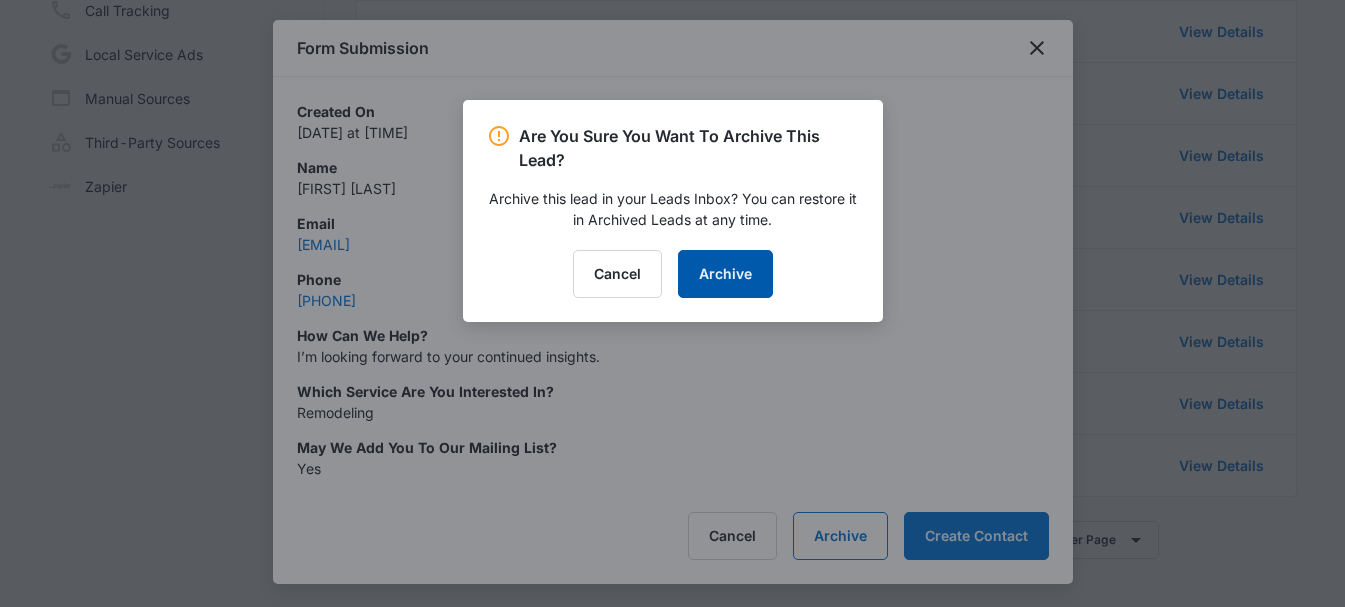 click on "Archive" at bounding box center [725, 274] 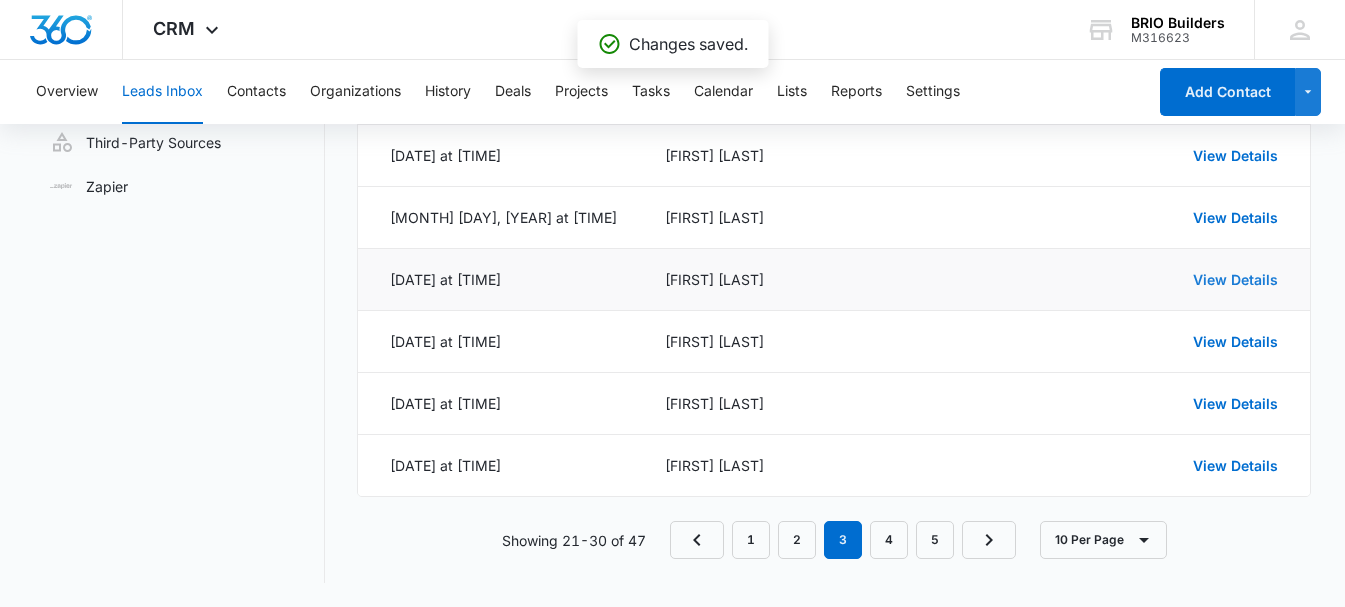 click on "View Details" at bounding box center (1235, 279) 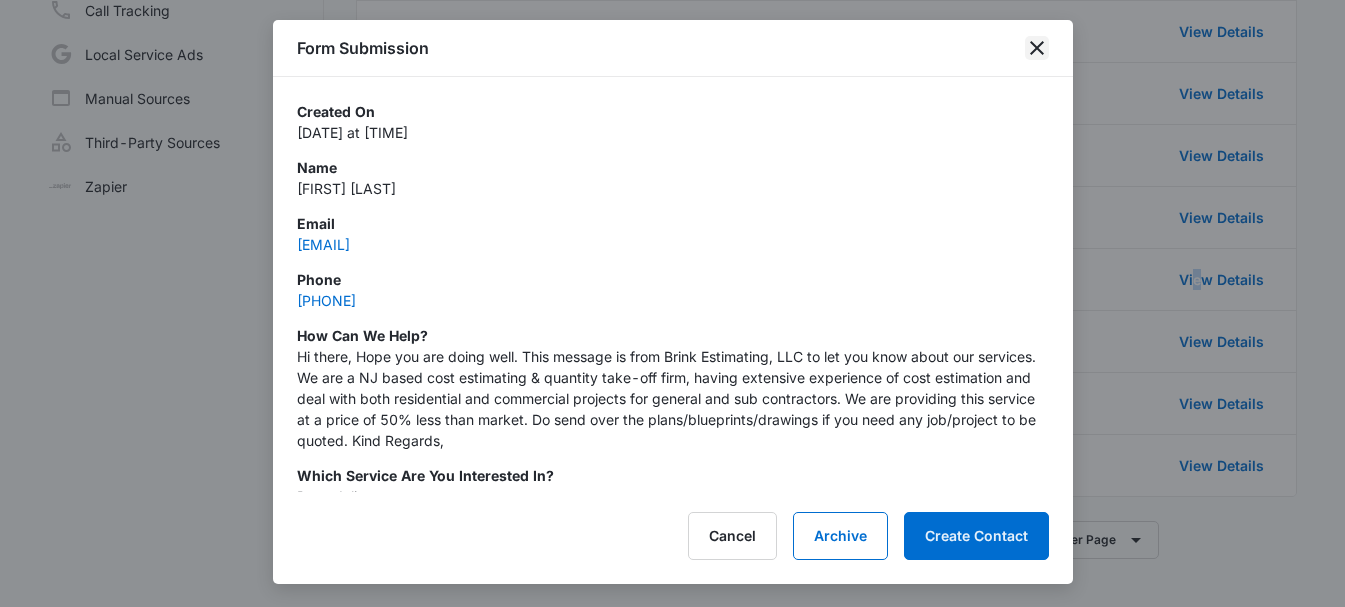 click 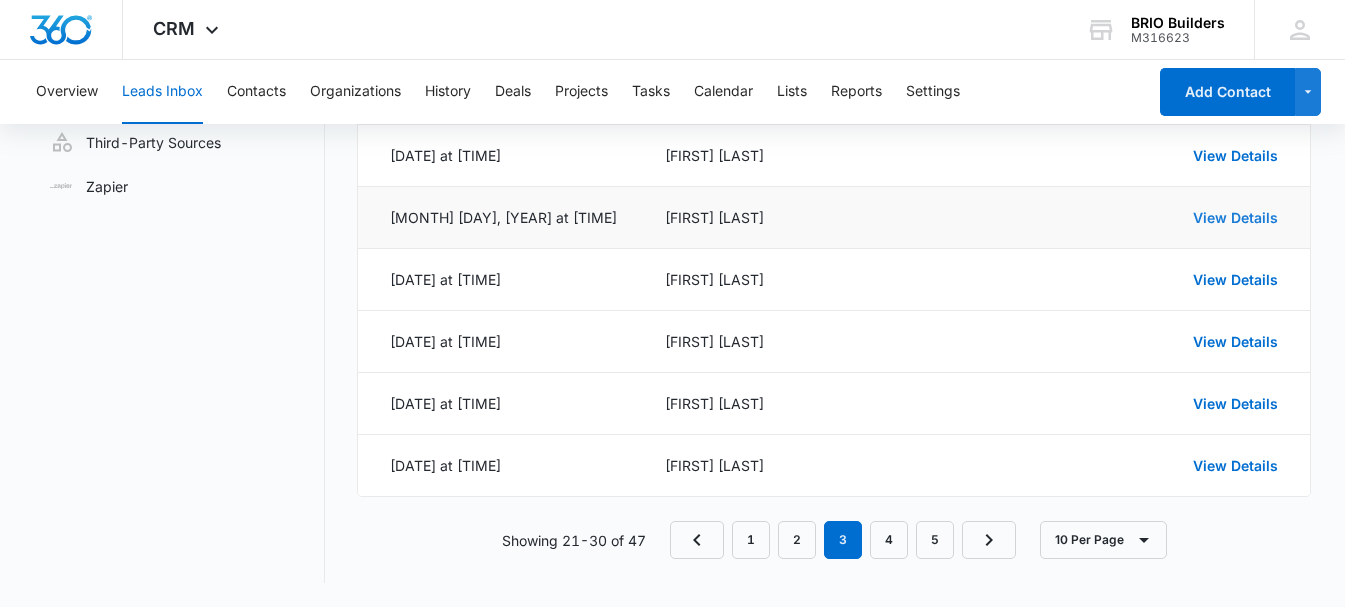 click on "View Details" at bounding box center [1235, 217] 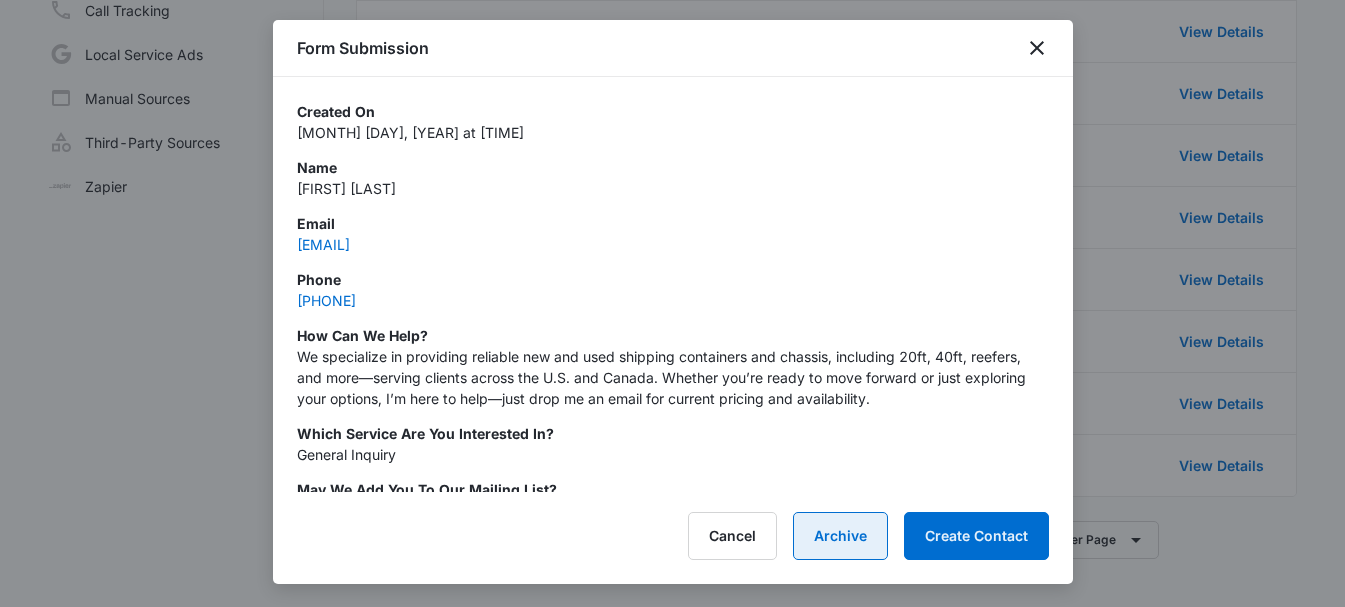 click on "Archive" at bounding box center (840, 536) 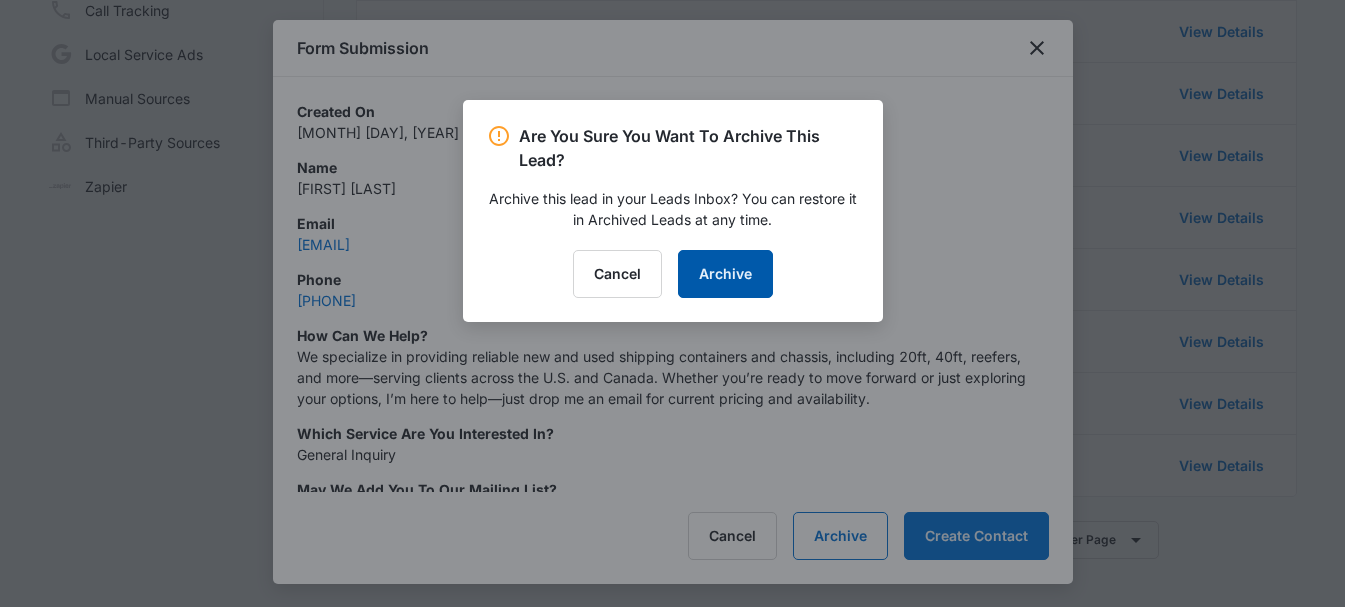 click on "Archive" at bounding box center [725, 274] 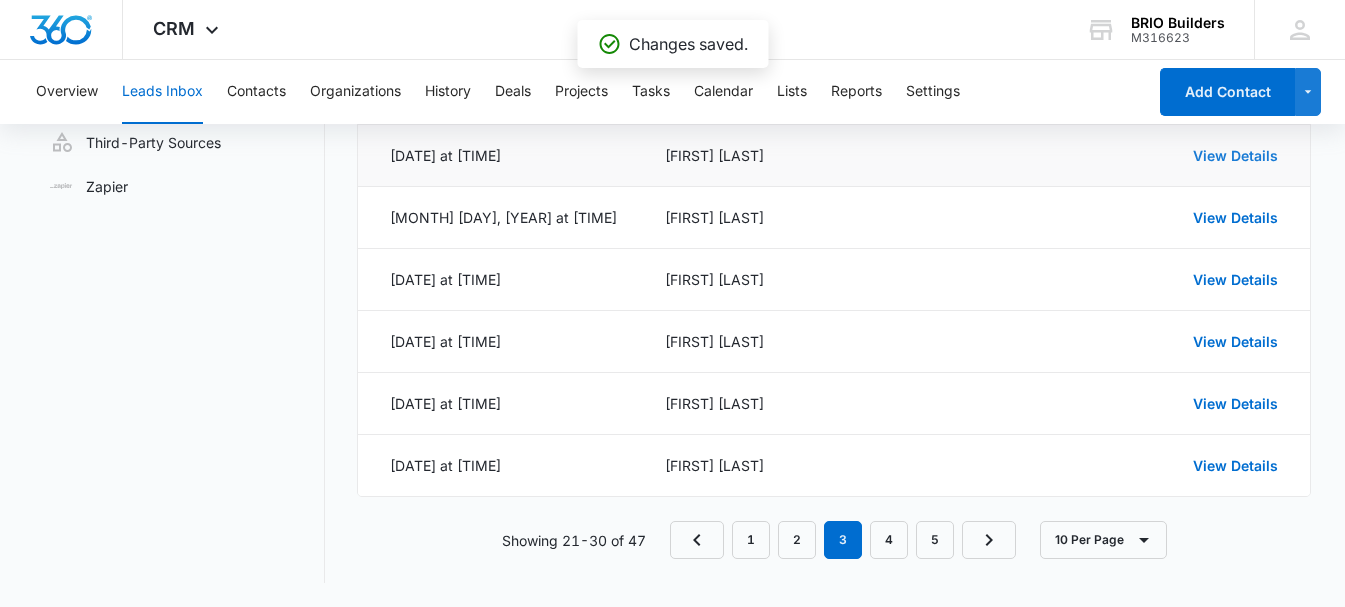 click on "View Details" at bounding box center (1235, 155) 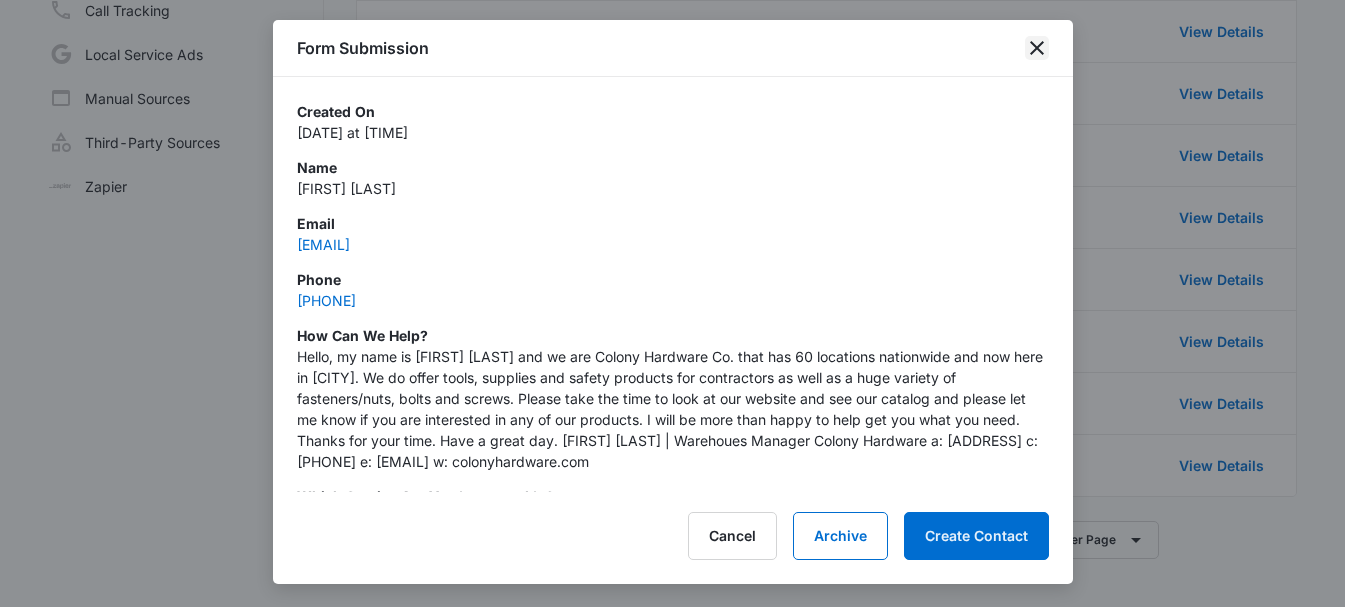 click 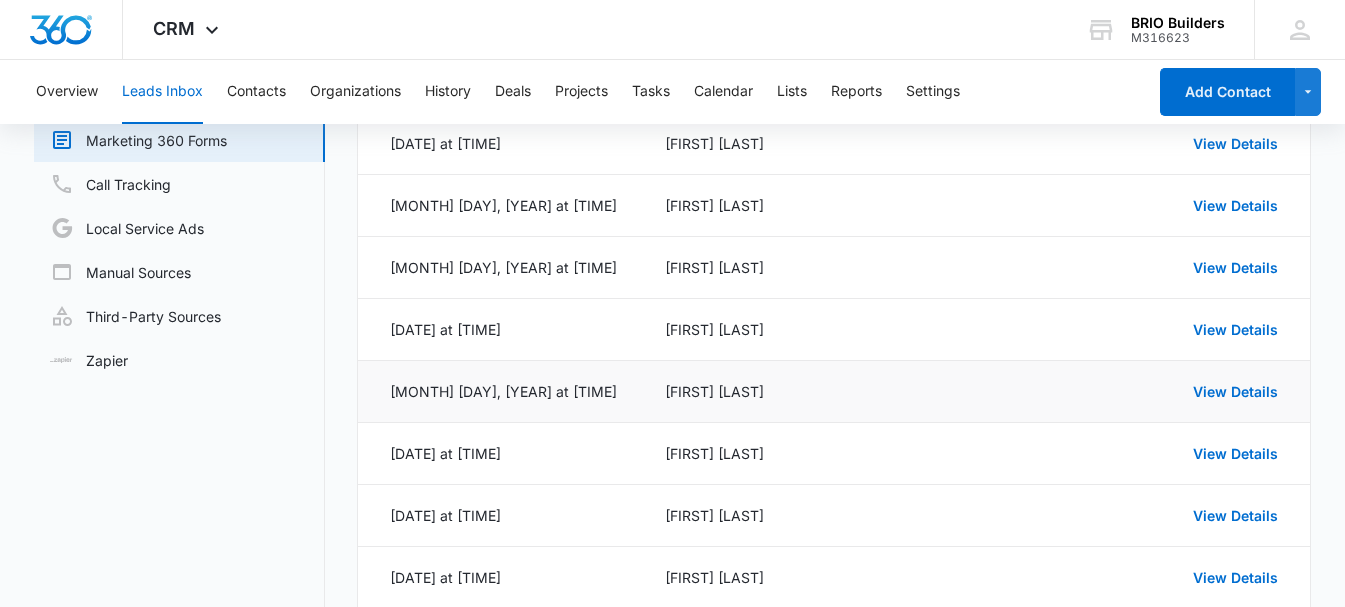 scroll, scrollTop: 214, scrollLeft: 0, axis: vertical 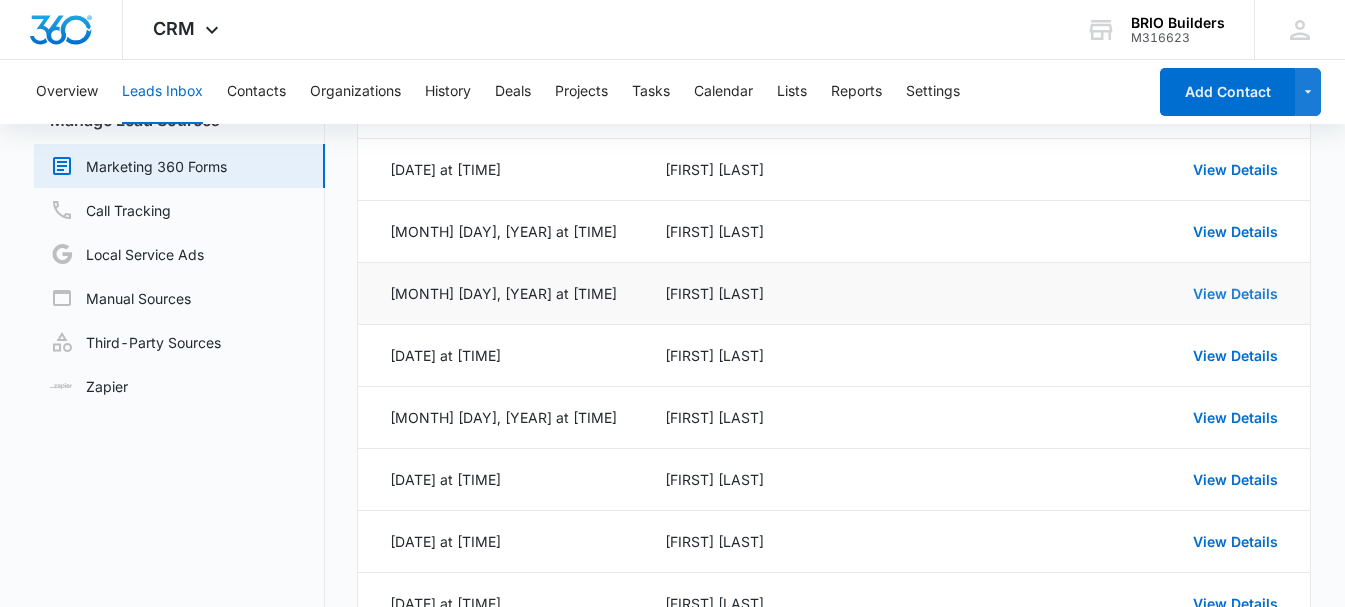 click on "View Details" at bounding box center [1235, 293] 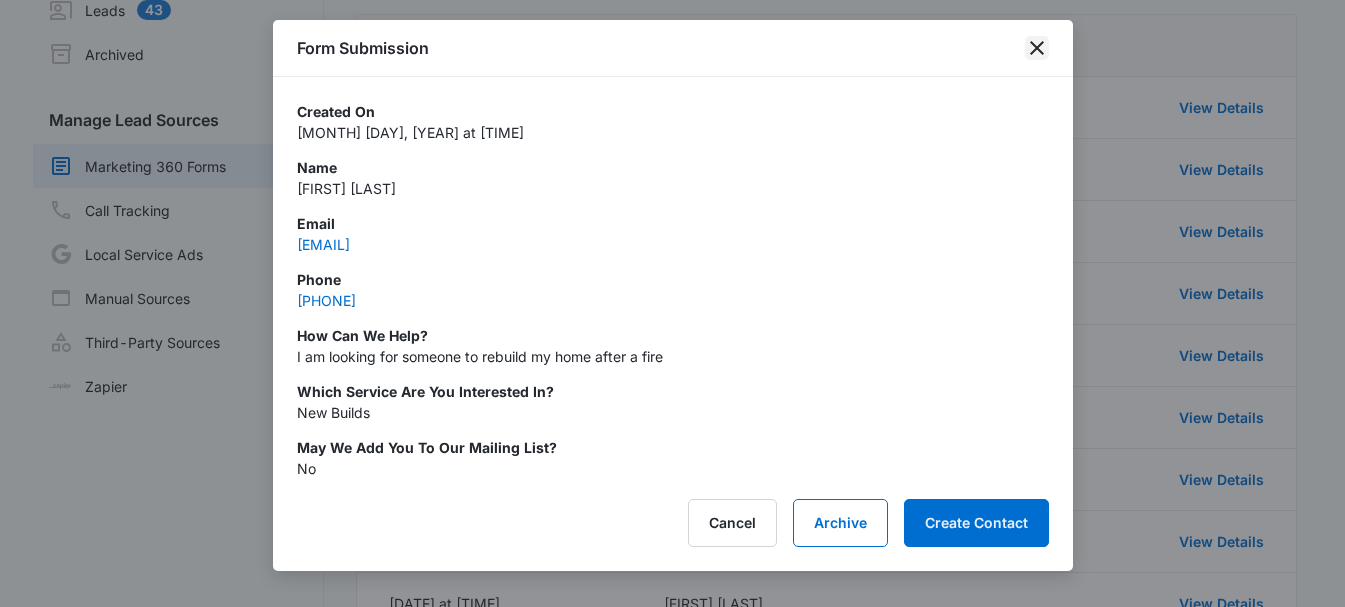 click 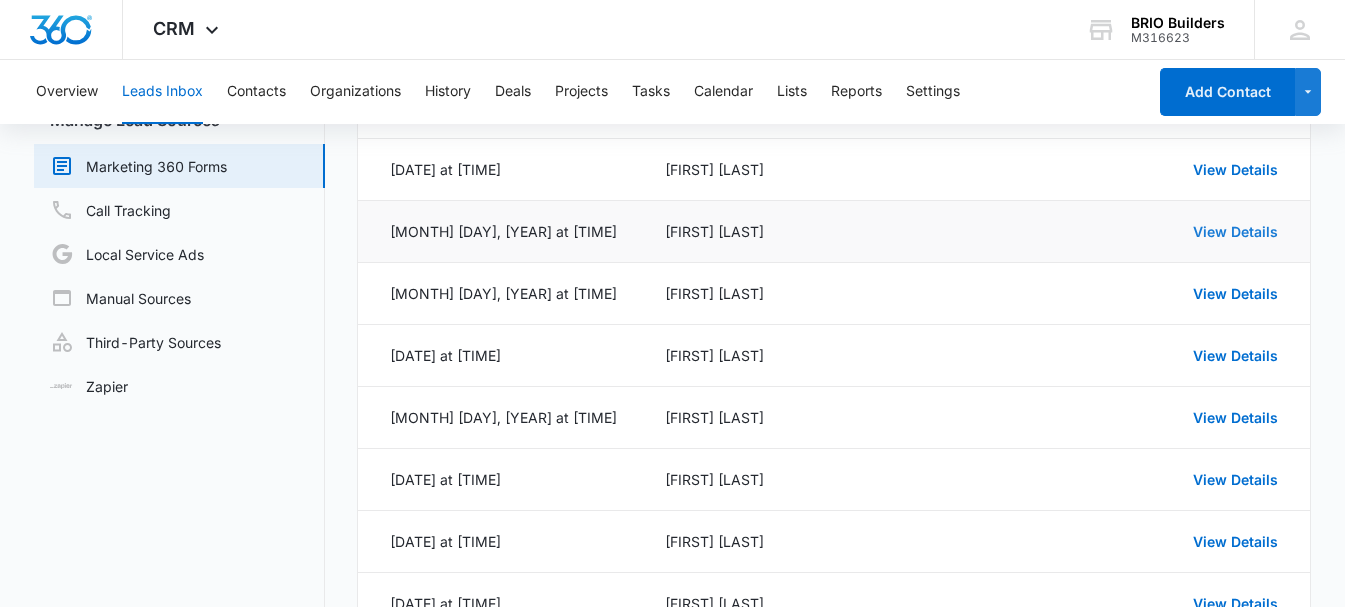 click on "View Details" at bounding box center (1235, 231) 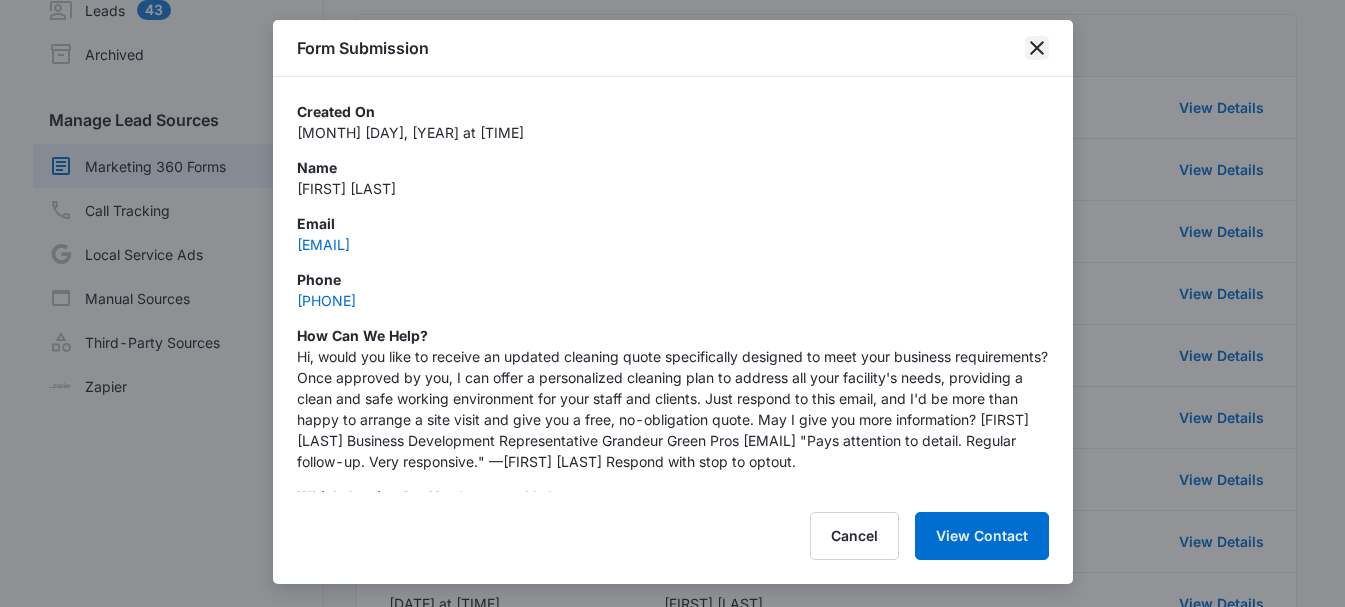 click 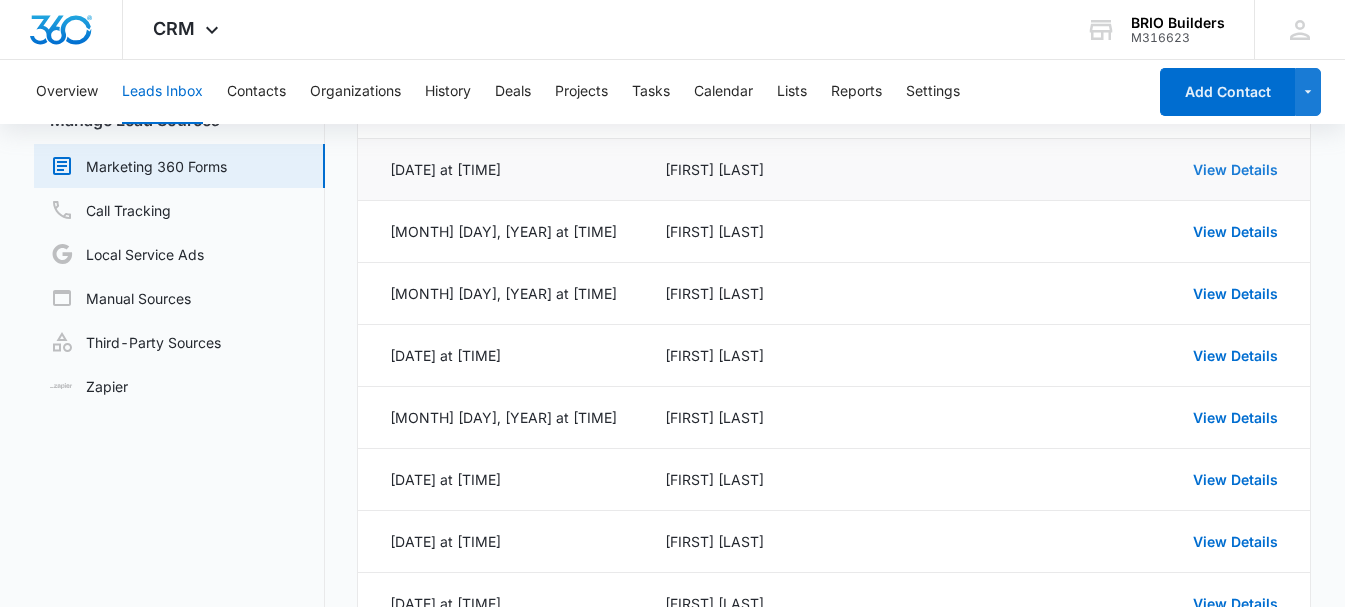 click on "View Details" at bounding box center [1235, 169] 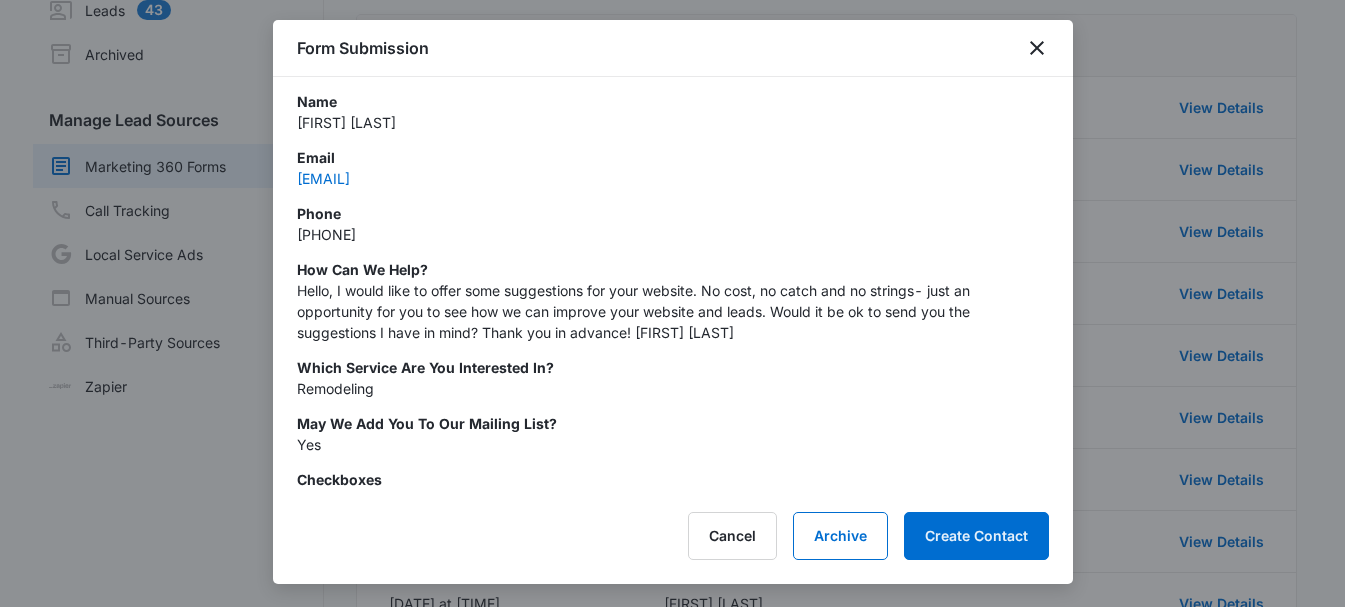 scroll, scrollTop: 127, scrollLeft: 0, axis: vertical 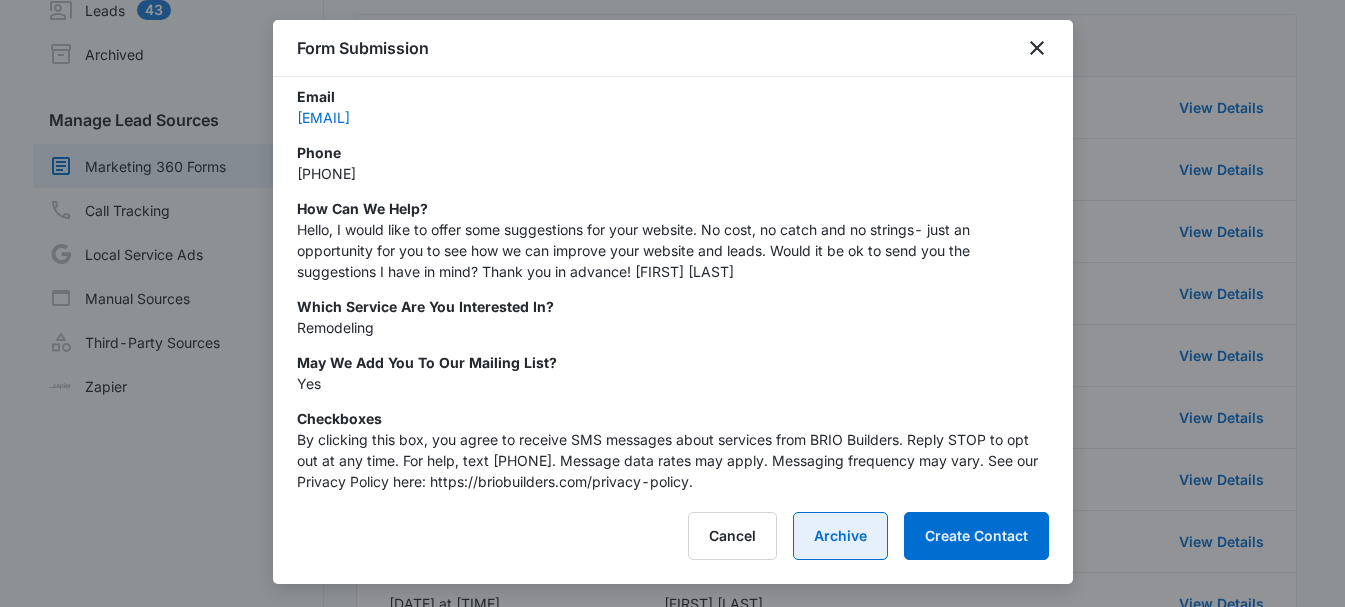 click on "Archive" at bounding box center (840, 536) 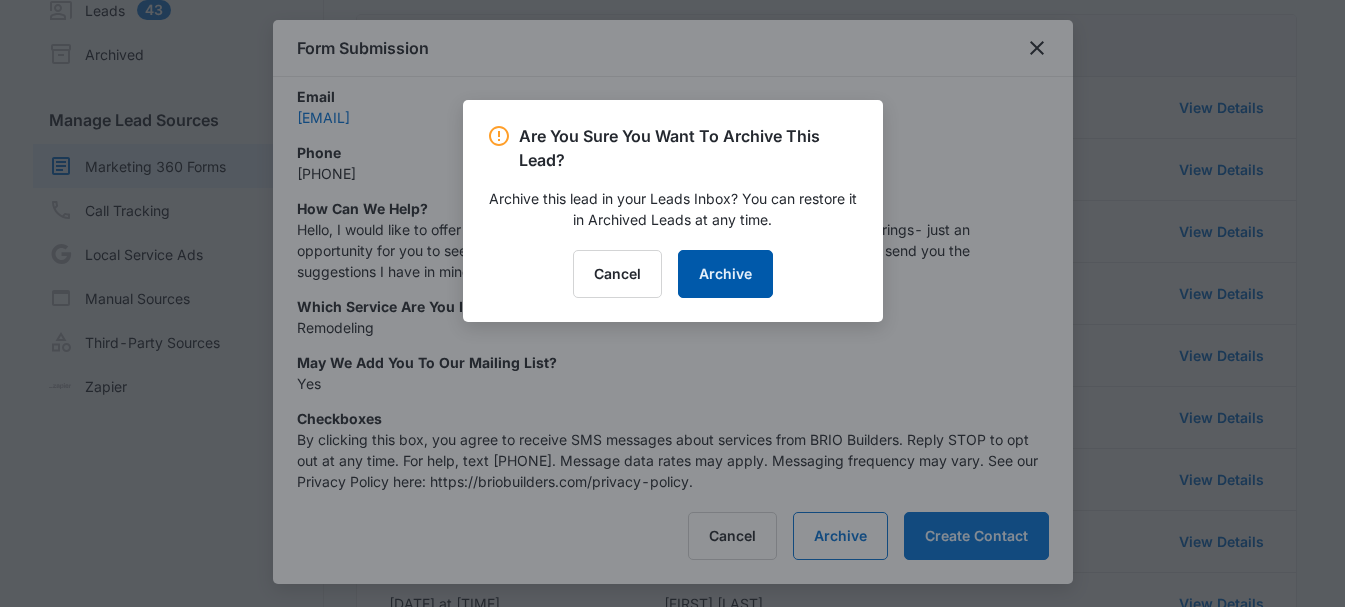 click on "Archive" at bounding box center (725, 274) 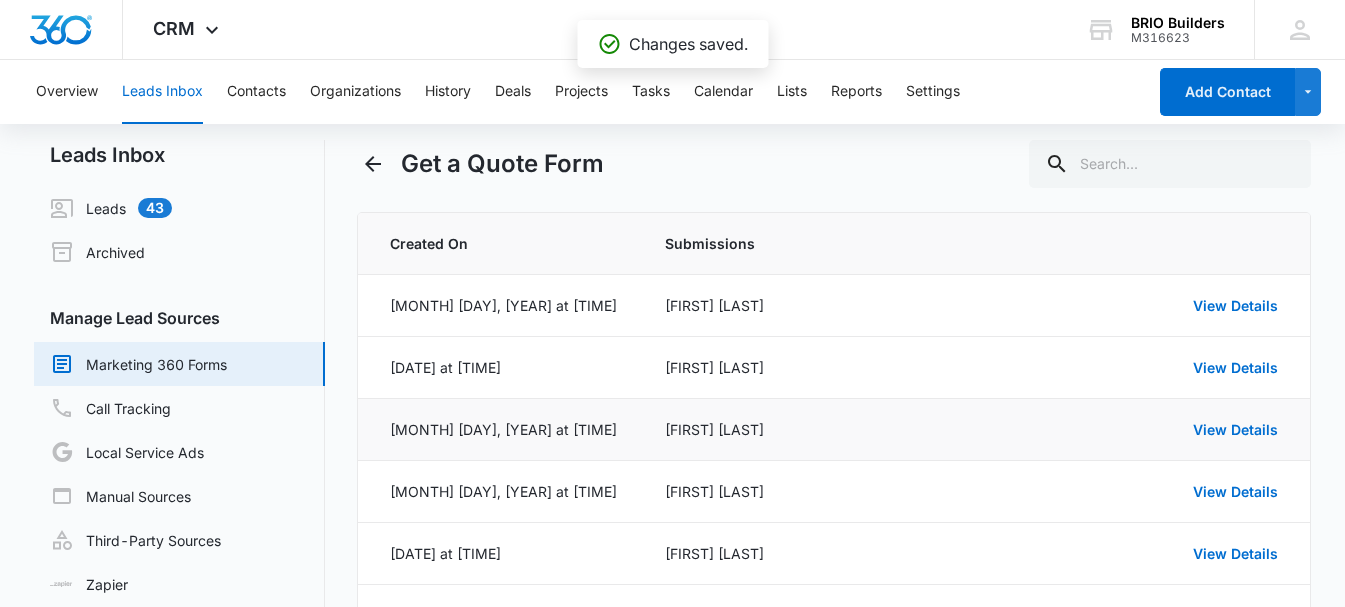 scroll, scrollTop: 14, scrollLeft: 0, axis: vertical 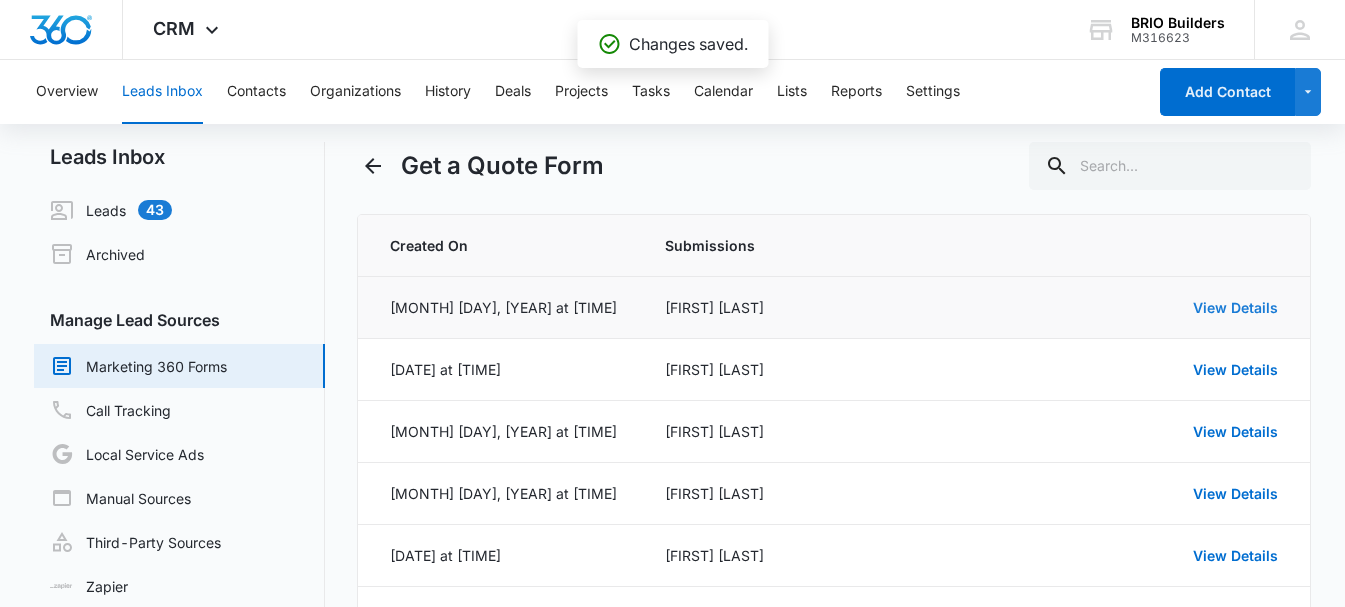 click on "View Details" at bounding box center (1235, 307) 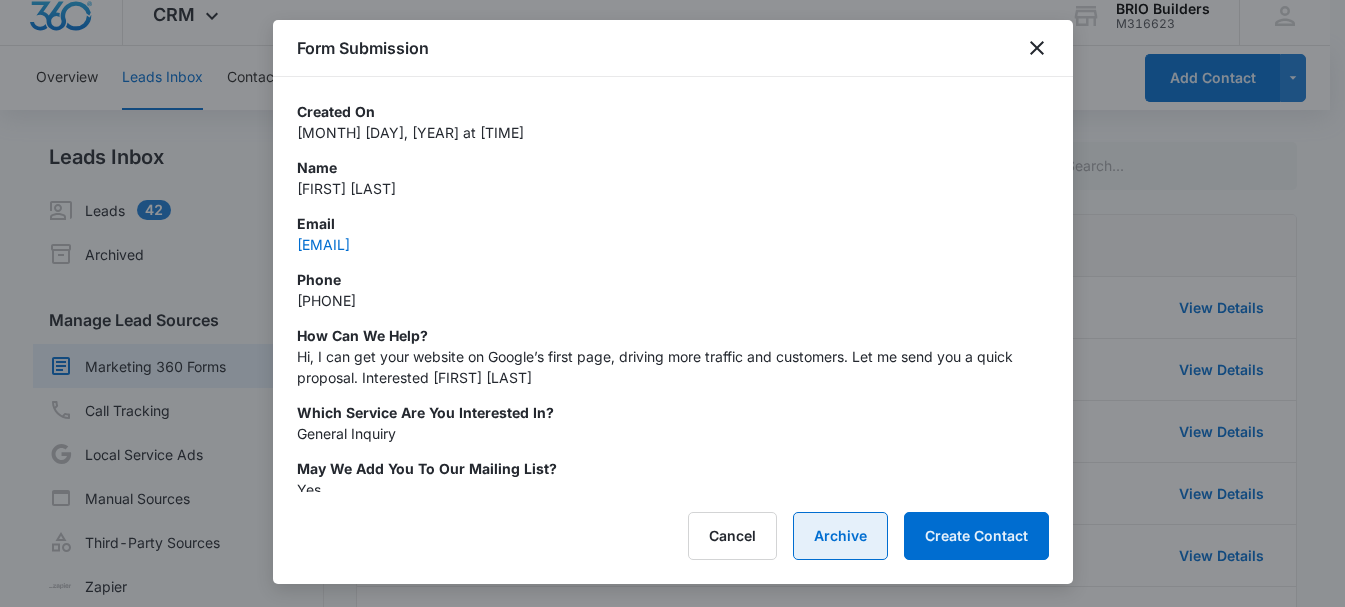 click on "Archive" at bounding box center [840, 536] 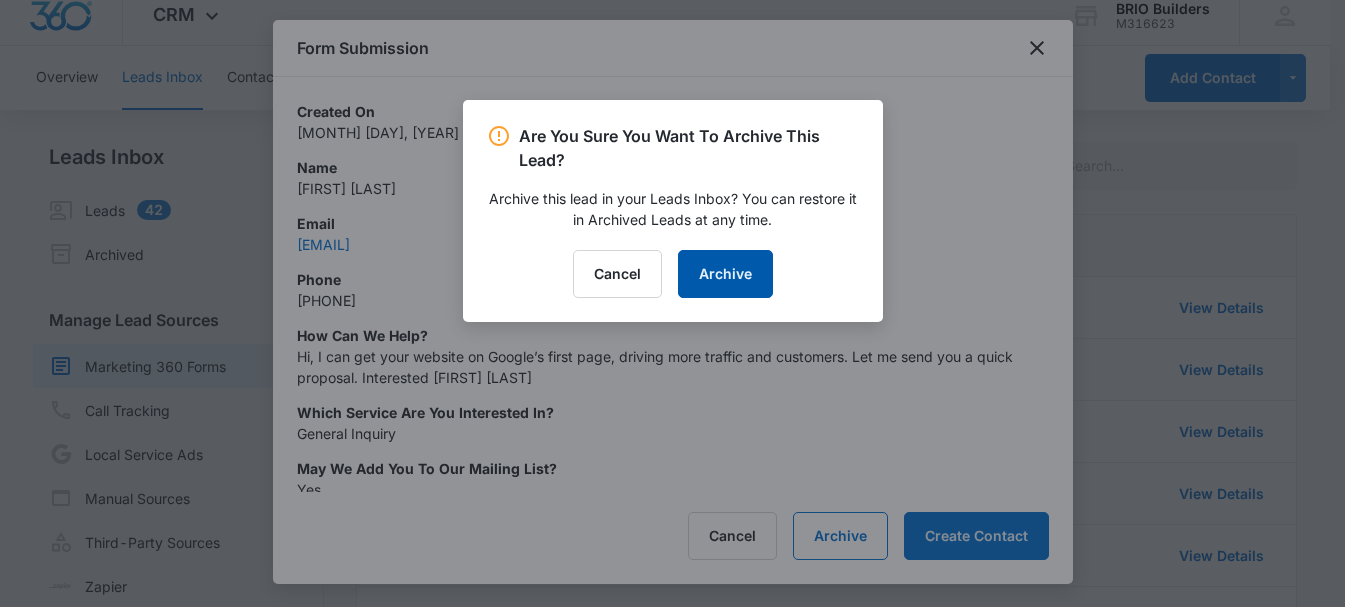 click on "Archive" at bounding box center [725, 274] 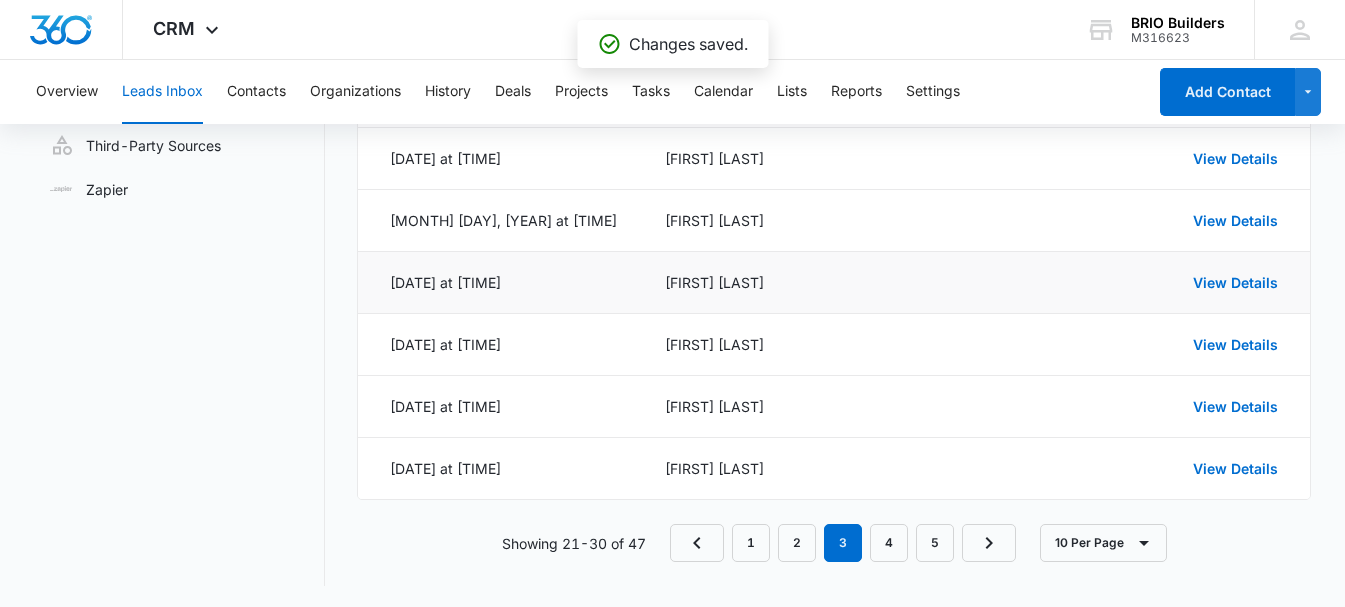 scroll, scrollTop: 414, scrollLeft: 0, axis: vertical 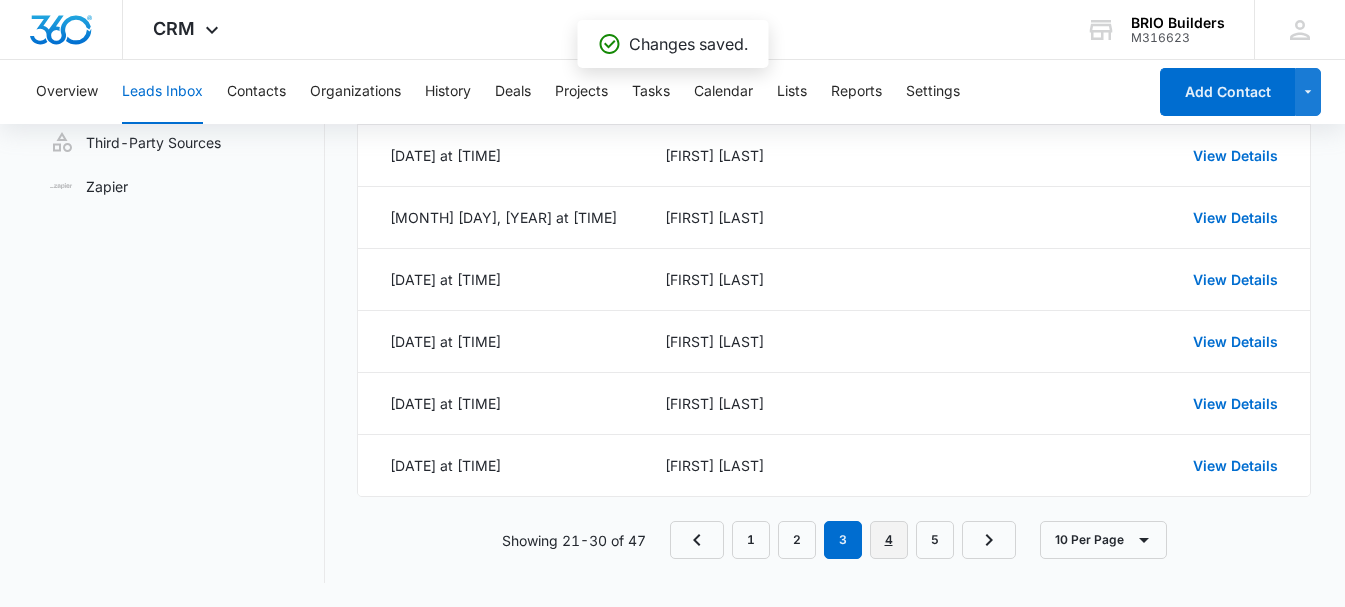 click on "4" at bounding box center (889, 540) 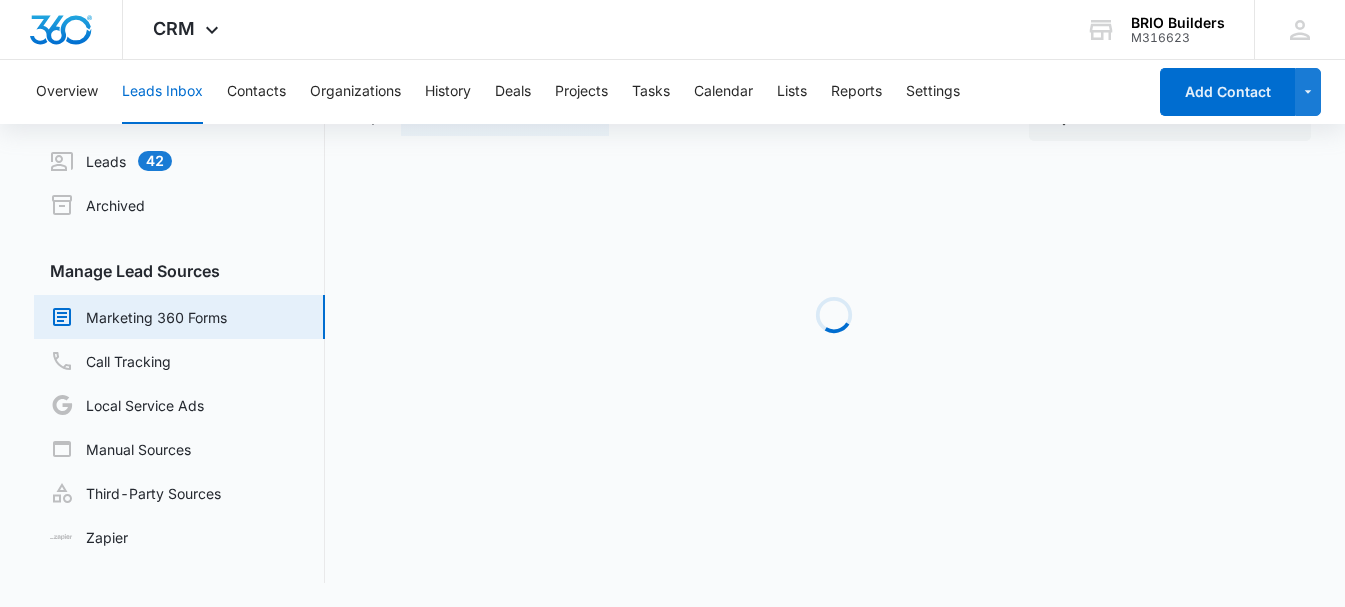 scroll, scrollTop: 414, scrollLeft: 0, axis: vertical 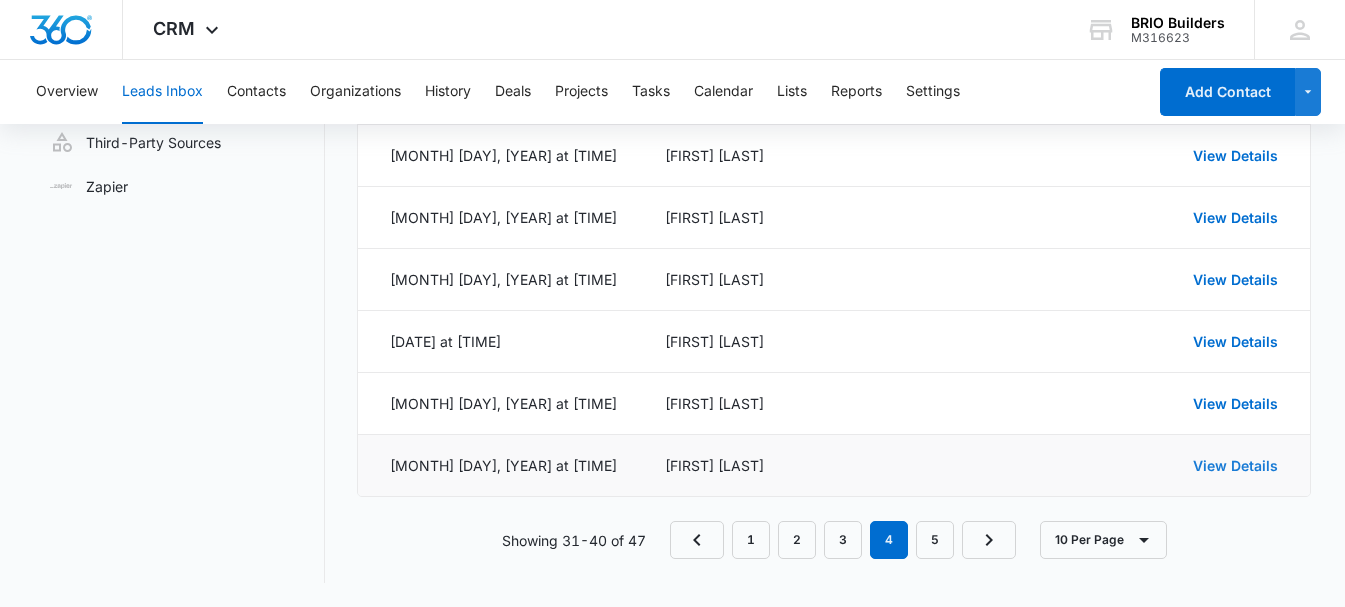 click on "View Details" at bounding box center [1235, 465] 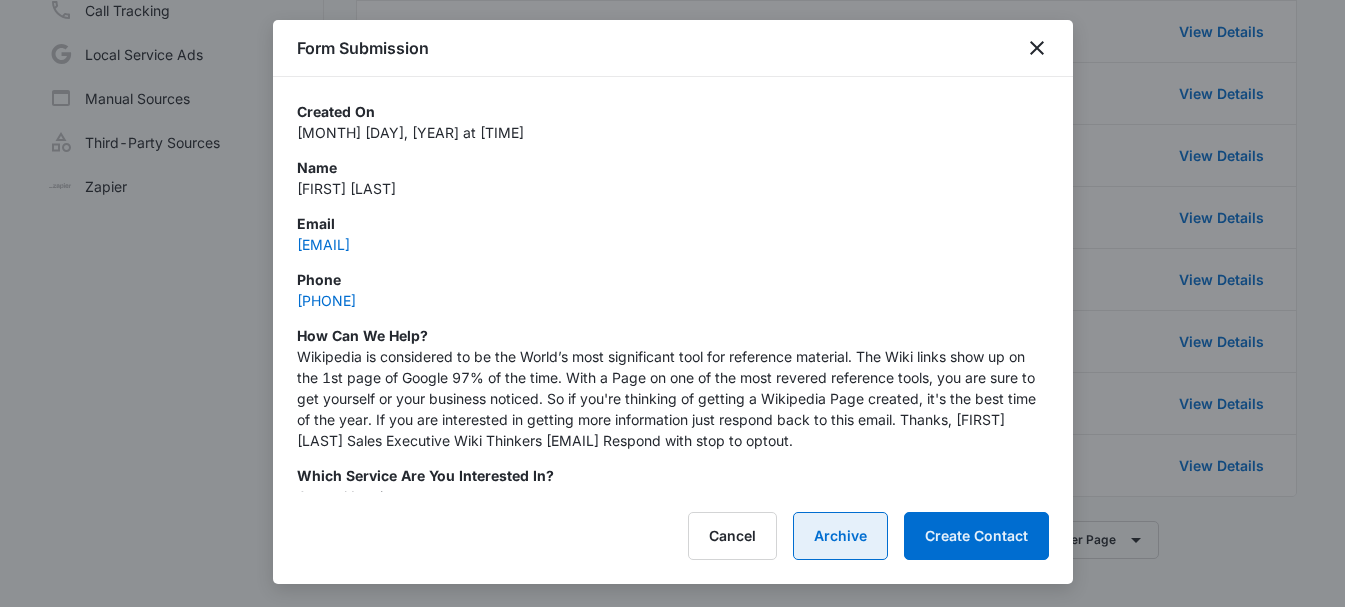 click on "Archive" at bounding box center [840, 536] 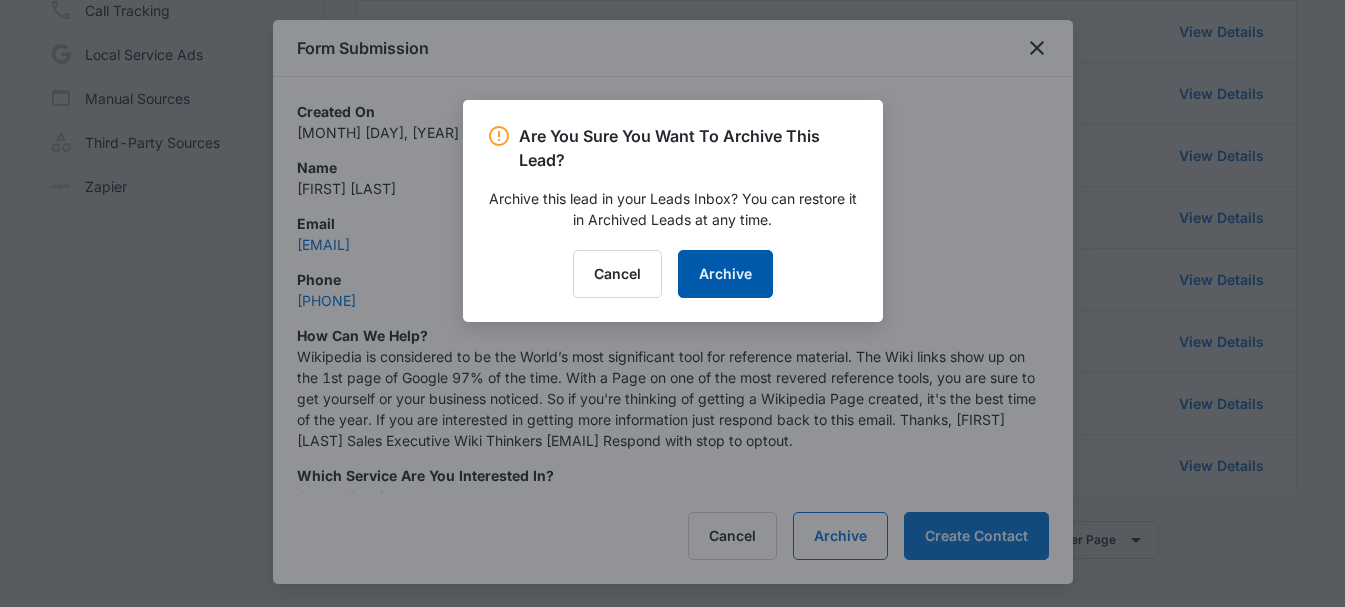 click on "Archive" at bounding box center [725, 274] 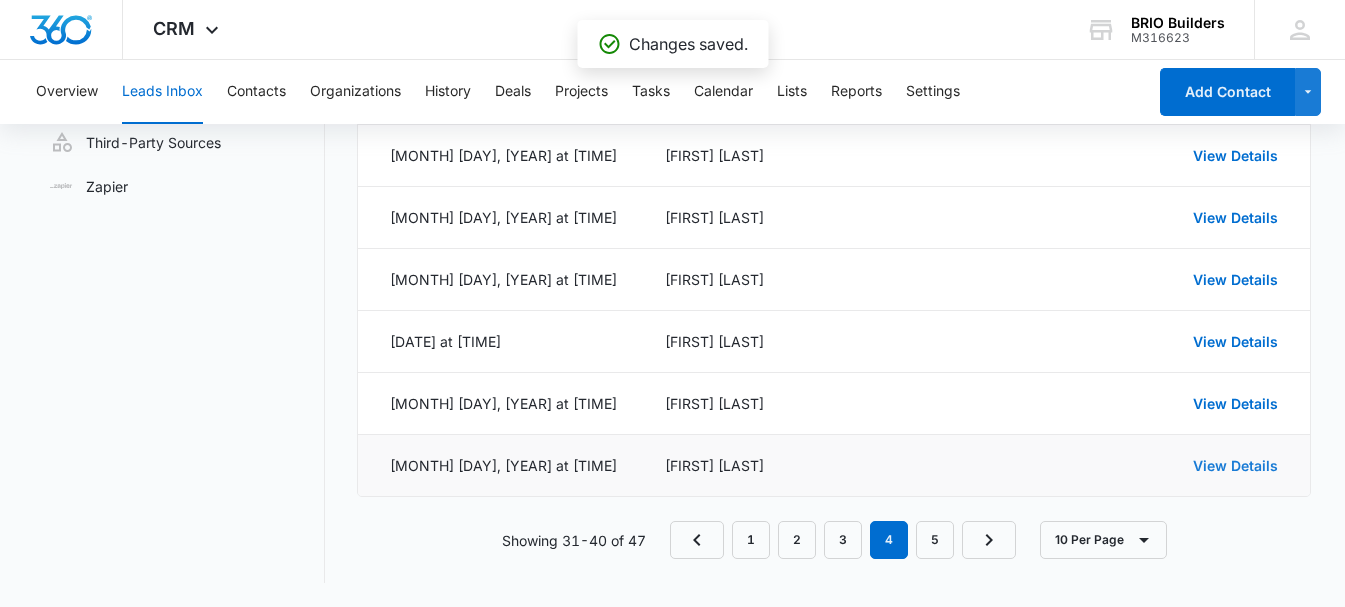 click on "View Details" at bounding box center [1235, 465] 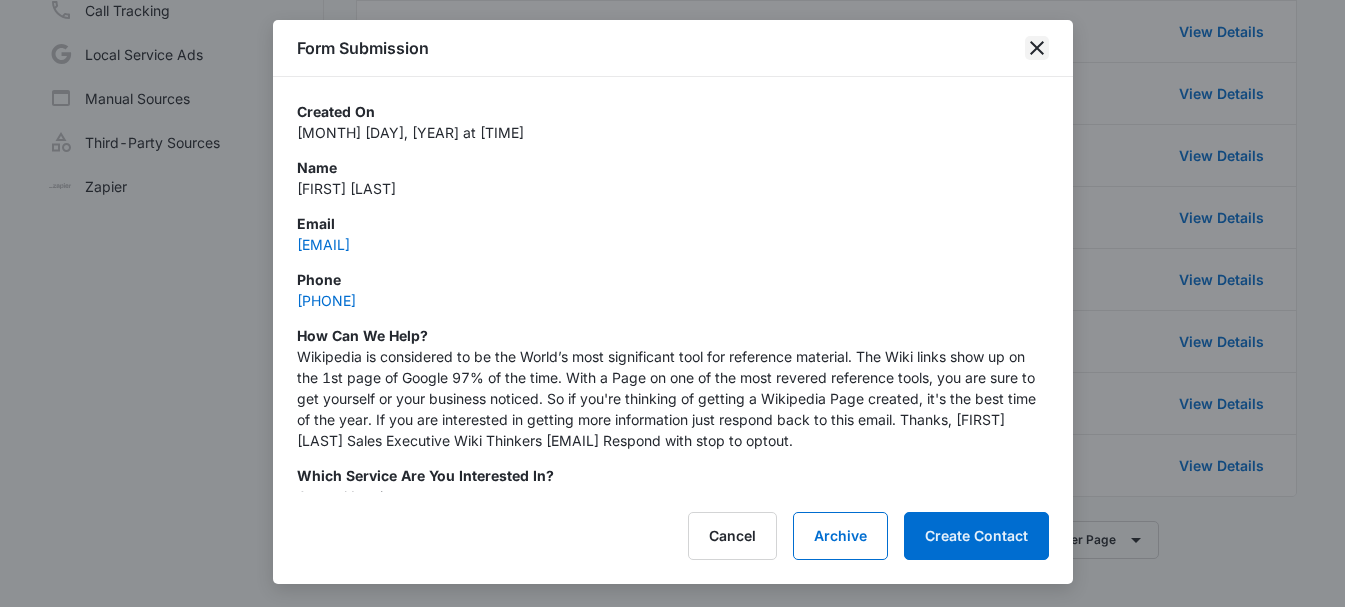 click 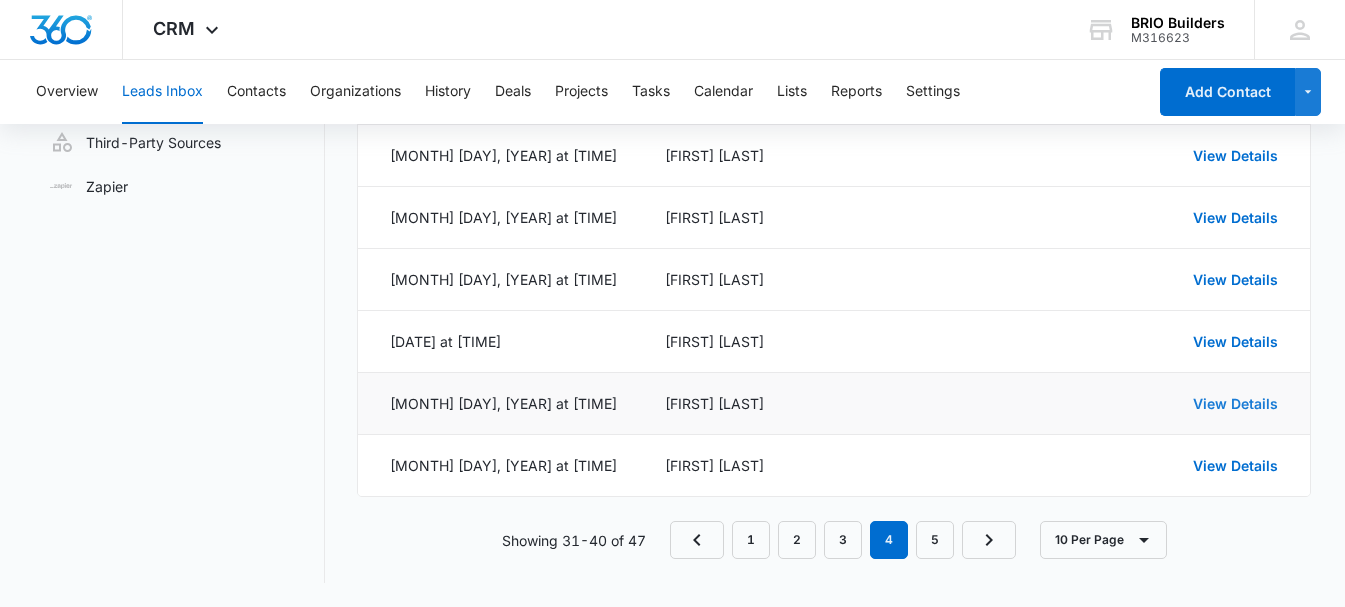 click on "View Details" at bounding box center [1235, 403] 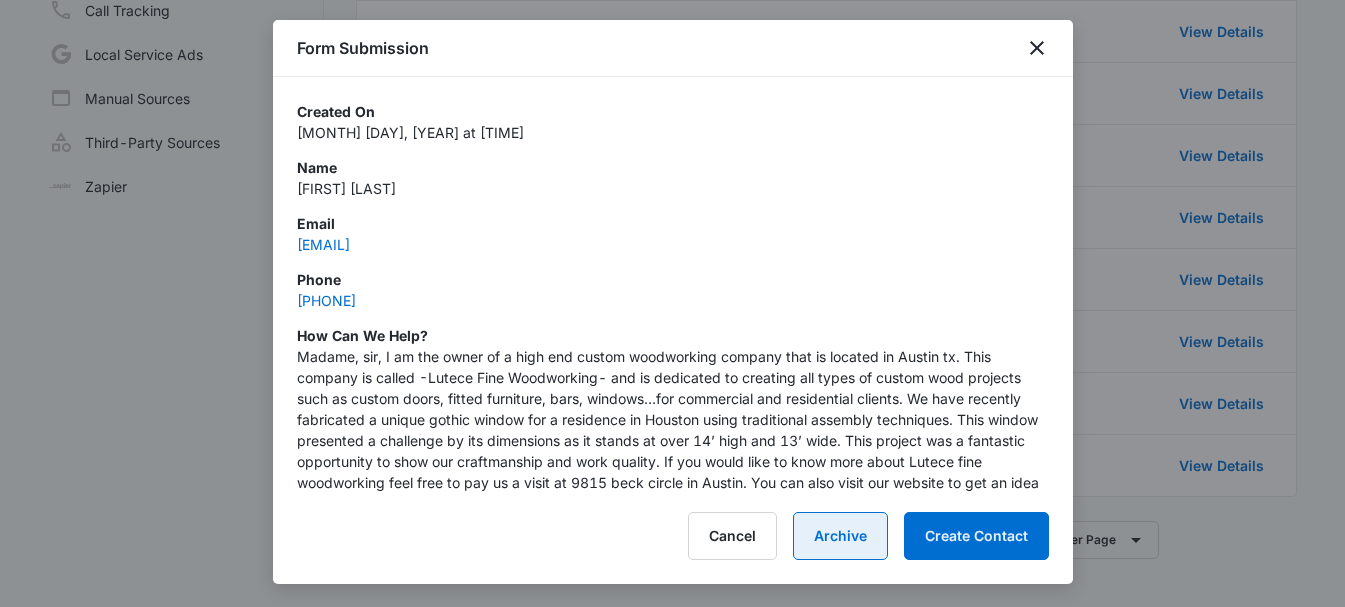 click on "Archive" at bounding box center (840, 536) 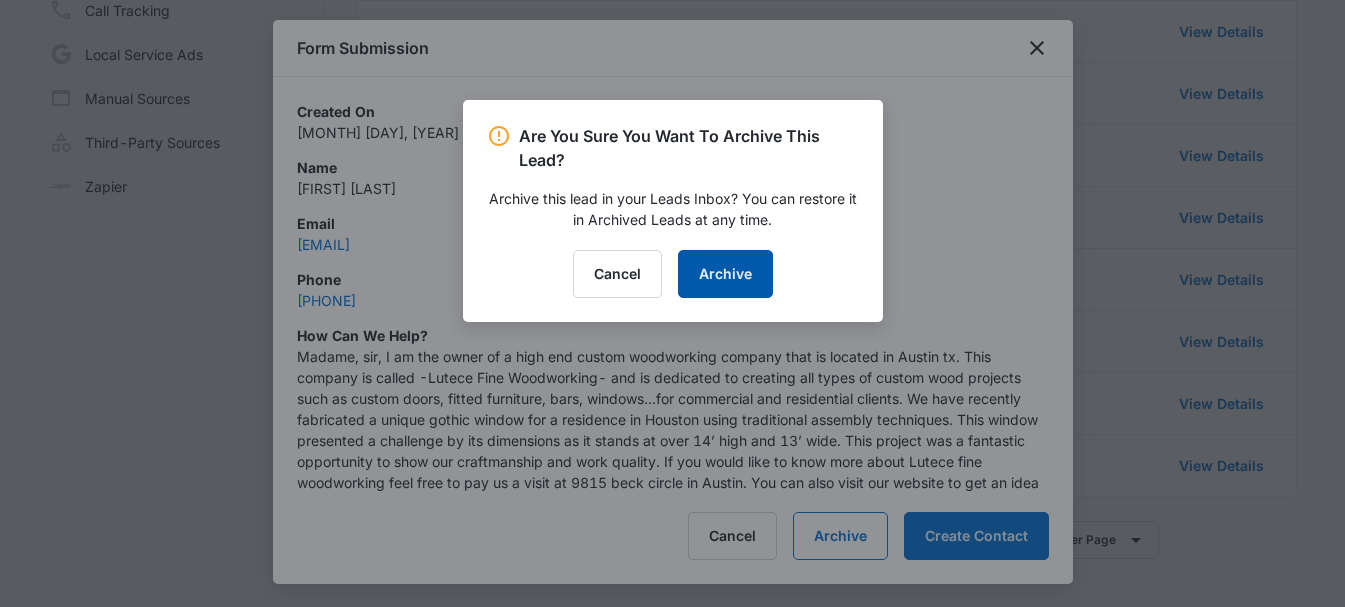 click on "Archive" at bounding box center (725, 274) 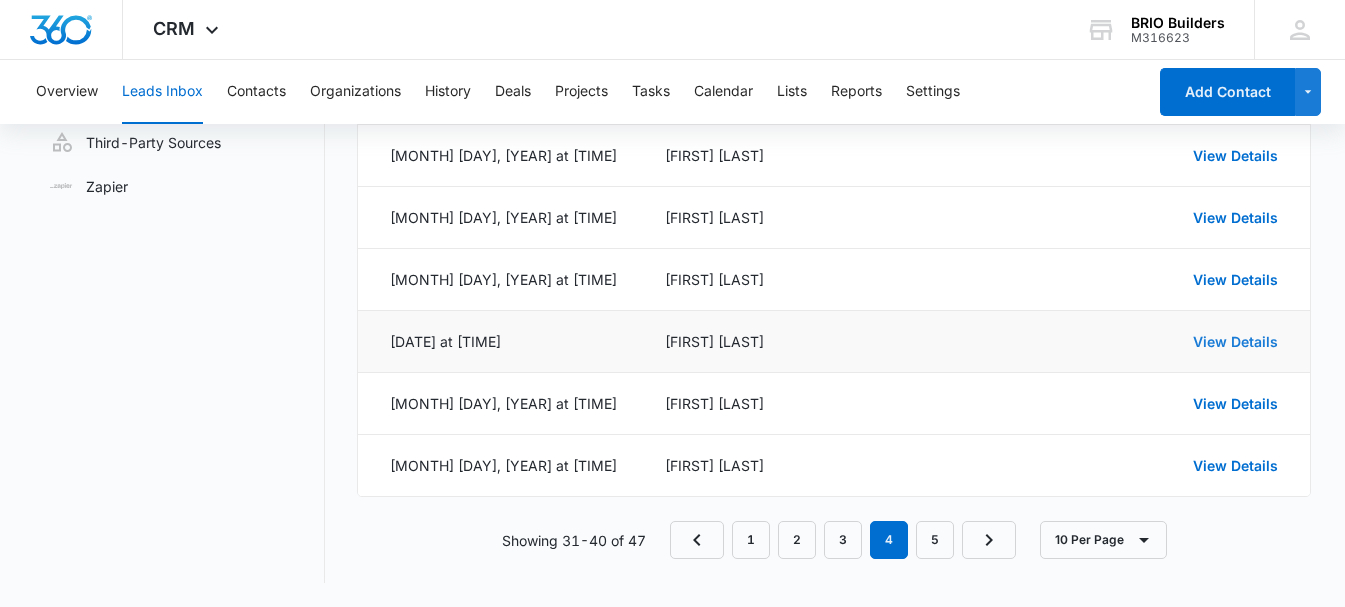 click on "View Details" at bounding box center (1235, 341) 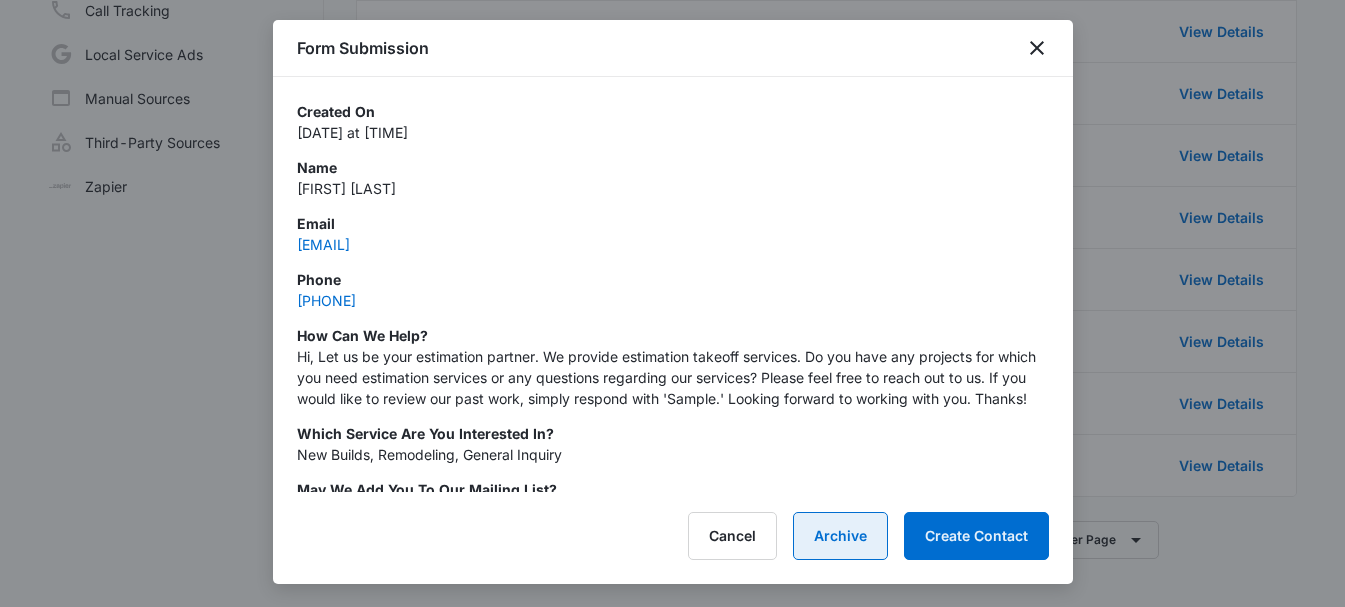 click on "Archive" at bounding box center (840, 536) 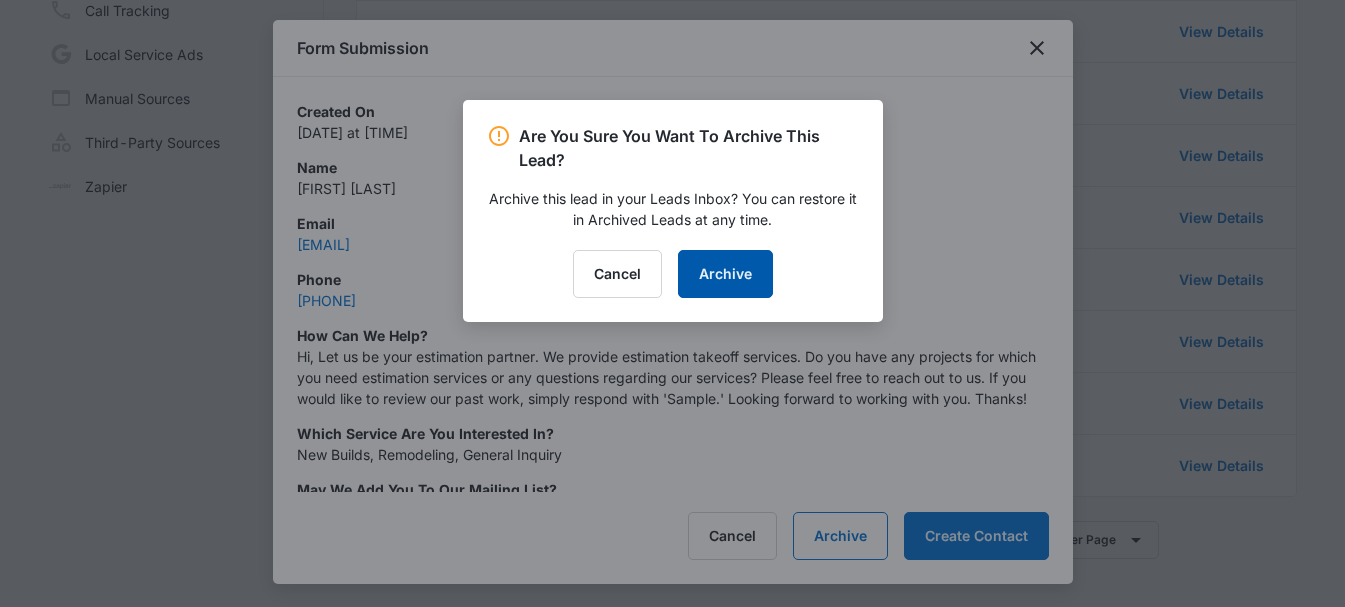 click on "Archive" at bounding box center (725, 274) 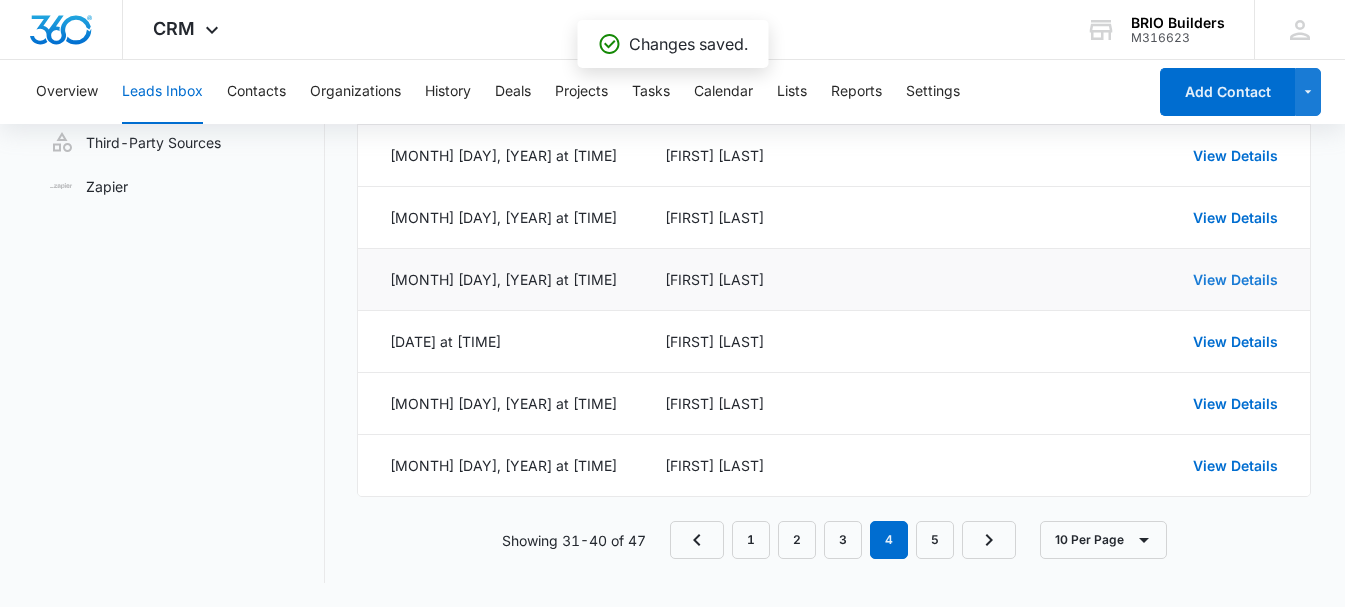 click on "View Details" at bounding box center (1235, 279) 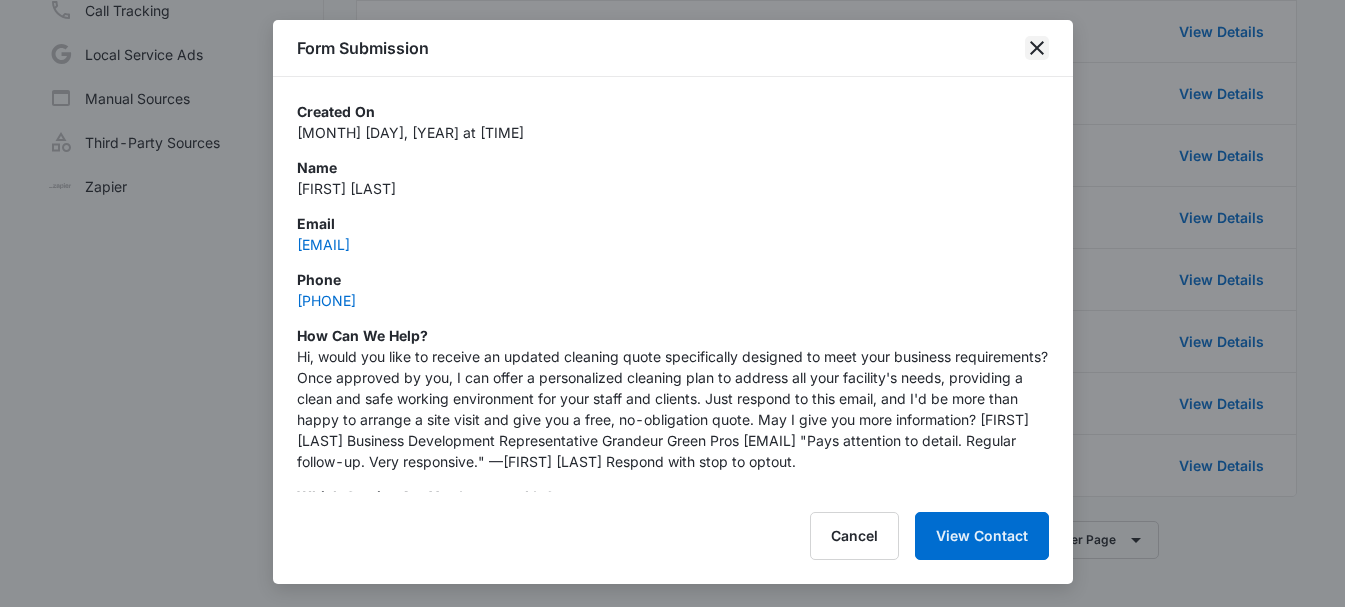 click 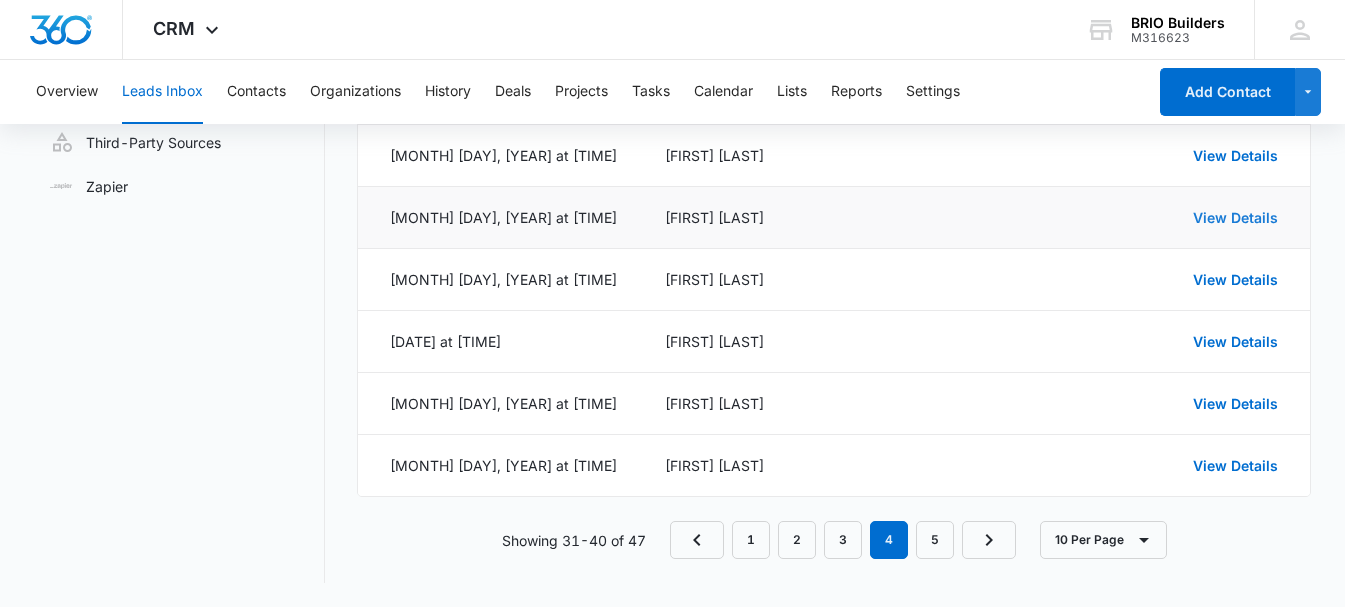 click on "View Details" at bounding box center (1235, 217) 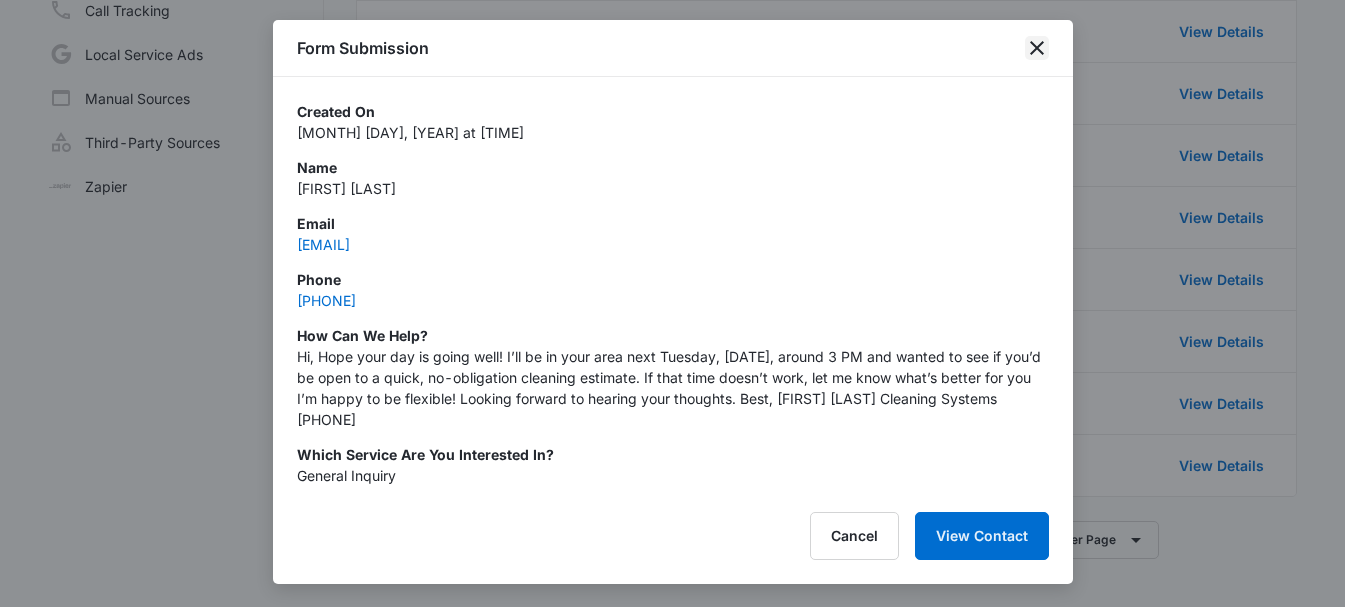 click 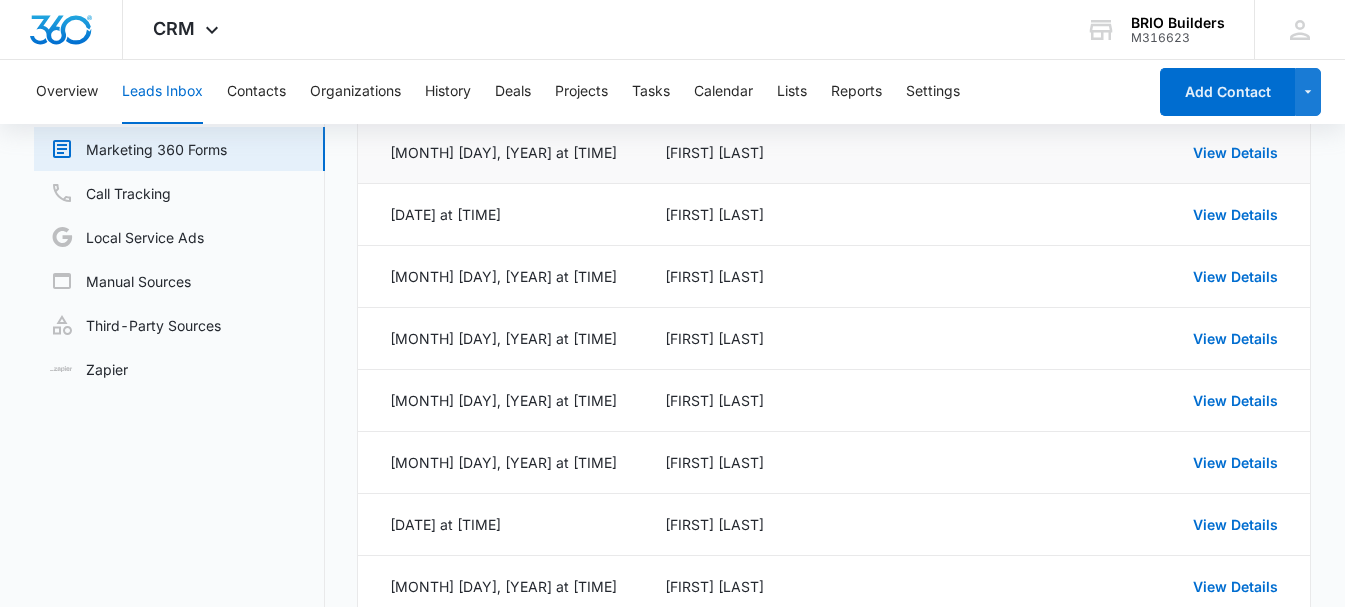 scroll, scrollTop: 214, scrollLeft: 0, axis: vertical 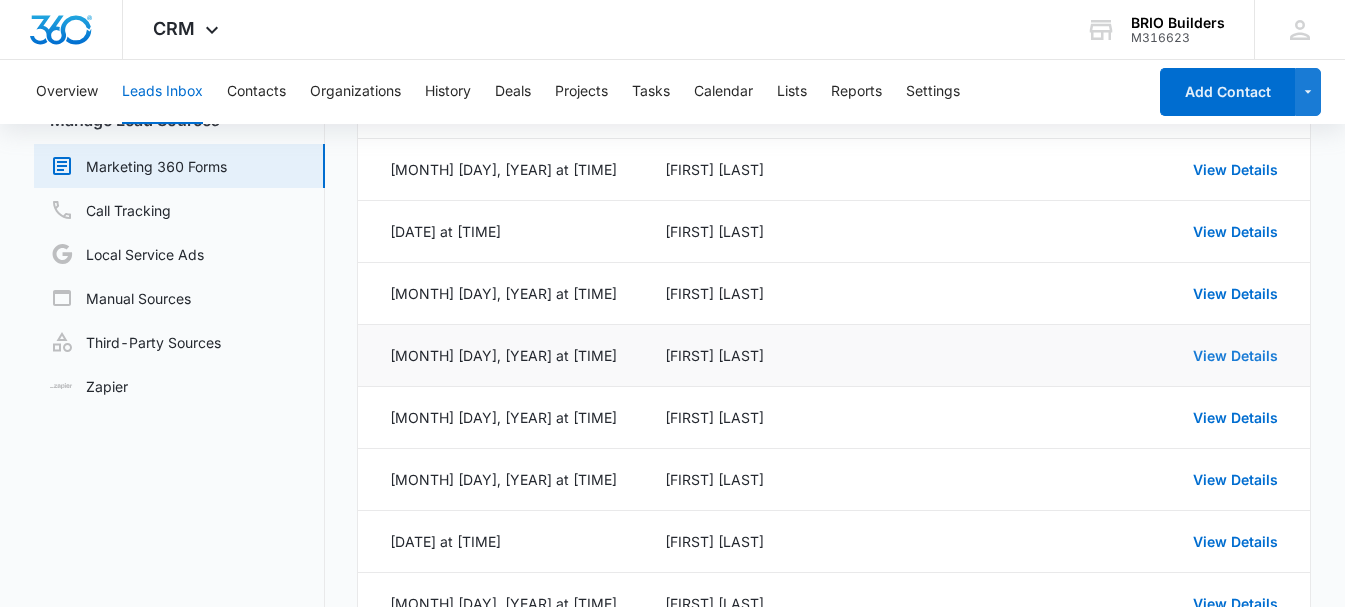 click on "View Details" at bounding box center (1235, 355) 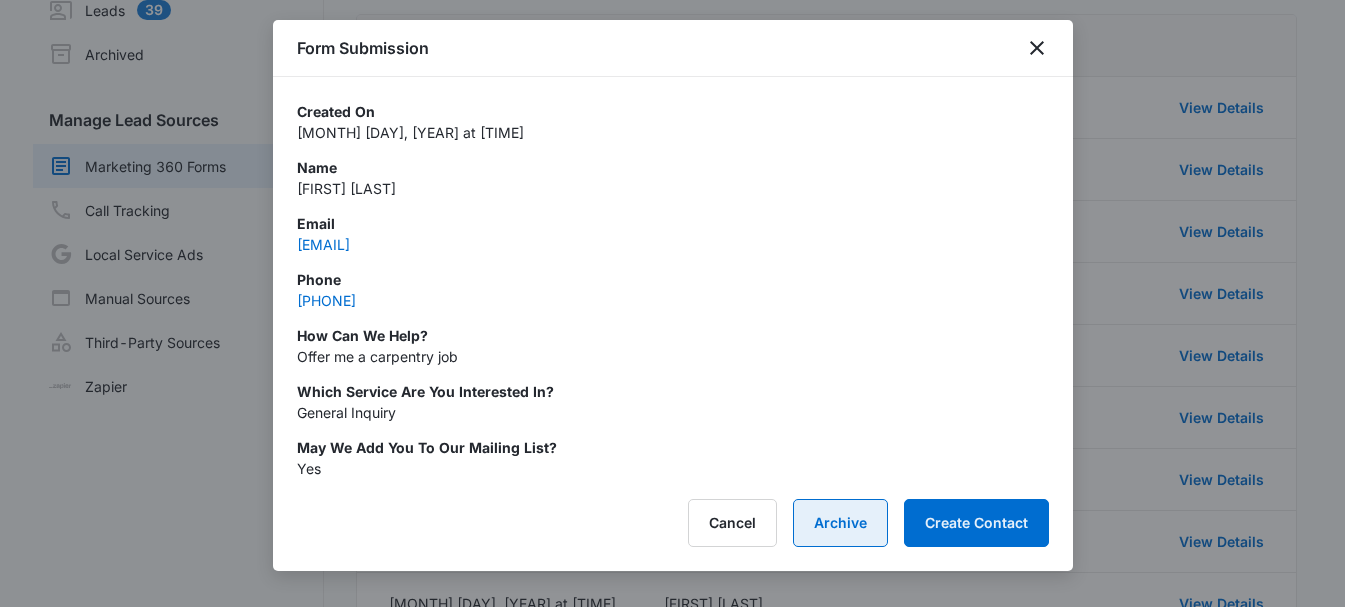click on "Archive" at bounding box center (840, 523) 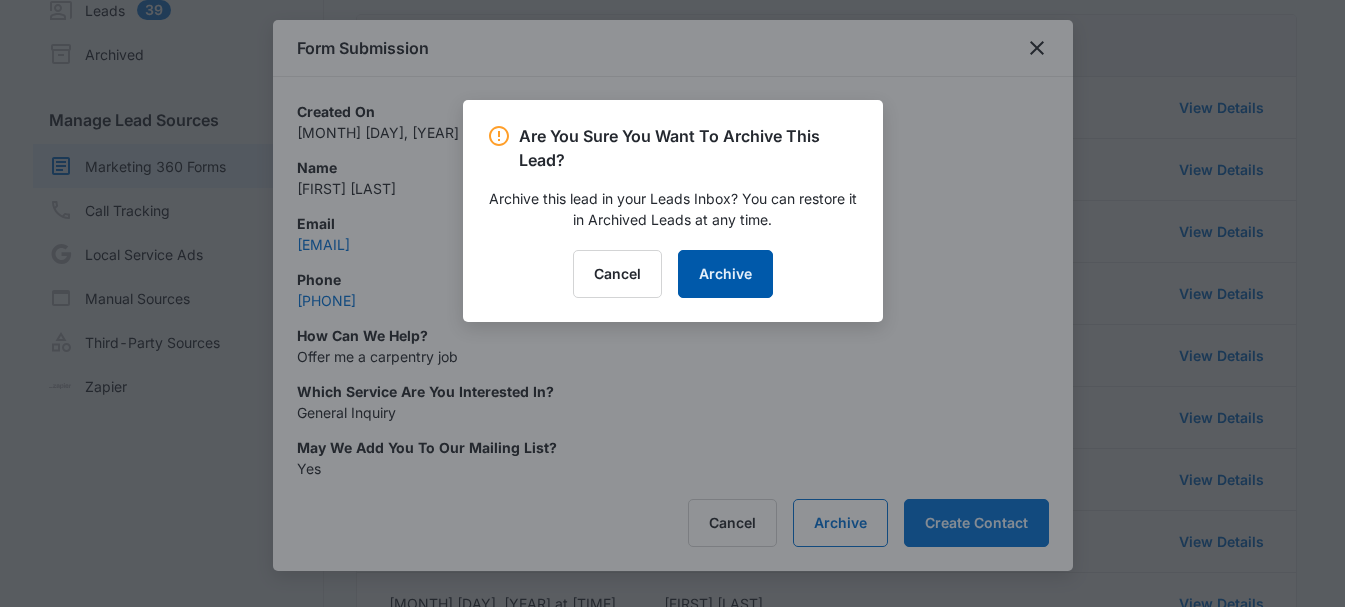 click on "Archive" at bounding box center [725, 274] 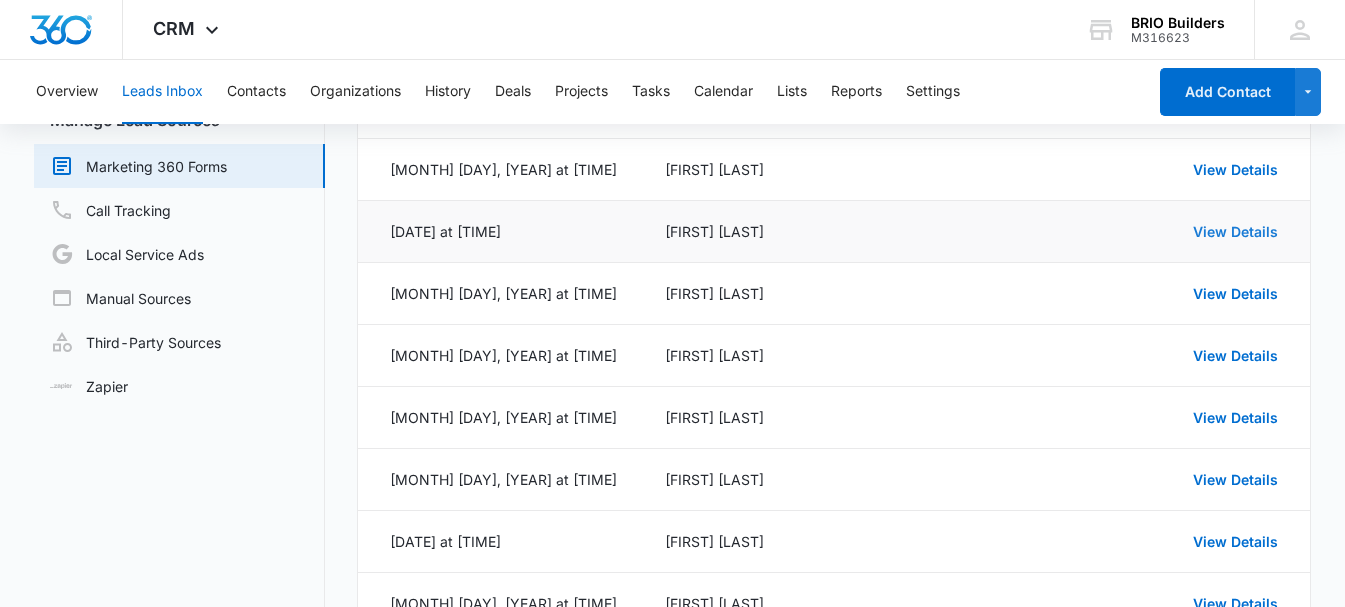 click on "View Details" at bounding box center (1235, 231) 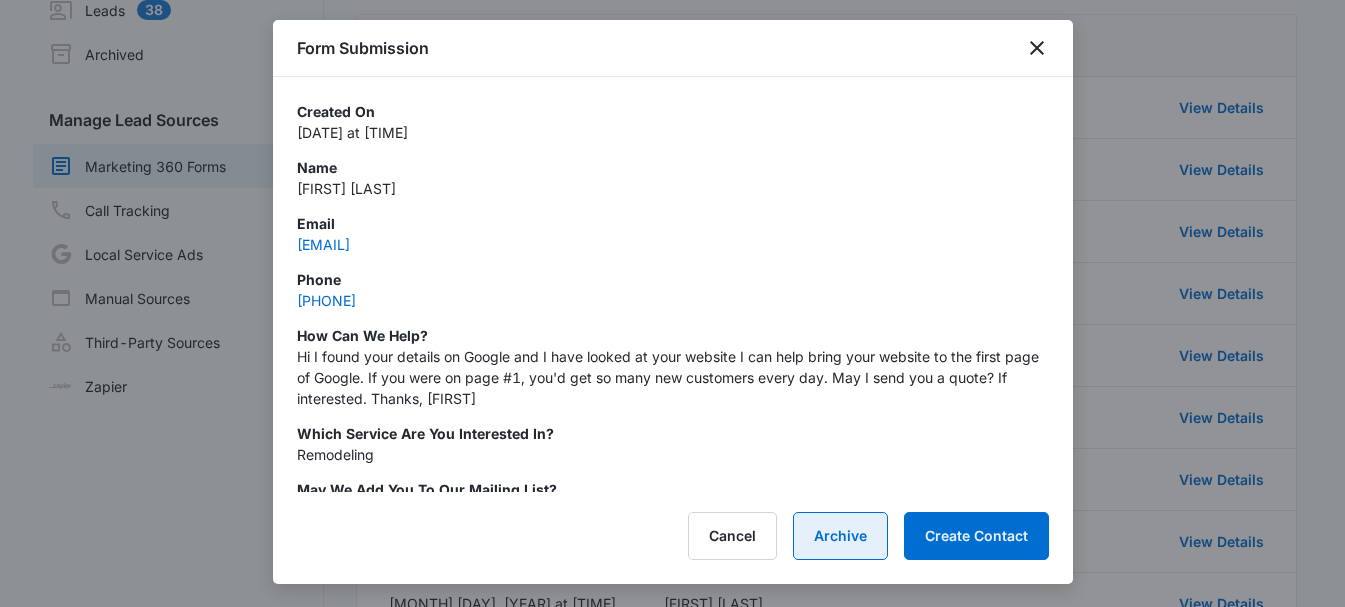 click on "Archive" at bounding box center [840, 536] 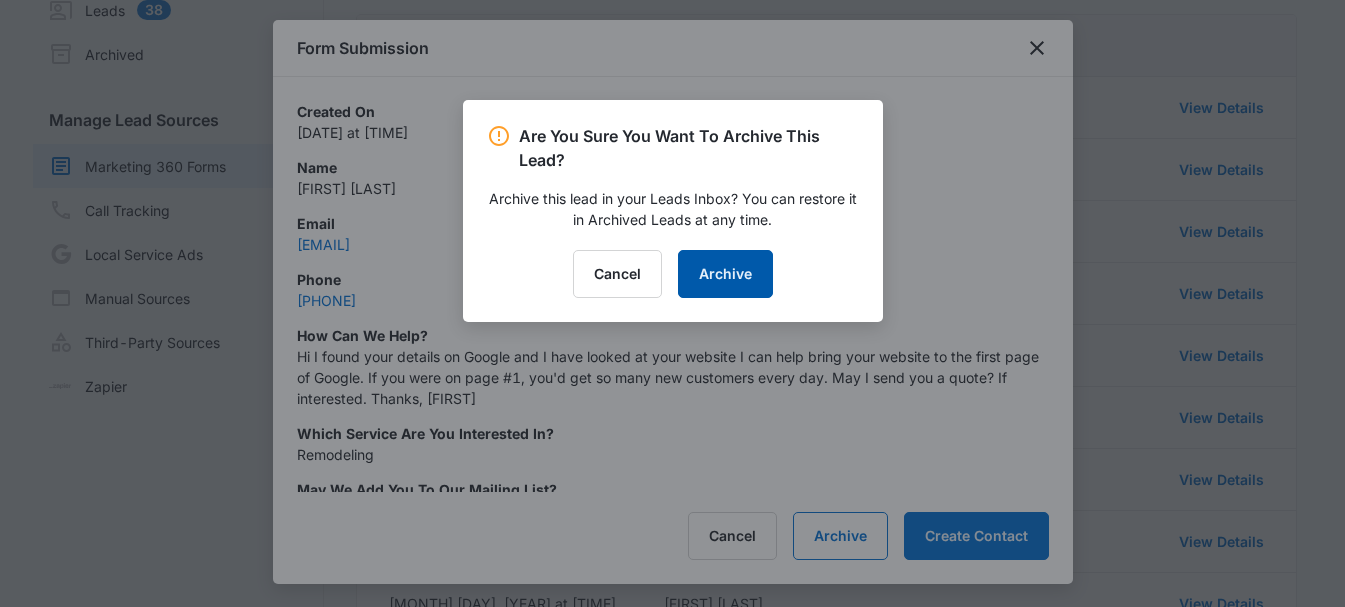 click on "Archive" at bounding box center (725, 274) 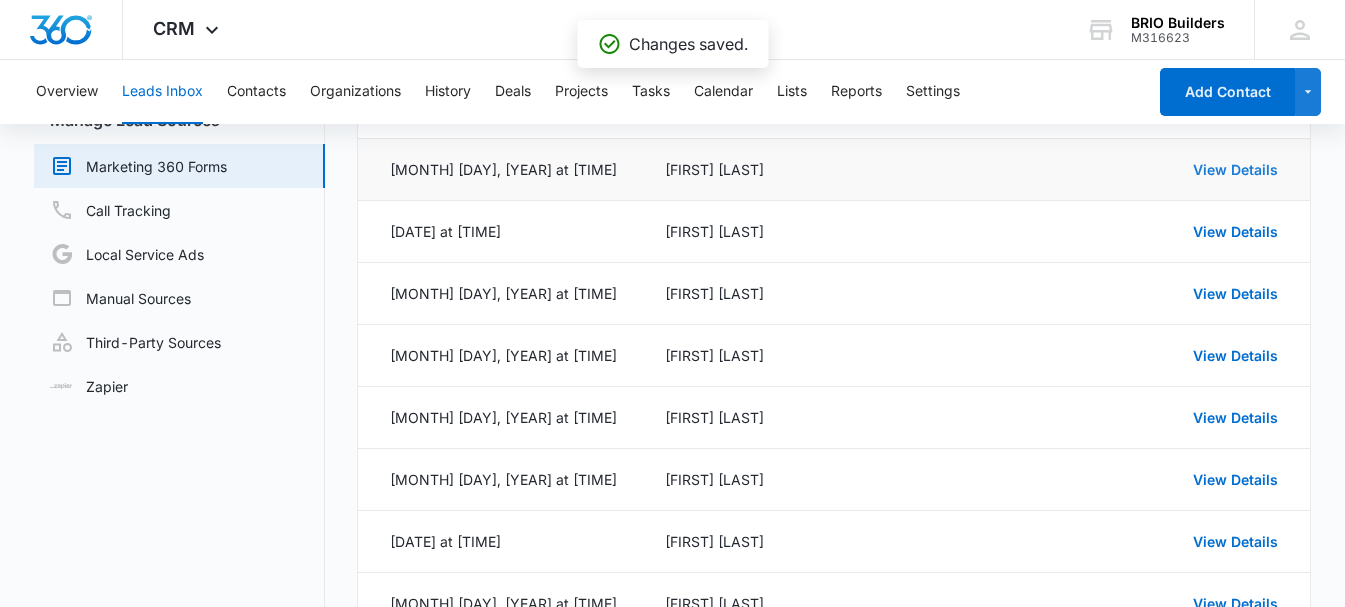 click on "View Details" at bounding box center [1235, 169] 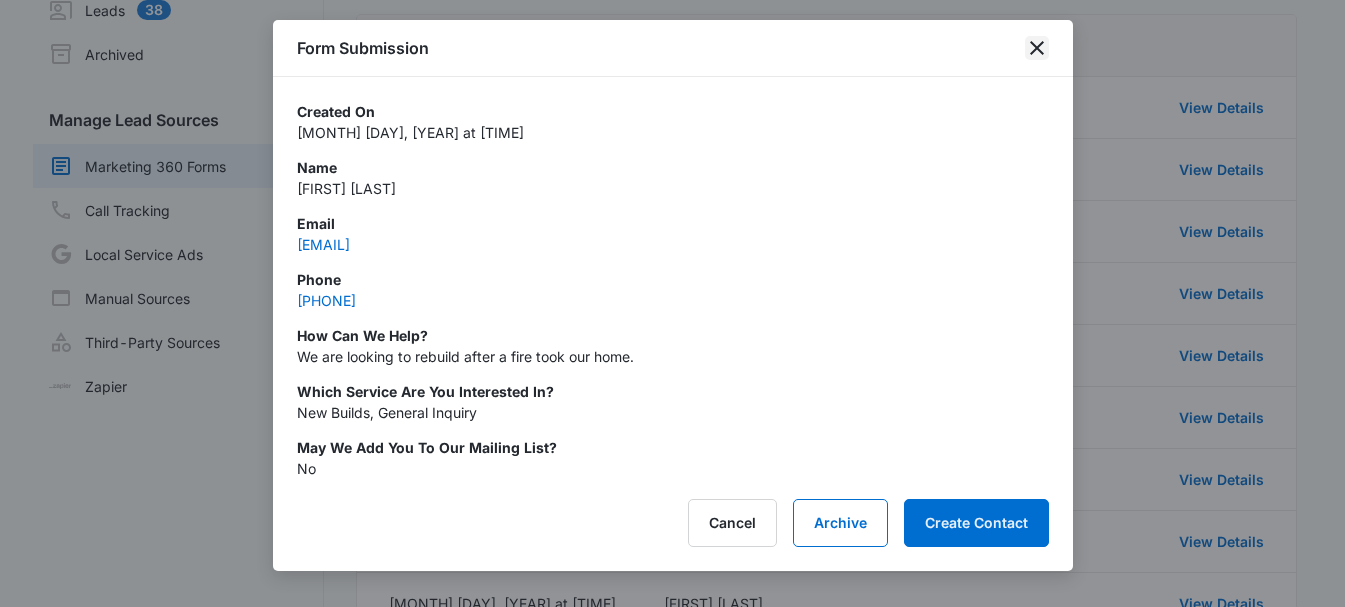 click 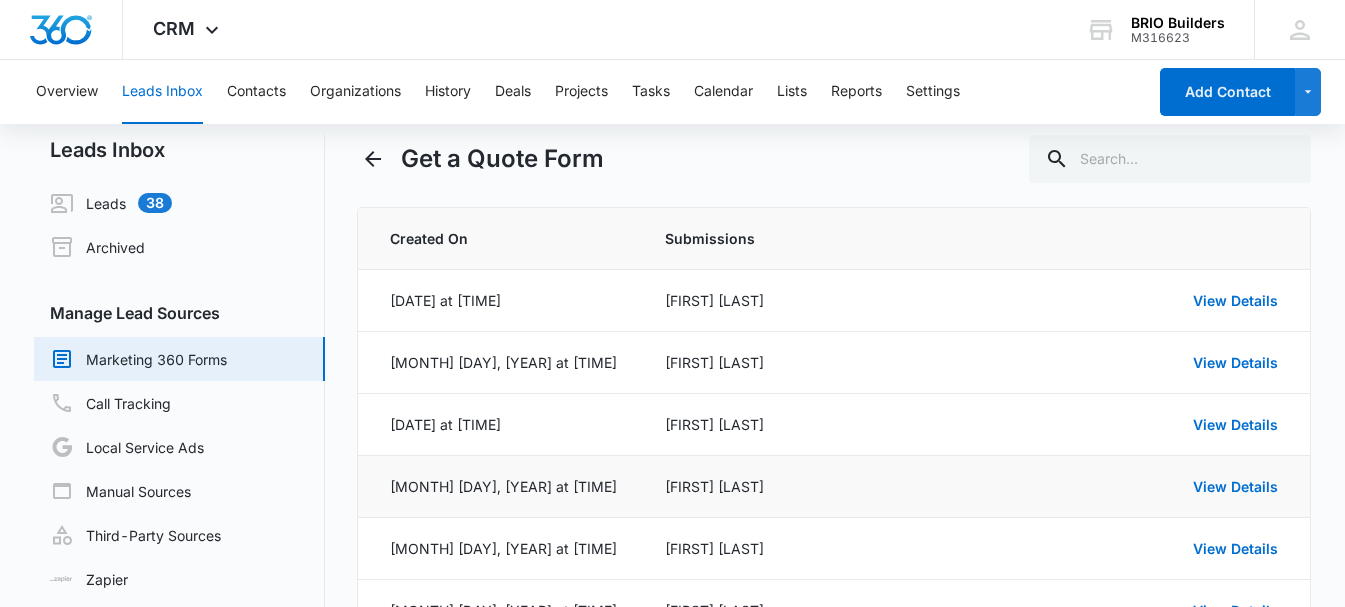 scroll, scrollTop: 0, scrollLeft: 0, axis: both 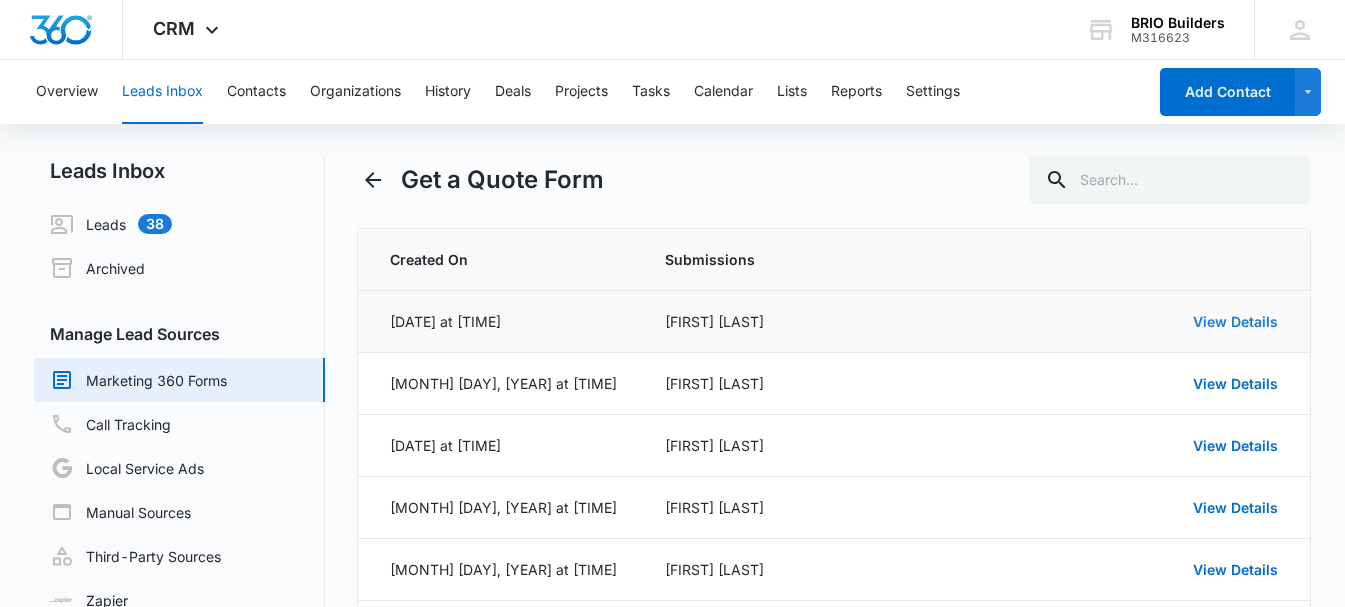 click on "View Details" at bounding box center [1235, 321] 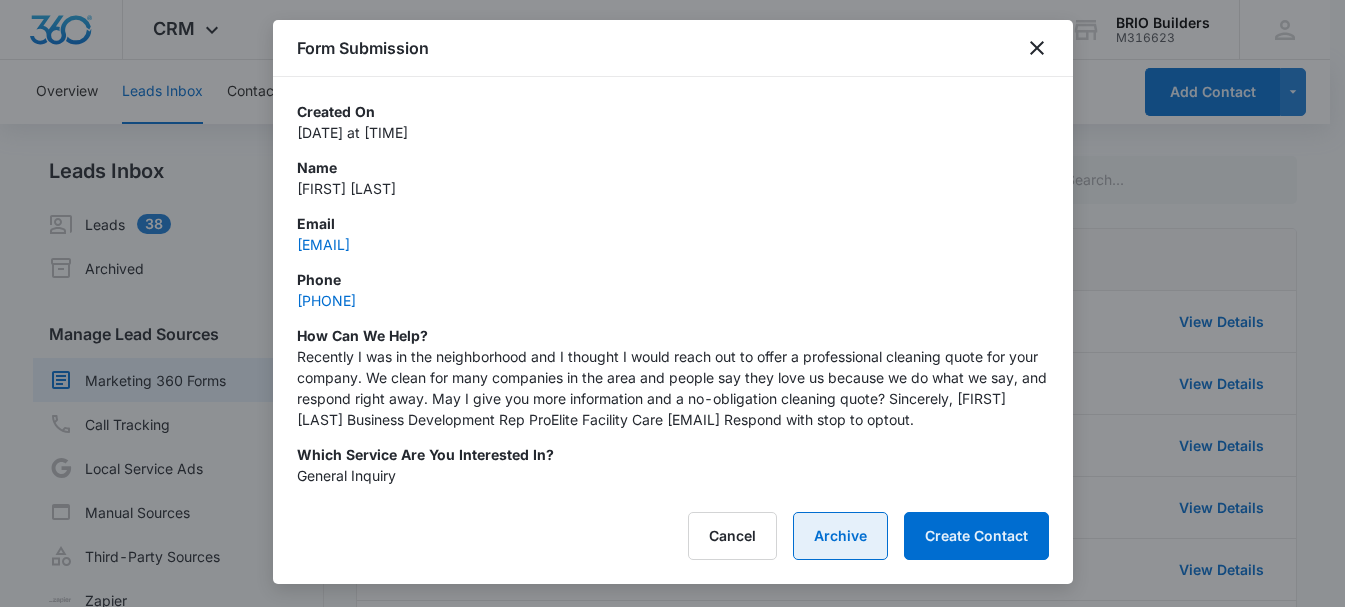 click on "Archive" at bounding box center (840, 536) 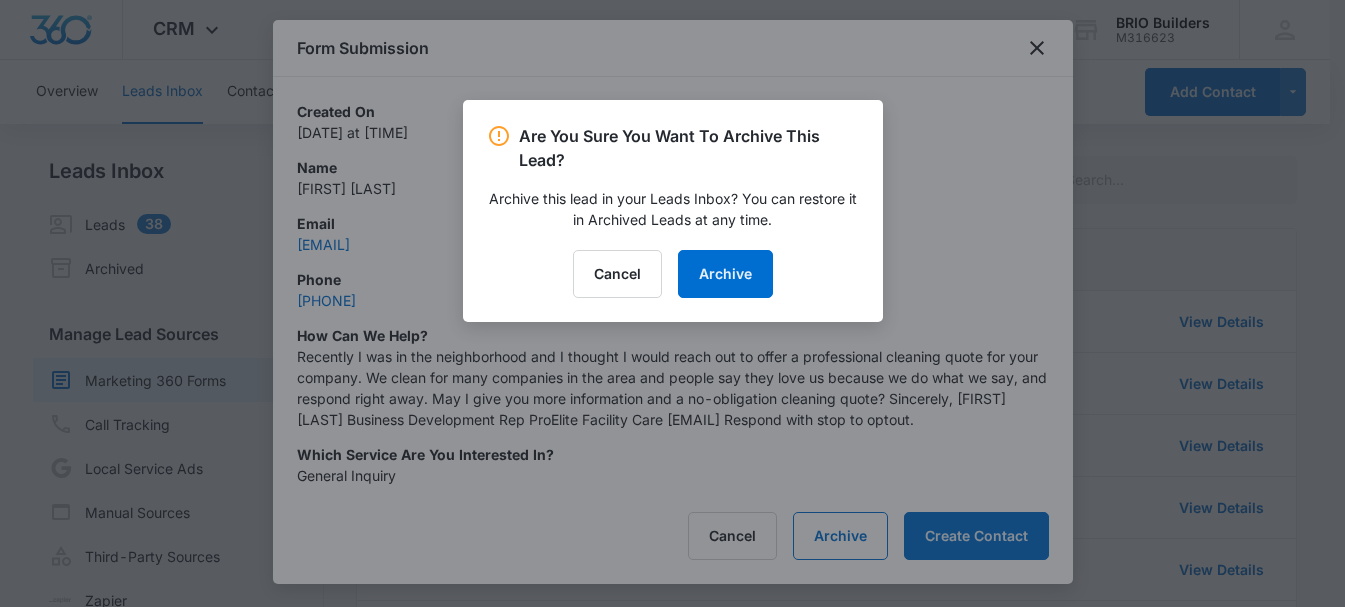 click on "Are You Sure You Want To Archive This Lead? Archive this lead in your Leads Inbox? You can restore it in Archived Leads at any time. Cancel Archive" at bounding box center (673, 211) 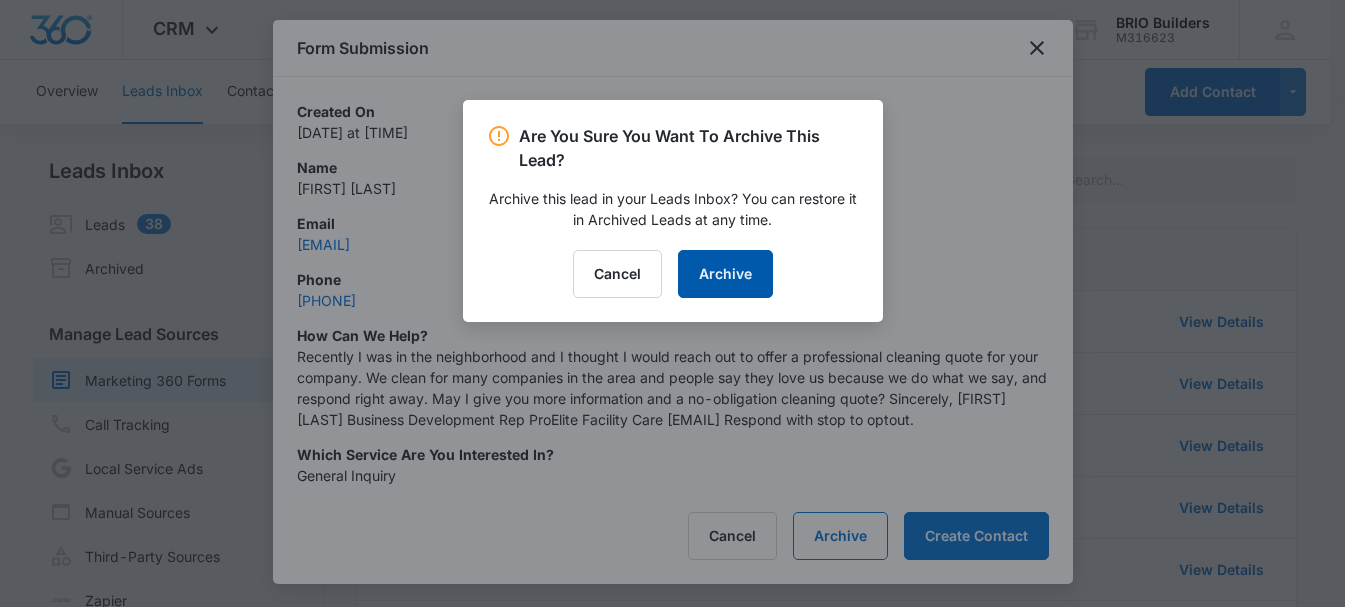 click on "Archive" at bounding box center [725, 274] 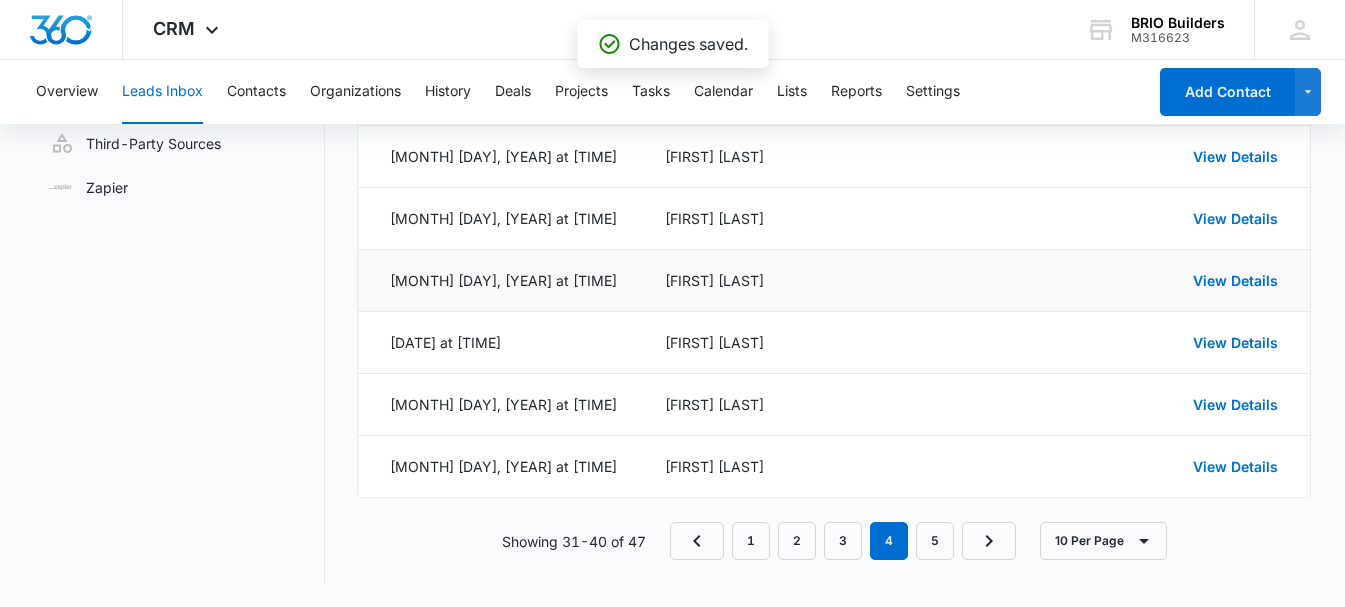 scroll, scrollTop: 414, scrollLeft: 0, axis: vertical 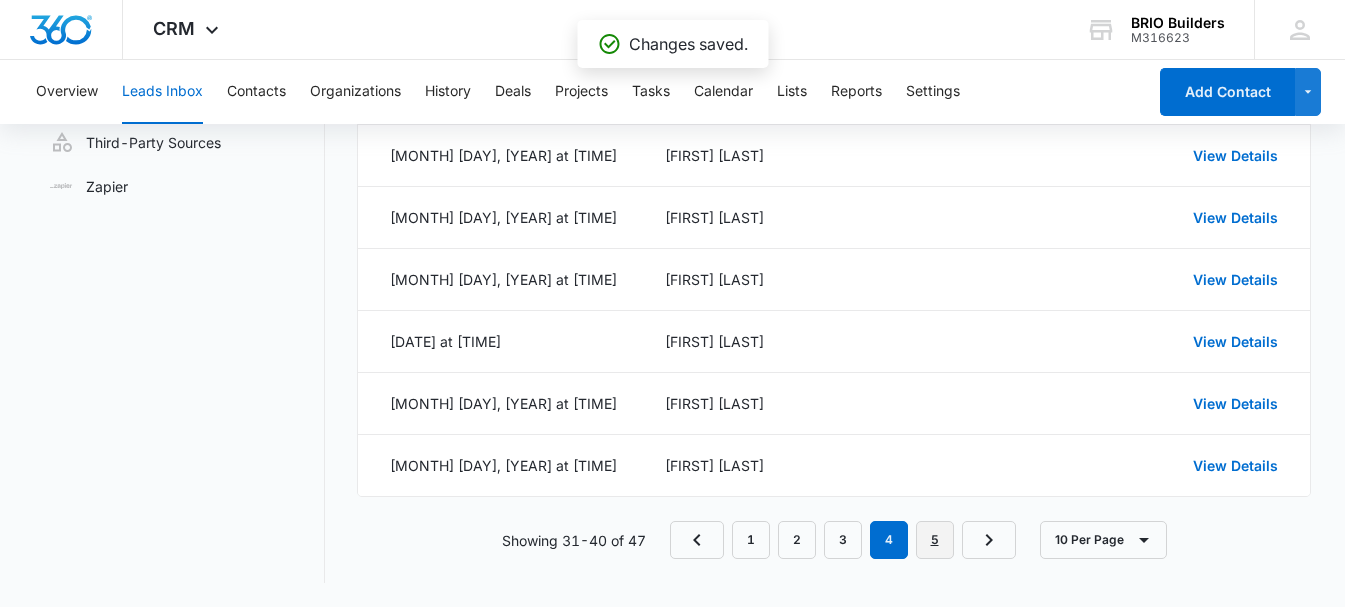 click on "5" at bounding box center (935, 540) 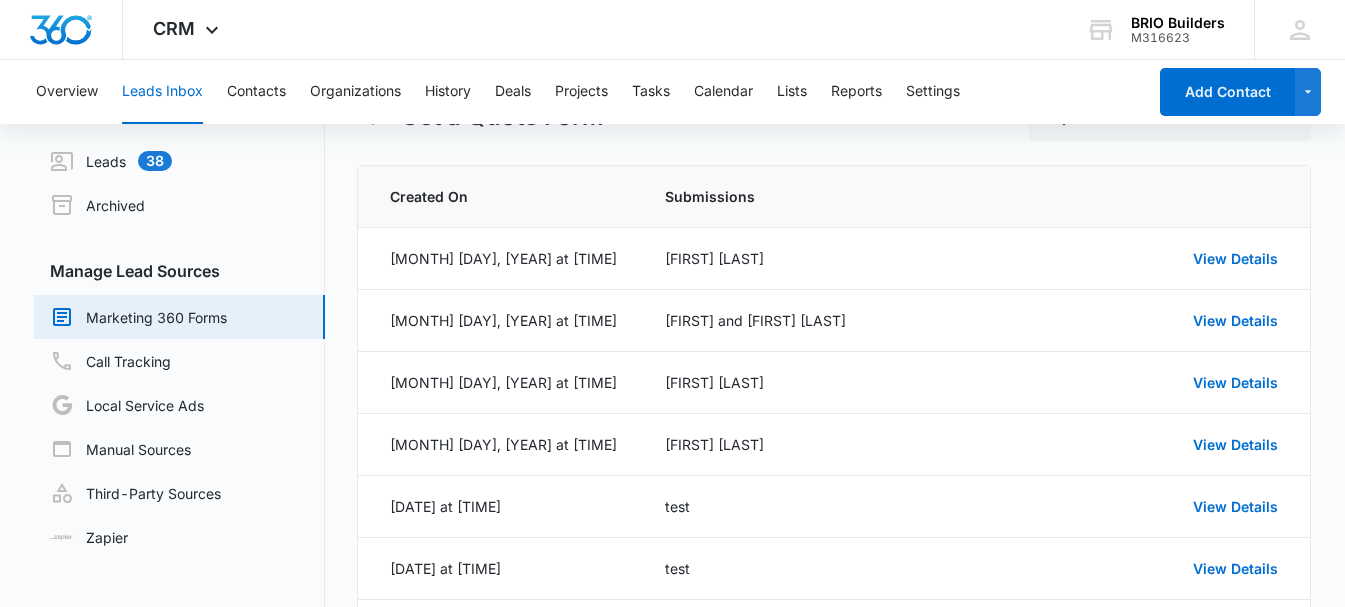 scroll, scrollTop: 228, scrollLeft: 0, axis: vertical 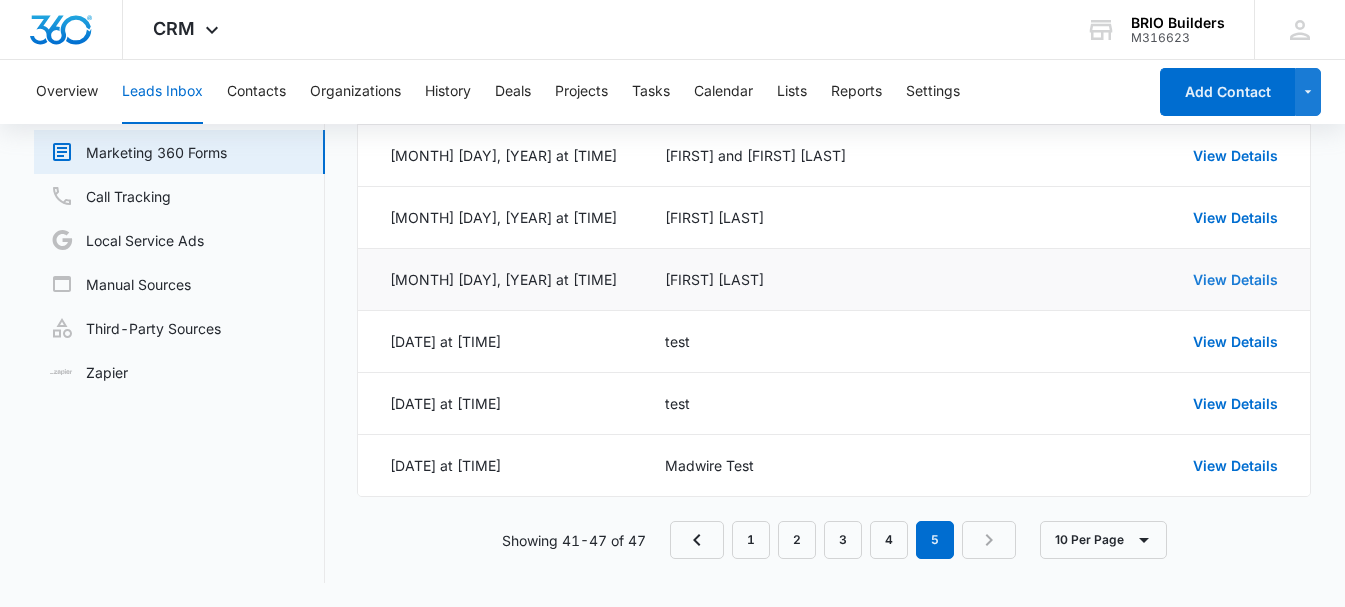 click on "View Details" at bounding box center [1235, 279] 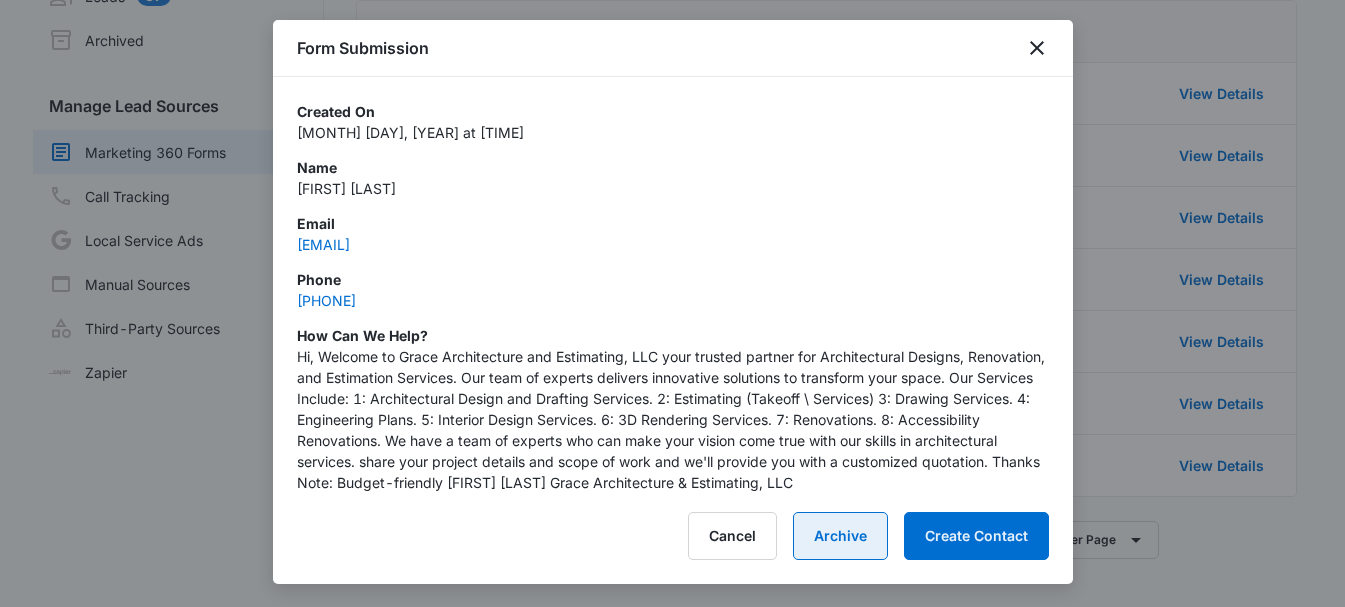click on "Archive" at bounding box center (840, 536) 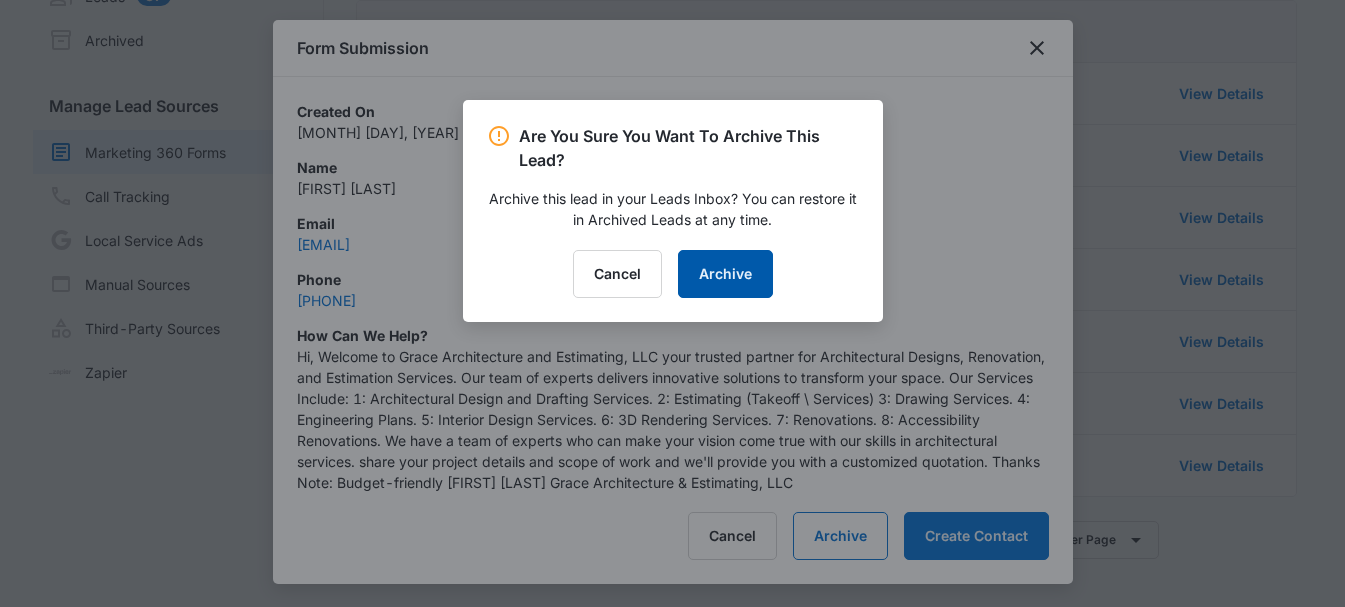 click on "Archive" at bounding box center (725, 274) 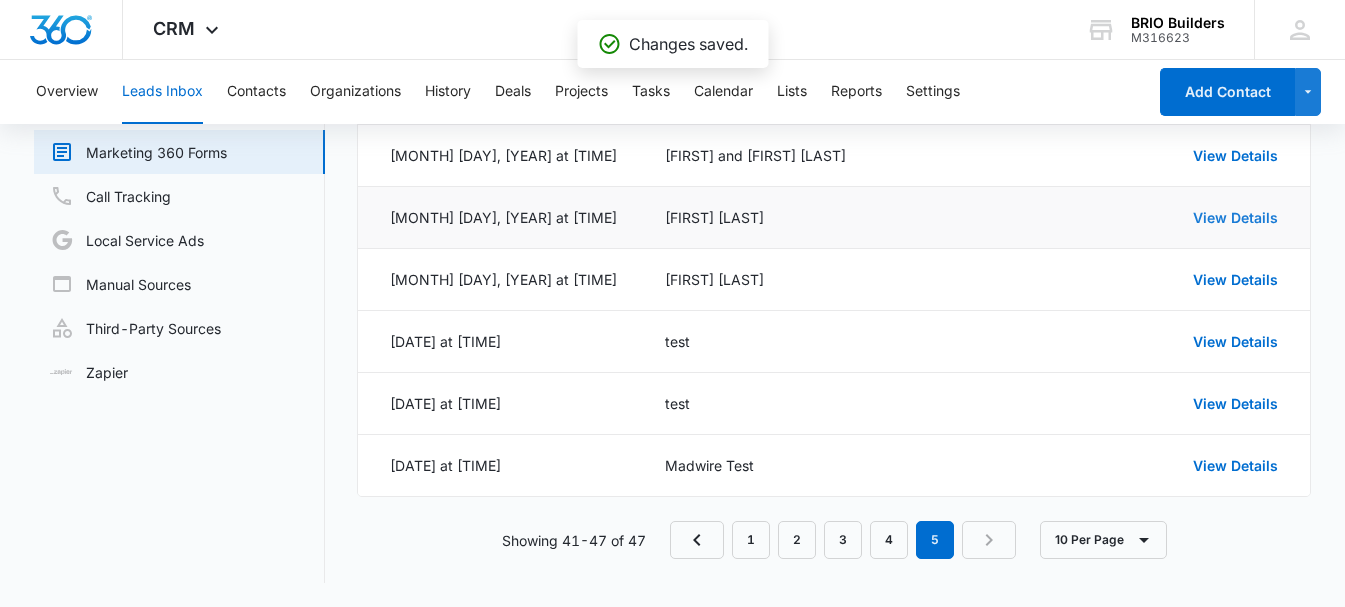 click on "View Details" at bounding box center [1235, 217] 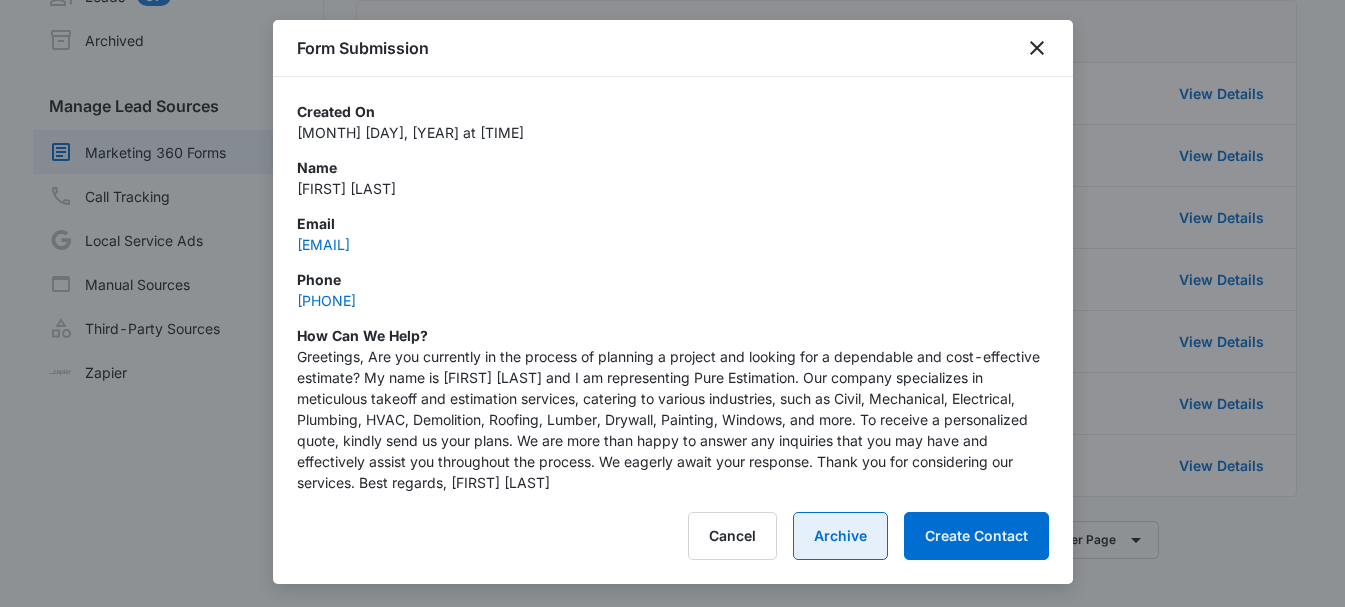 click on "Archive" at bounding box center [840, 536] 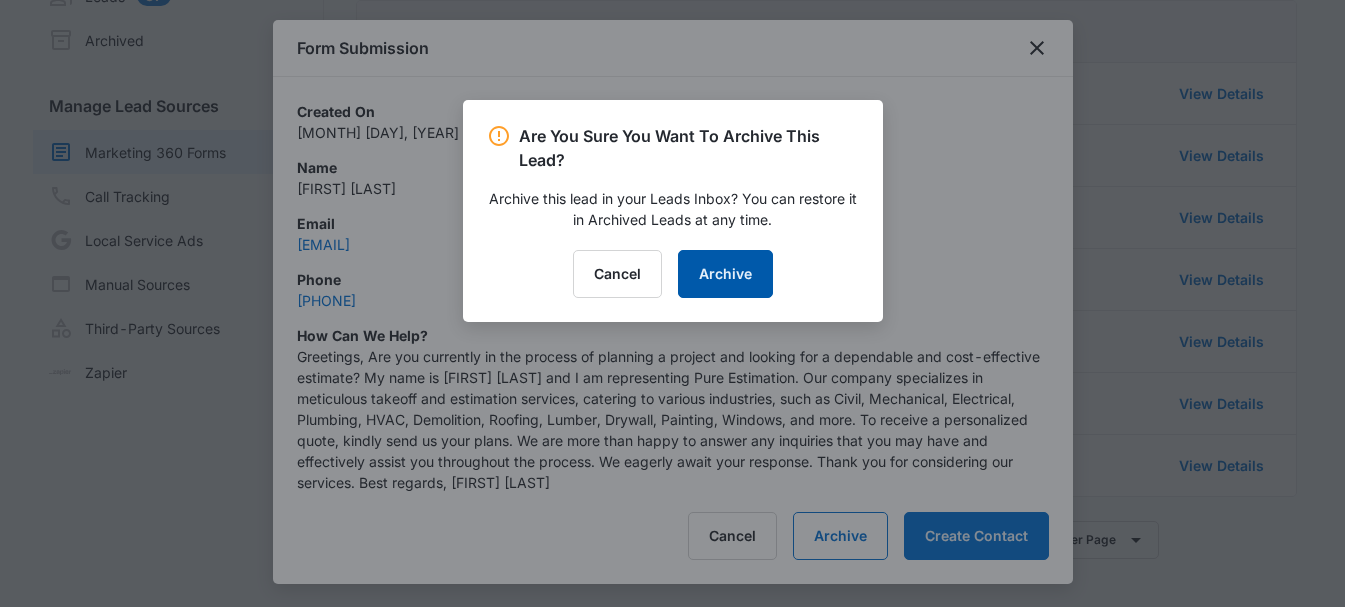 click on "Archive" at bounding box center (725, 274) 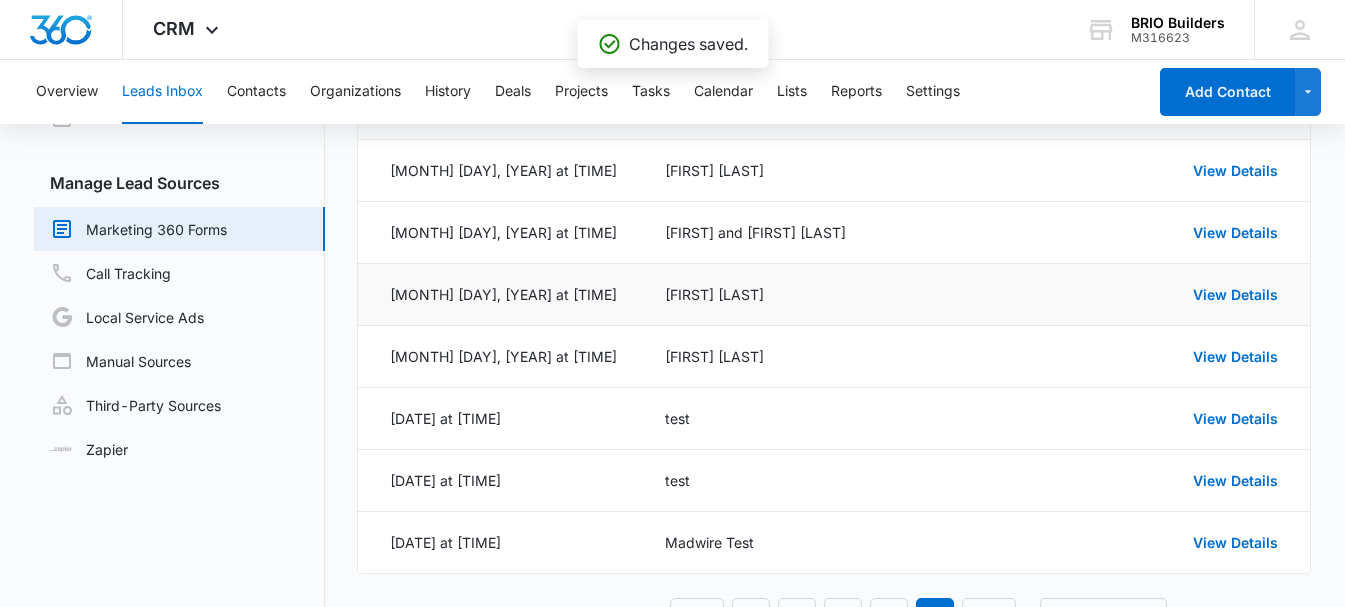 scroll, scrollTop: 28, scrollLeft: 0, axis: vertical 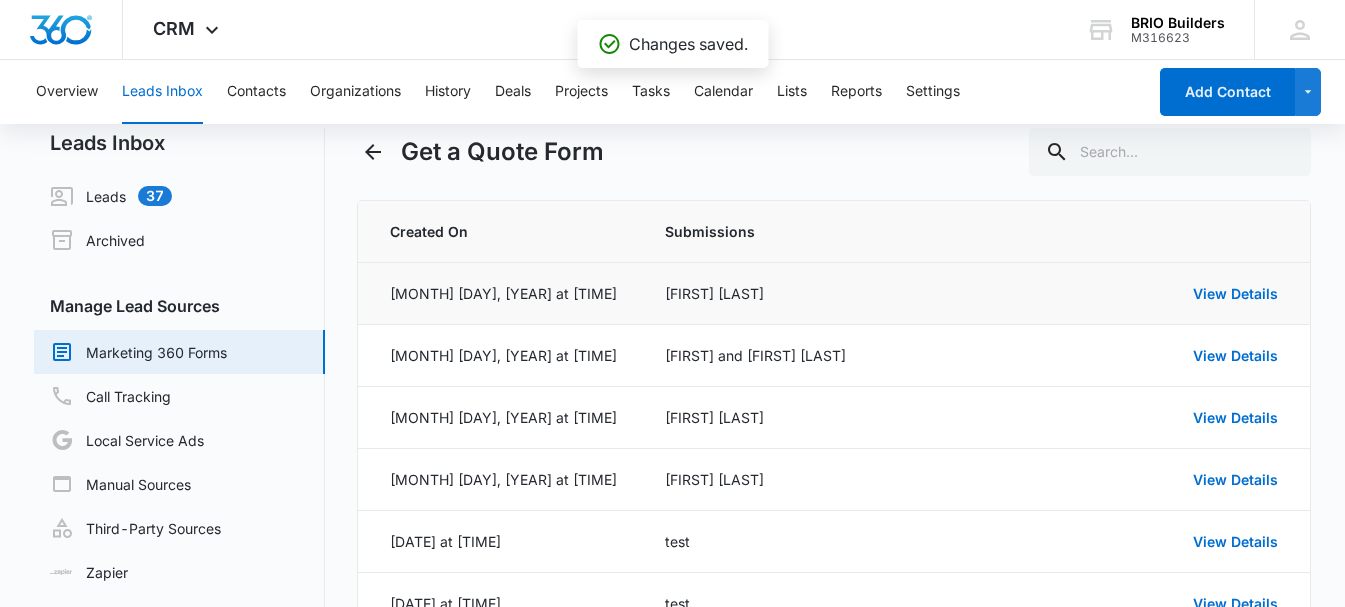 click on "View Details" at bounding box center [1182, 294] 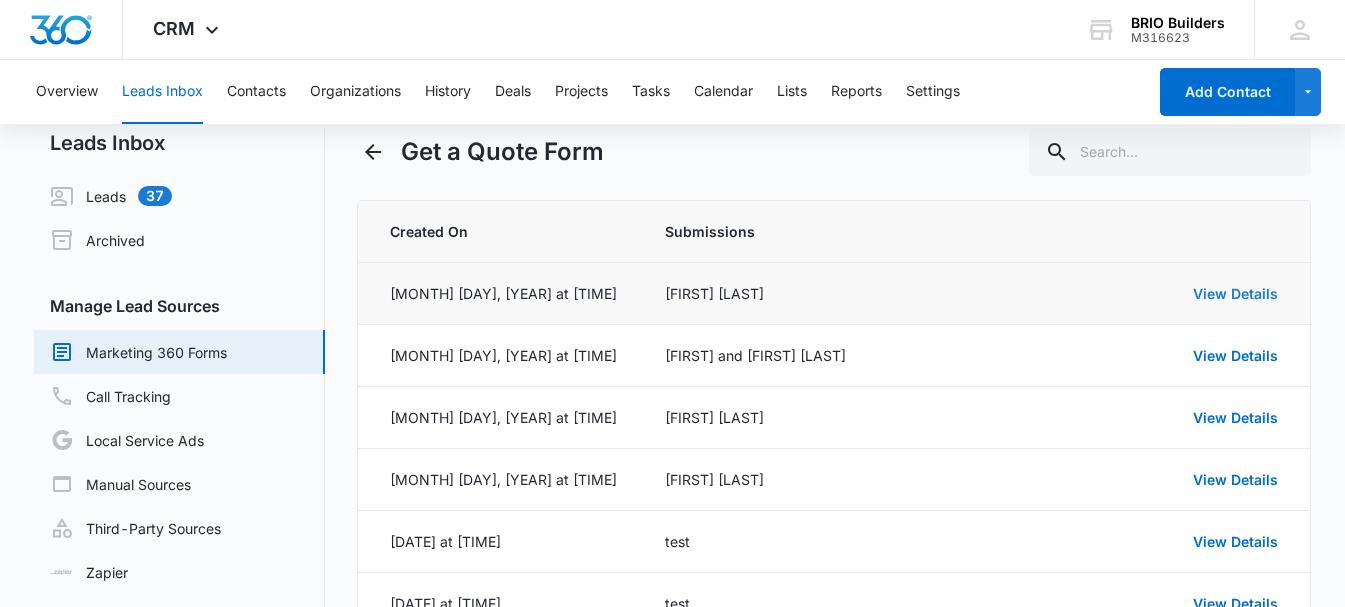 click on "View Details" at bounding box center (1235, 293) 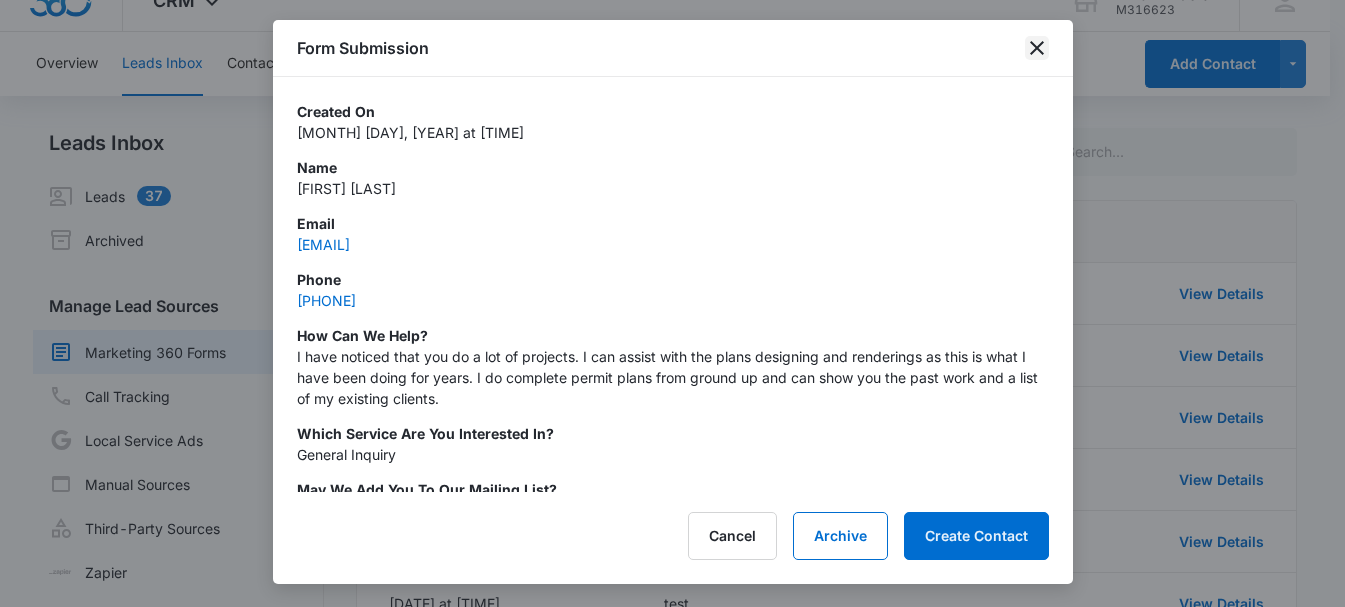 click 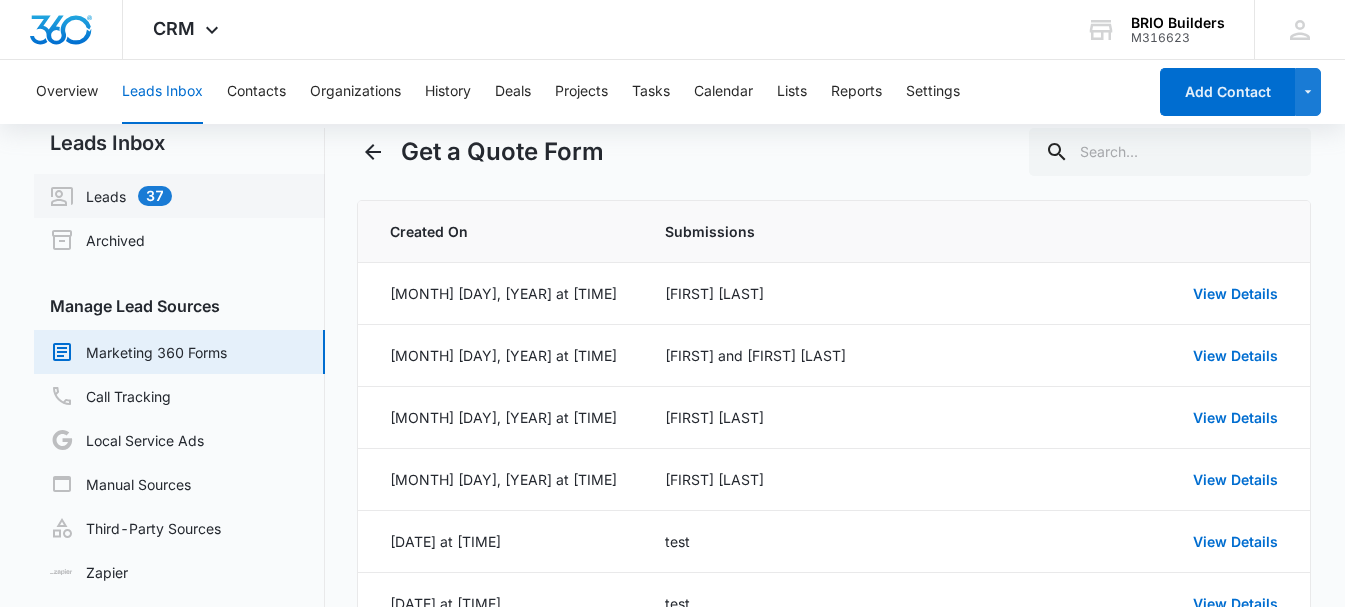 click on "Leads 37" at bounding box center [111, 196] 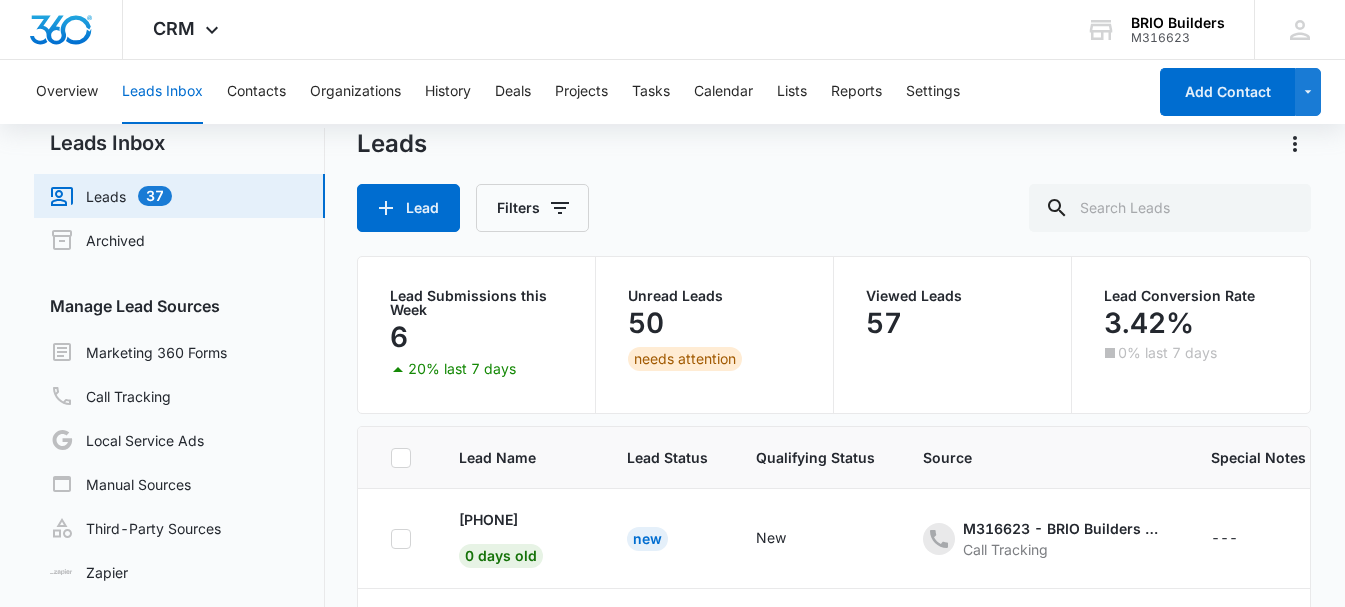 scroll, scrollTop: 0, scrollLeft: 0, axis: both 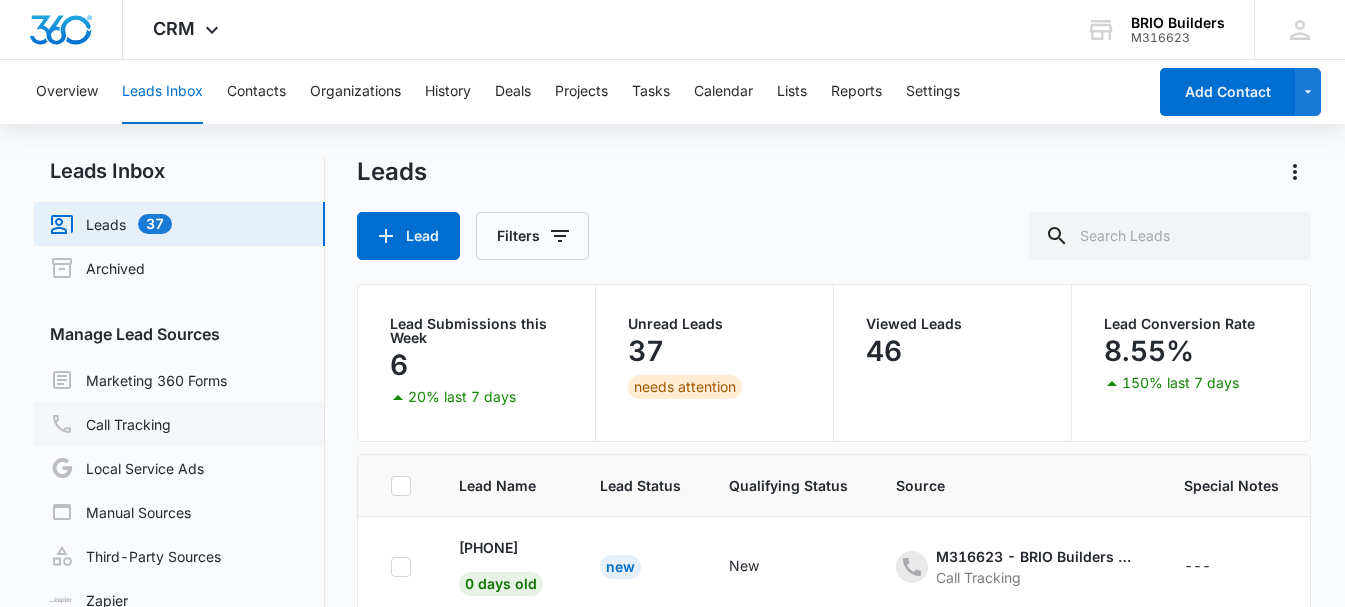 click on "Call Tracking" at bounding box center [110, 424] 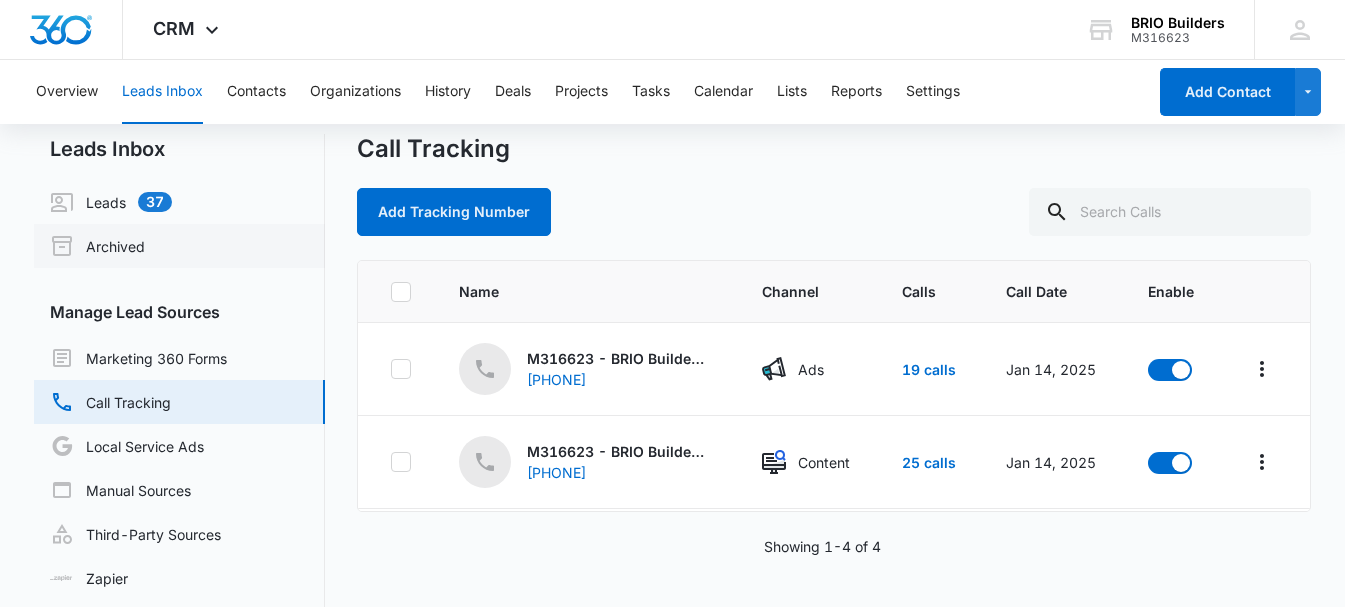 scroll, scrollTop: 0, scrollLeft: 0, axis: both 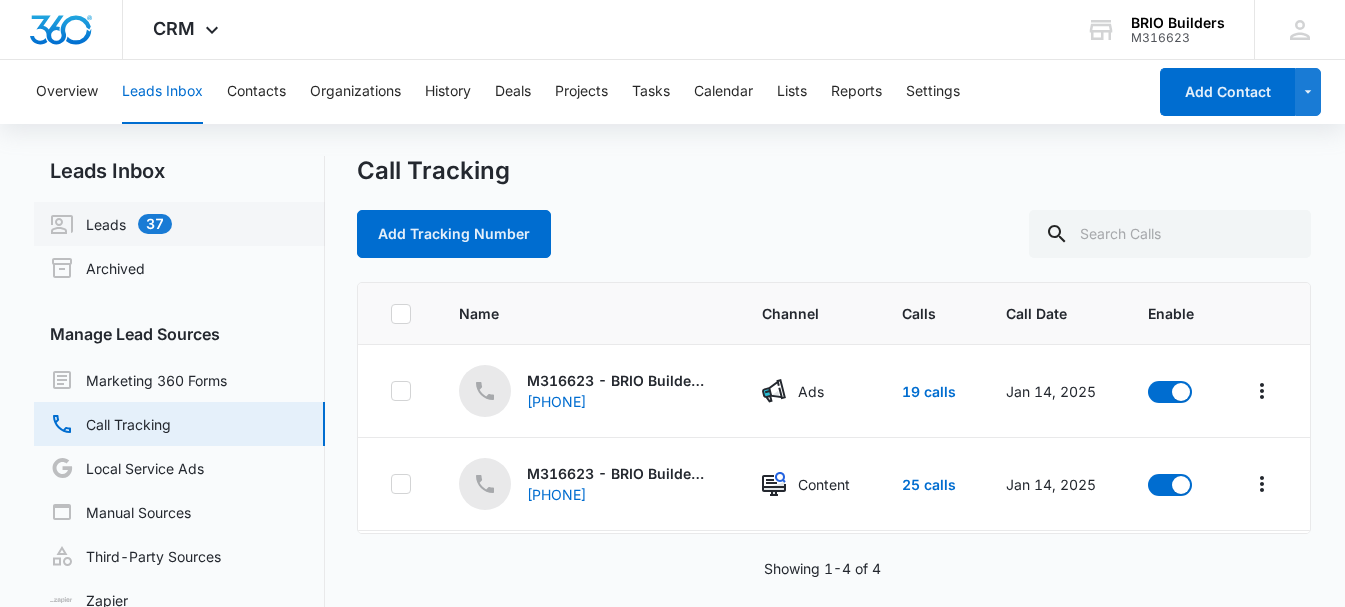 click on "Leads 37" at bounding box center [111, 224] 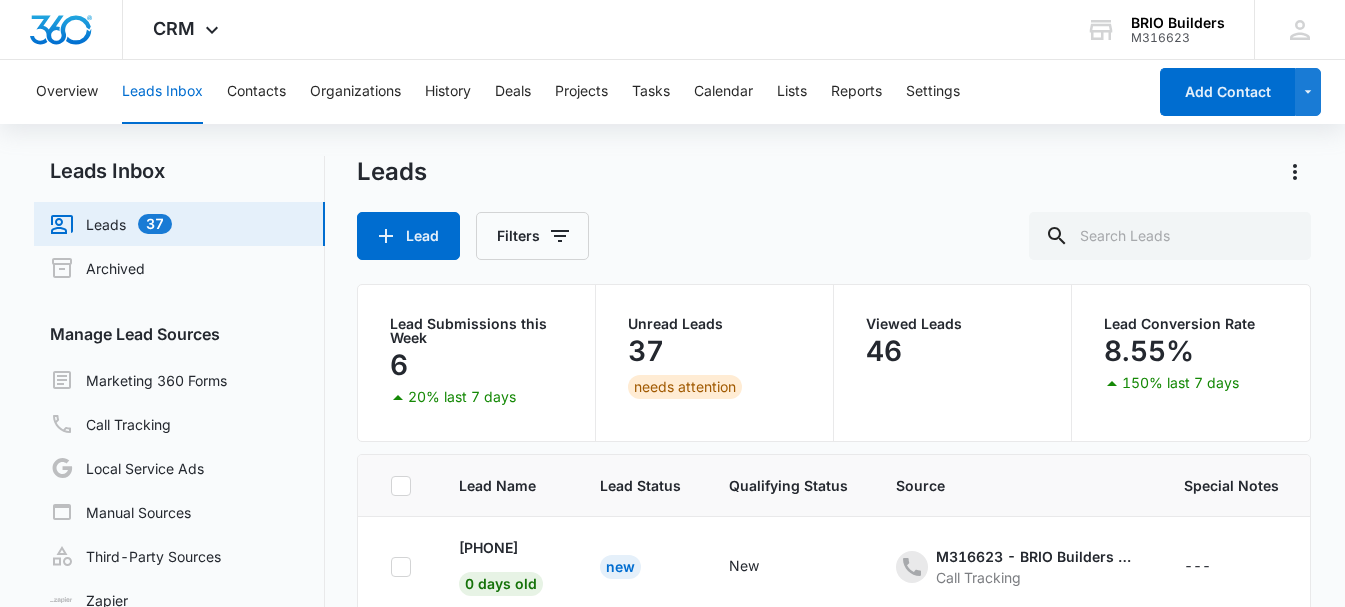 scroll, scrollTop: 743, scrollLeft: 0, axis: vertical 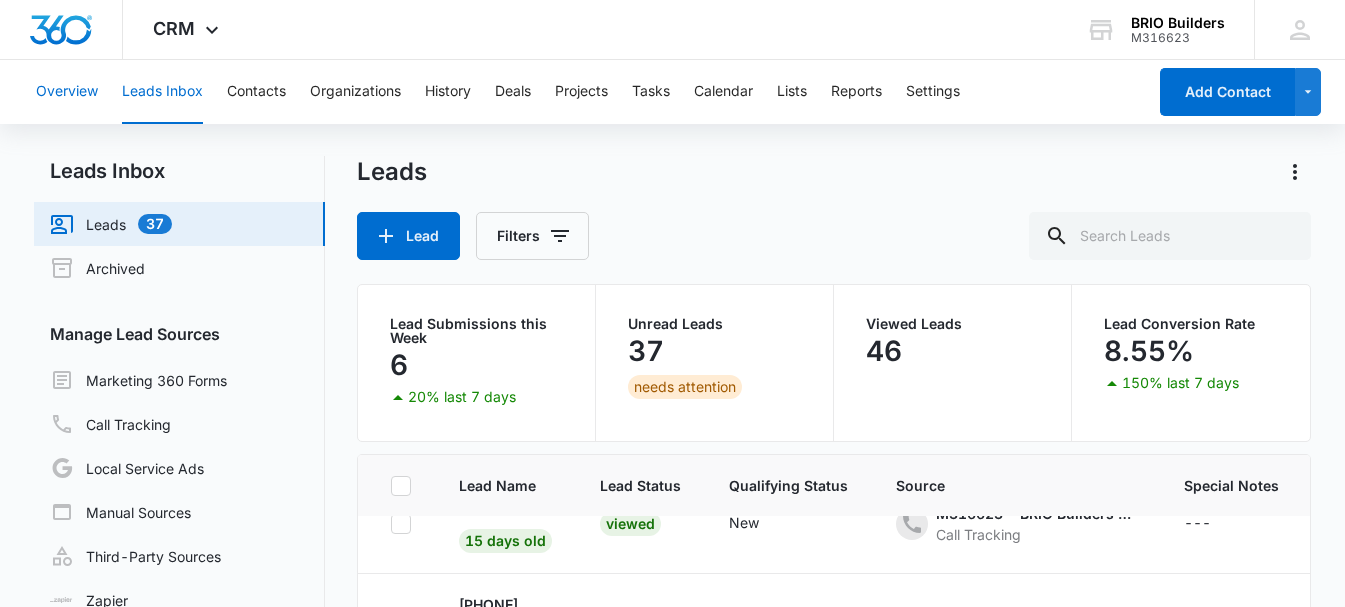 click on "Overview" at bounding box center (67, 92) 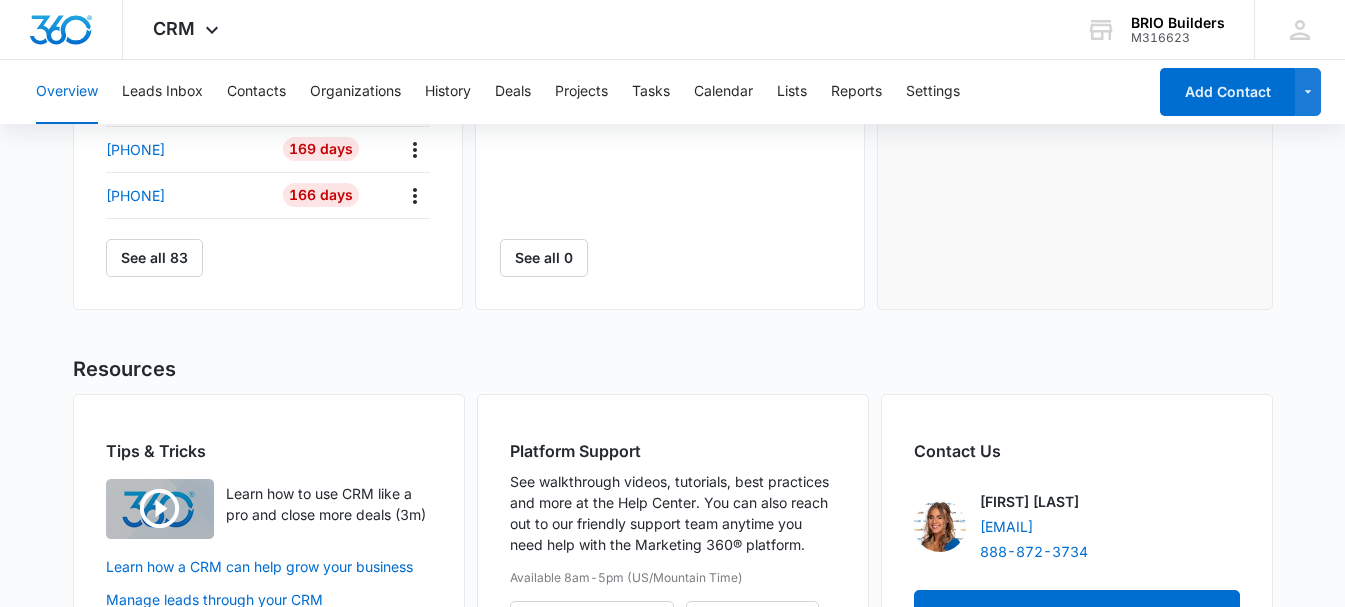 scroll, scrollTop: 1100, scrollLeft: 0, axis: vertical 